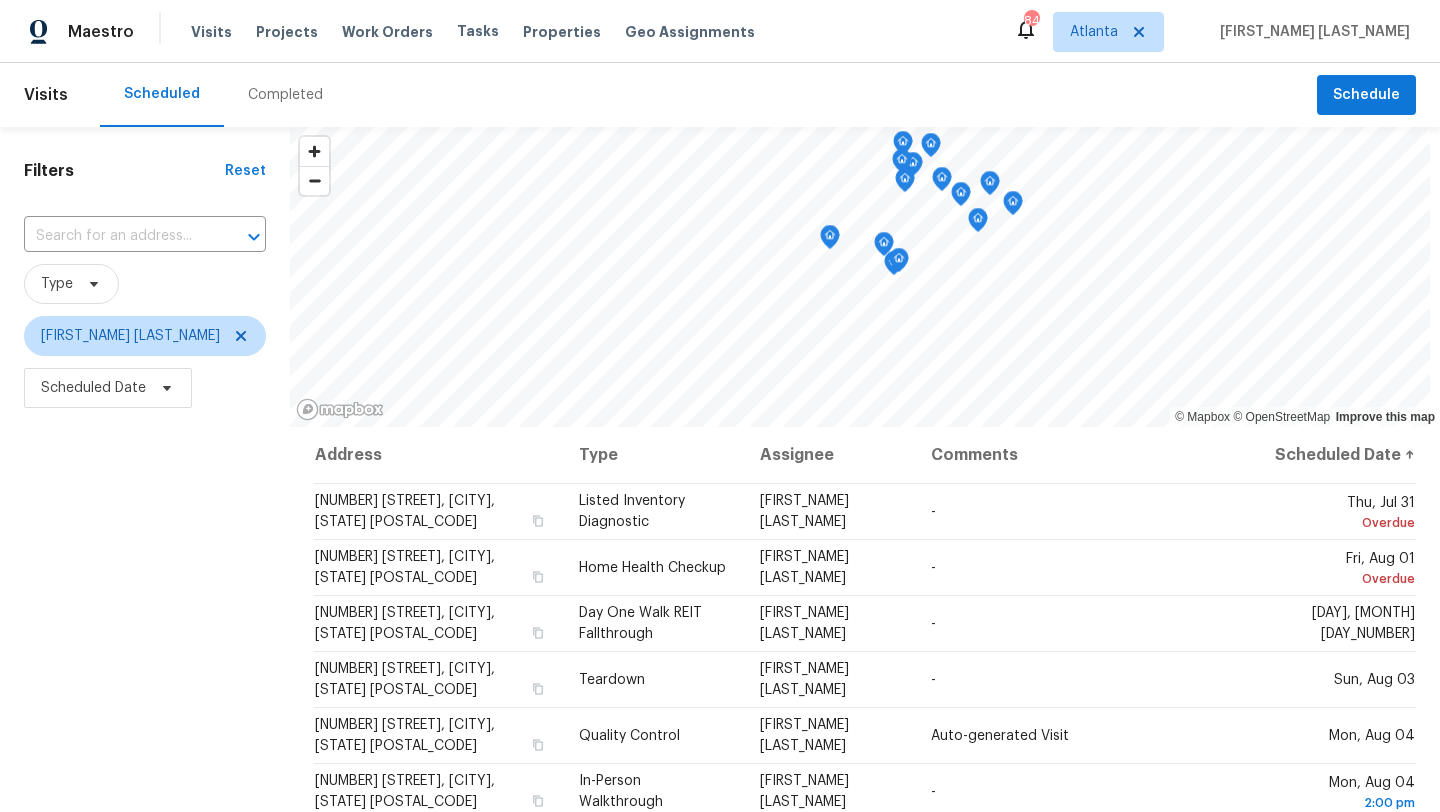 scroll, scrollTop: 0, scrollLeft: 0, axis: both 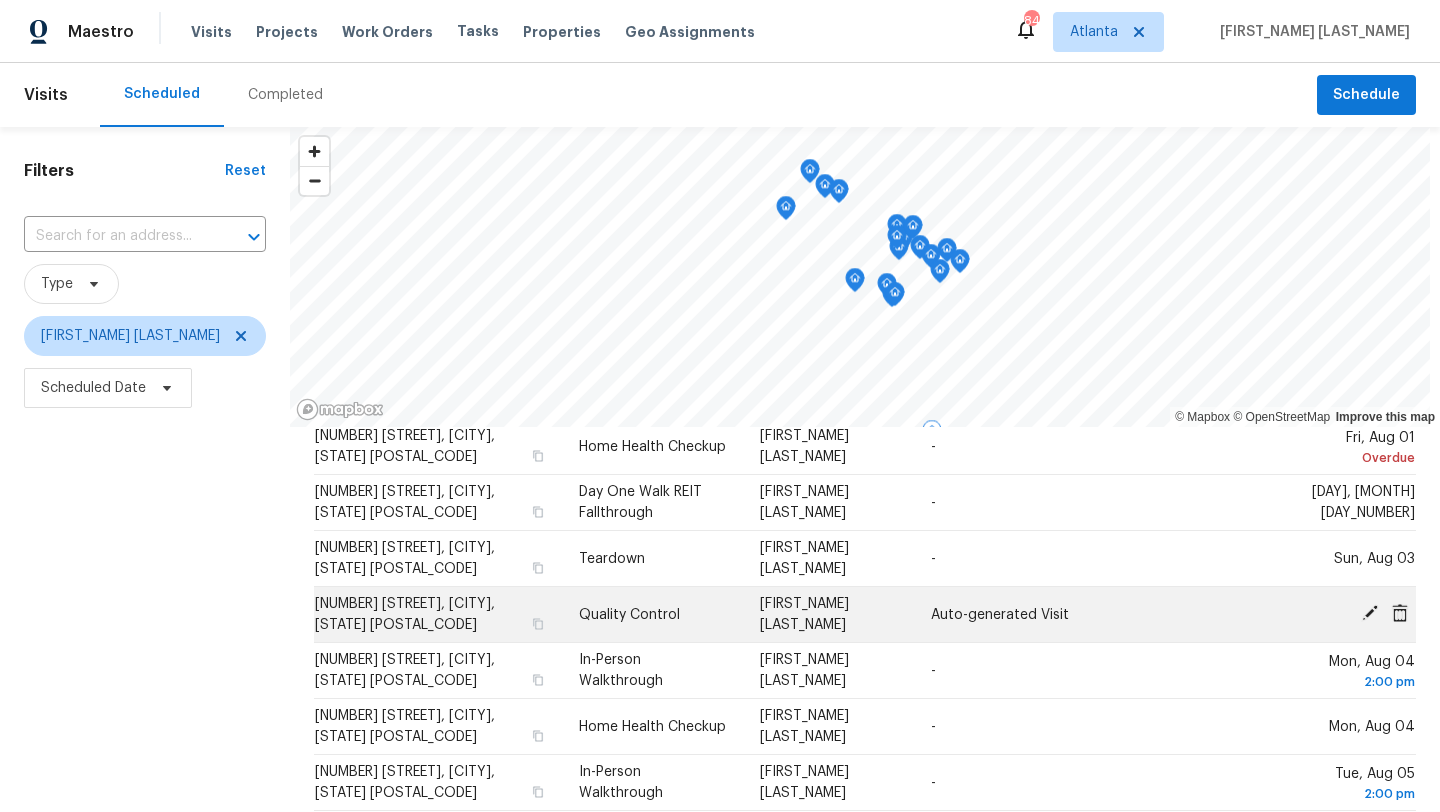 click on "4212 Kenwood Trl, Atlanta, GA 30349" at bounding box center [405, 614] 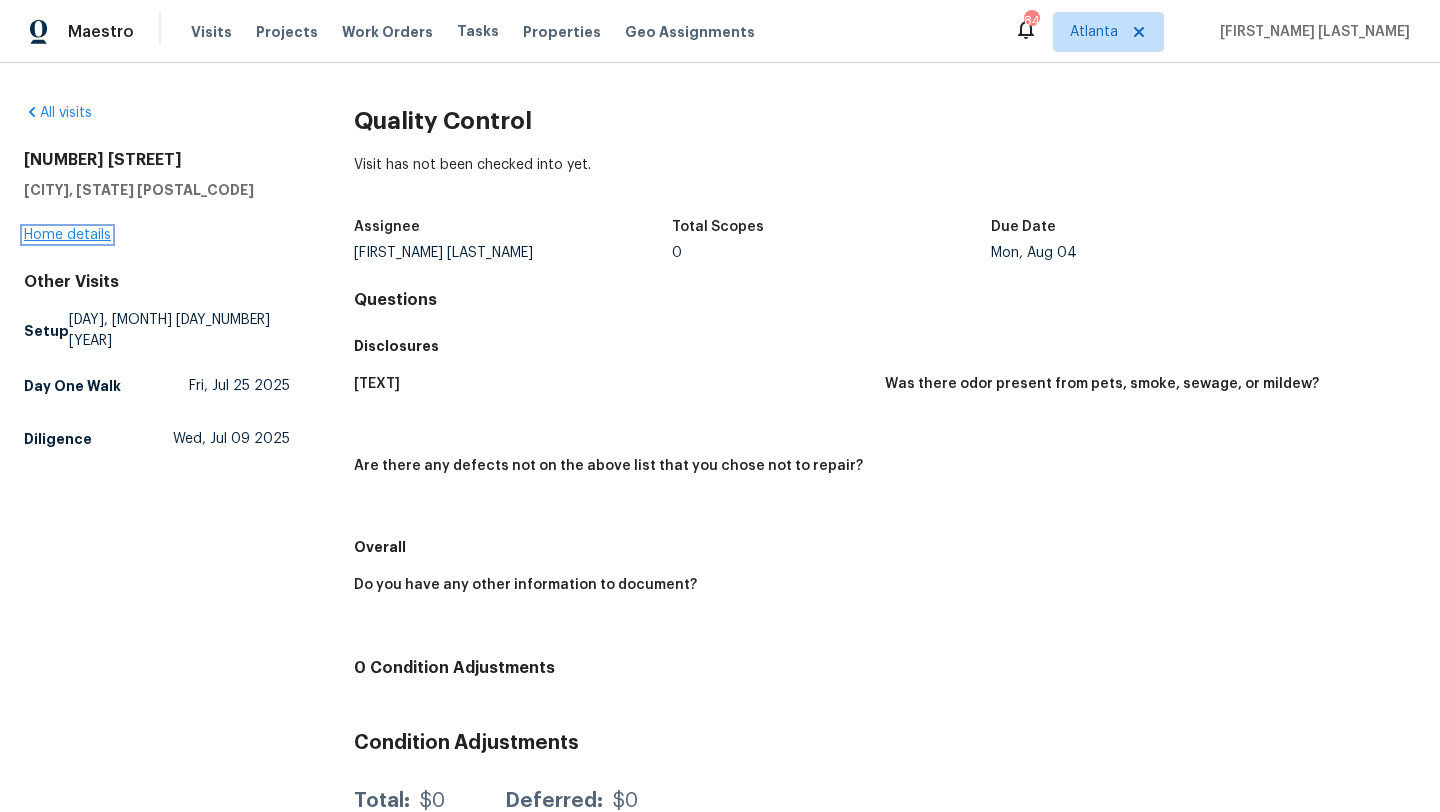click on "Home details" at bounding box center [67, 235] 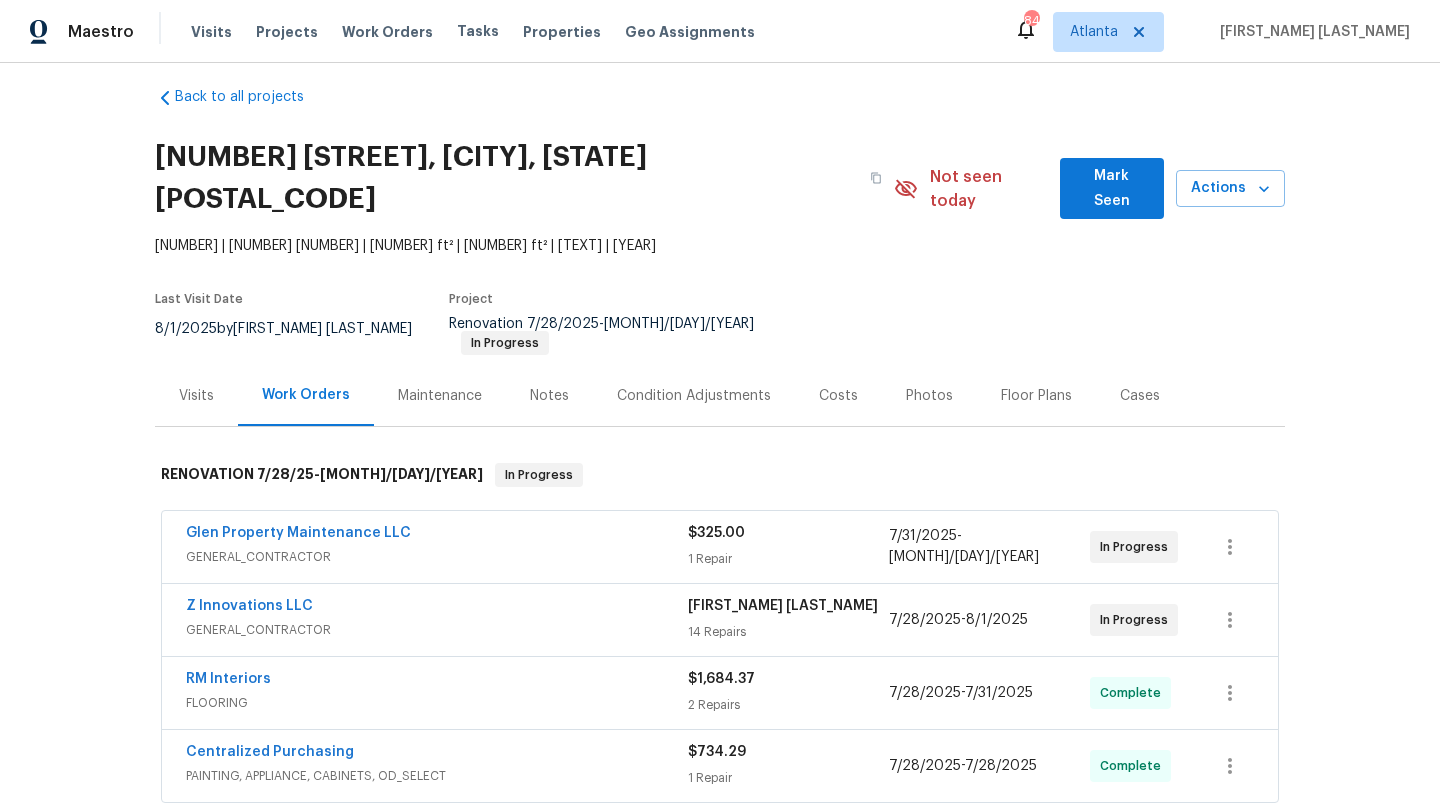 click on "Z Innovations LLC" at bounding box center [437, 608] 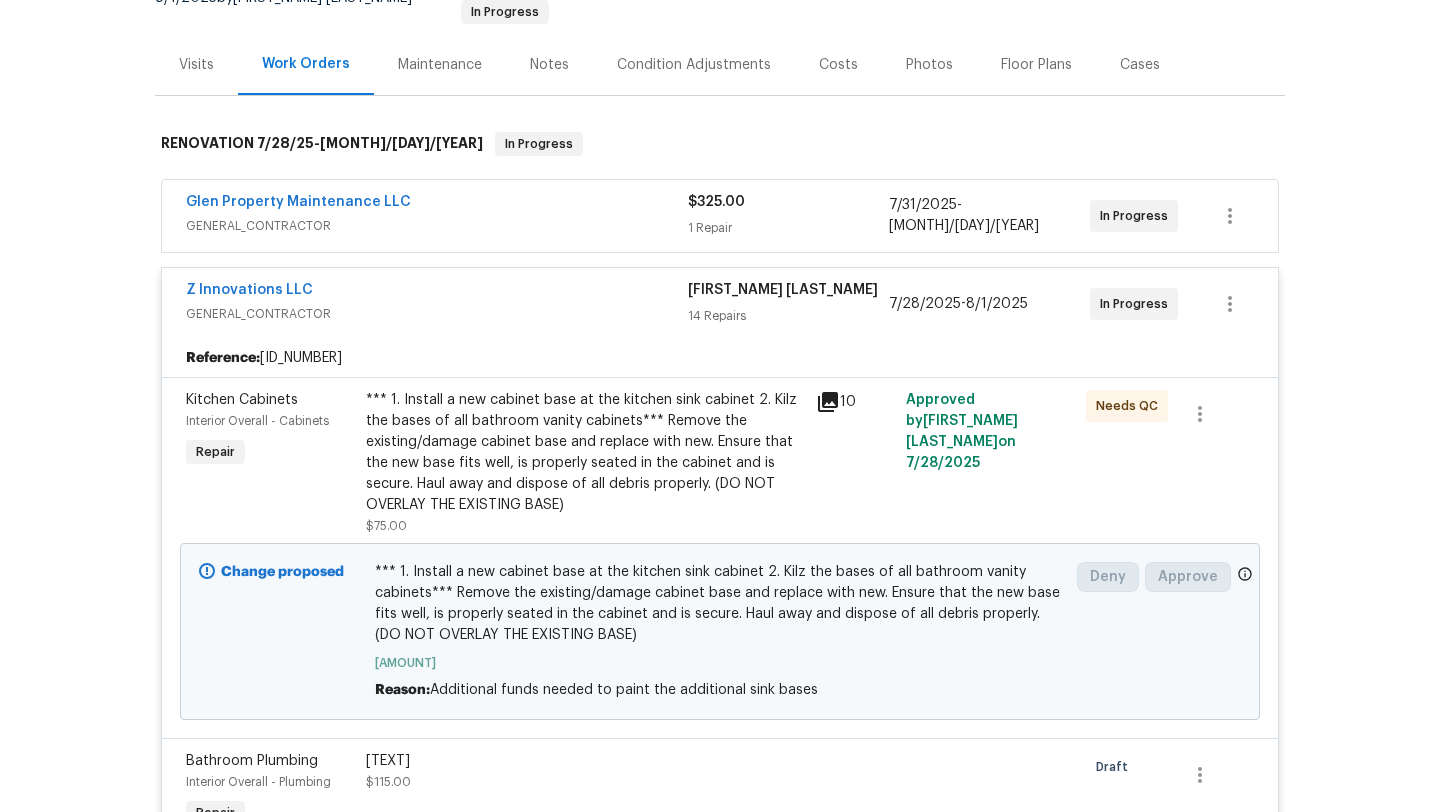 scroll, scrollTop: 324, scrollLeft: 0, axis: vertical 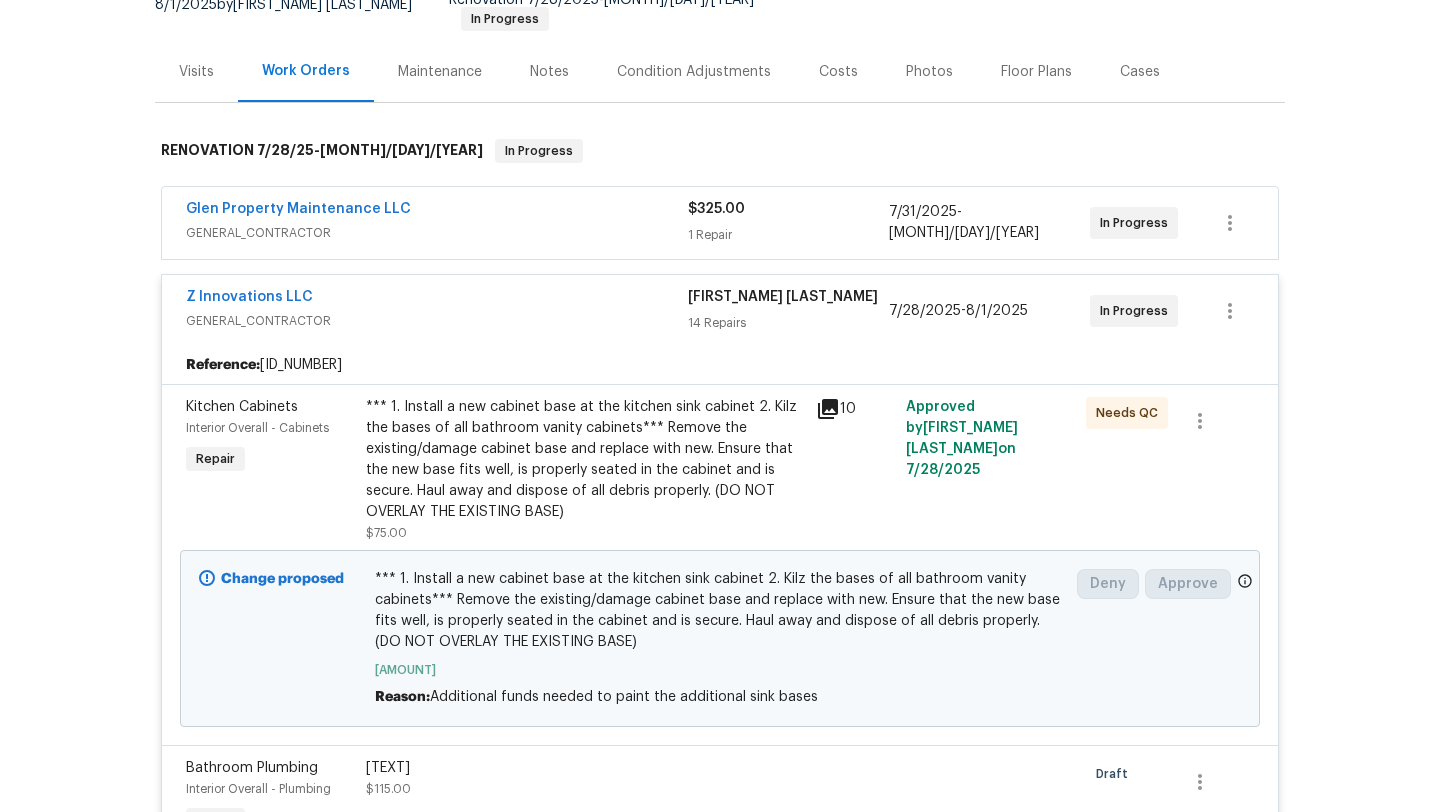 click on "Z Innovations LLC" at bounding box center (437, 299) 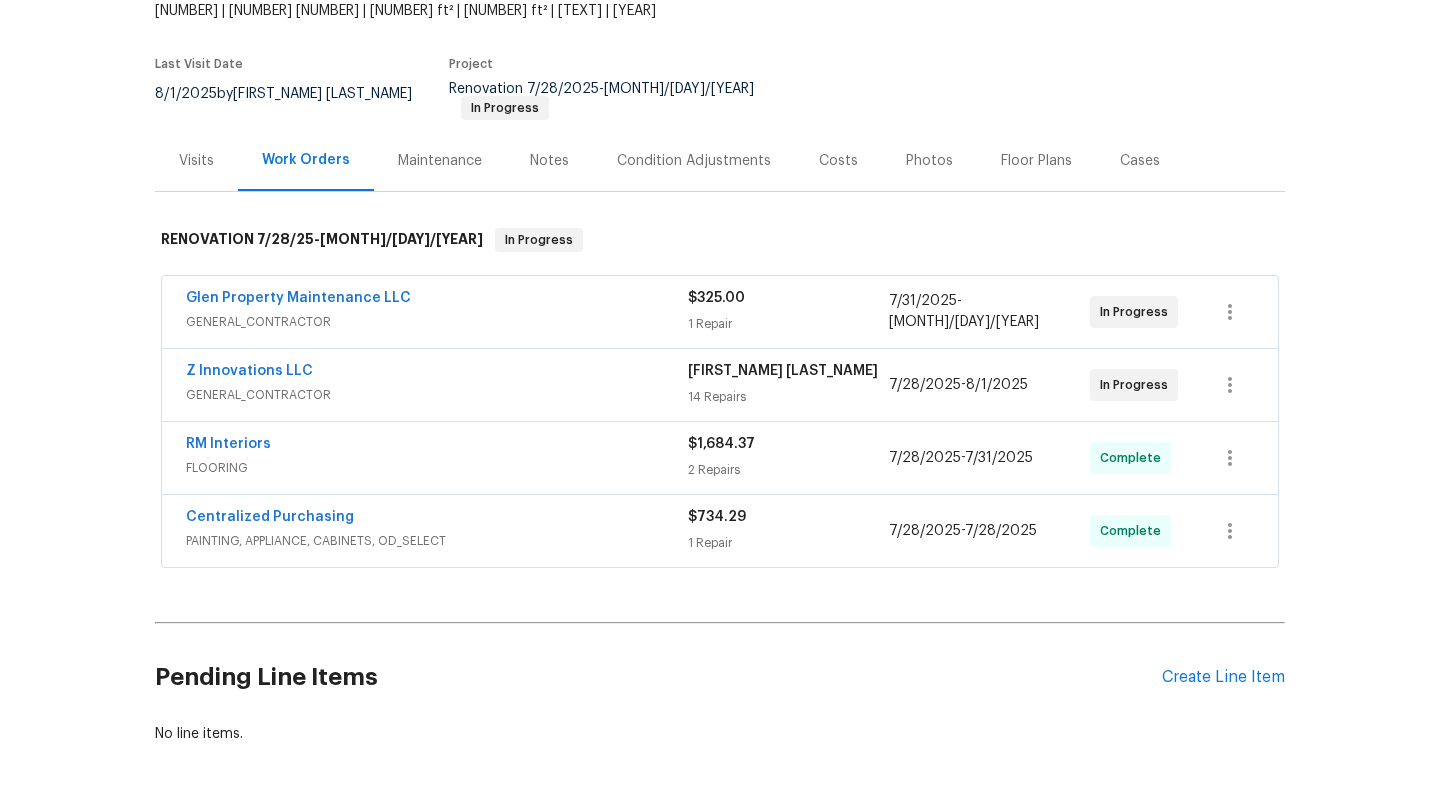 scroll, scrollTop: 232, scrollLeft: 0, axis: vertical 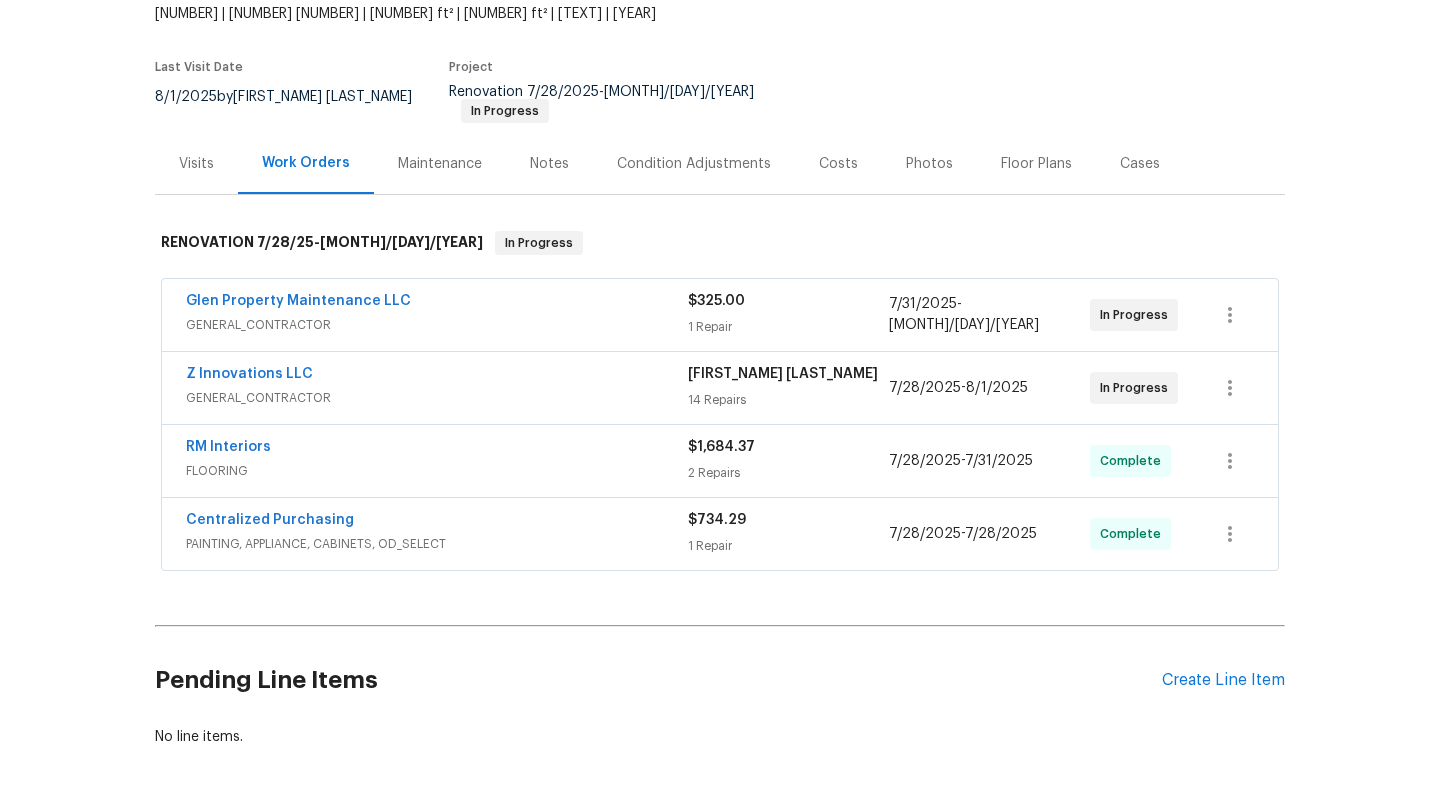 click on "Glen Property Maintenance LLC" at bounding box center [437, 303] 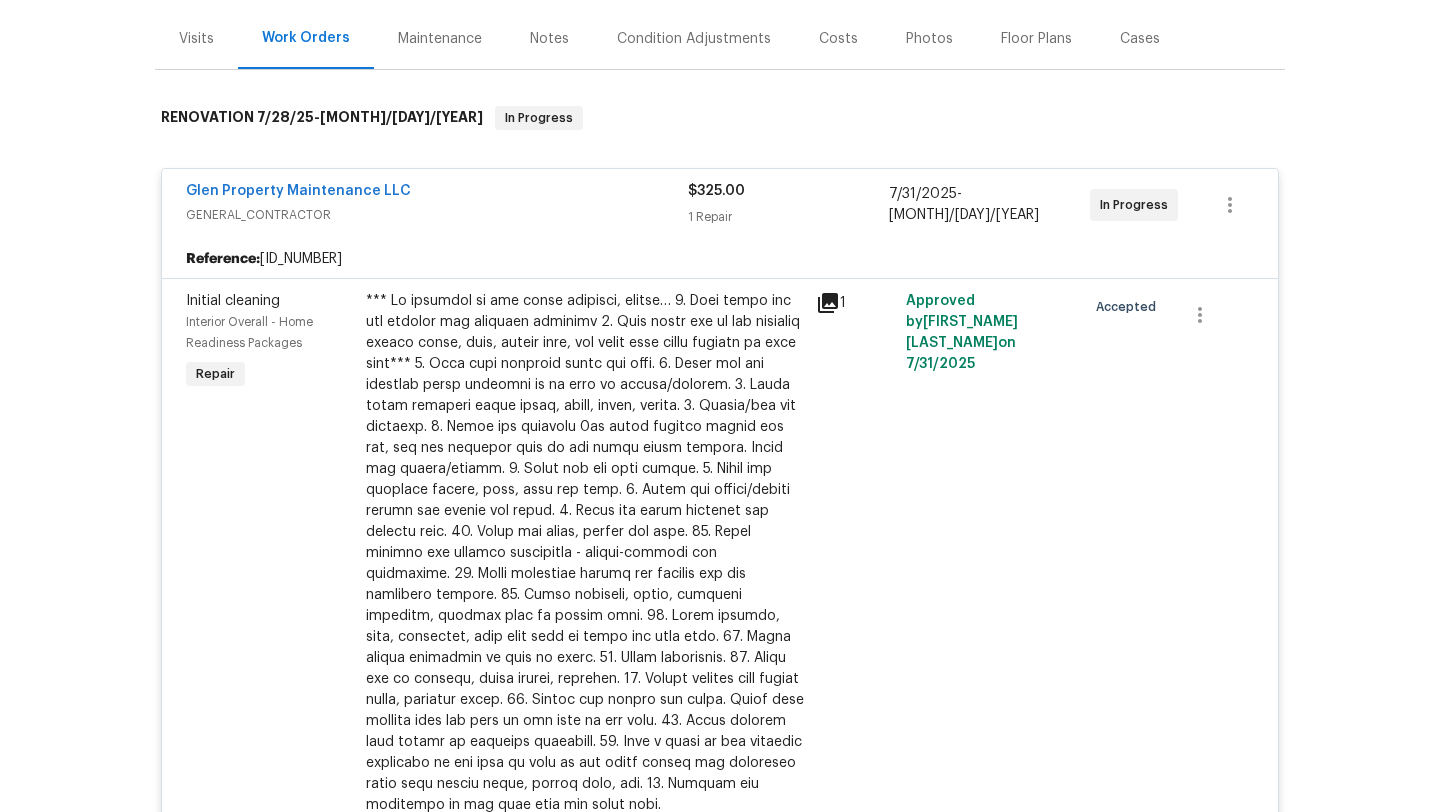 scroll, scrollTop: 317, scrollLeft: 0, axis: vertical 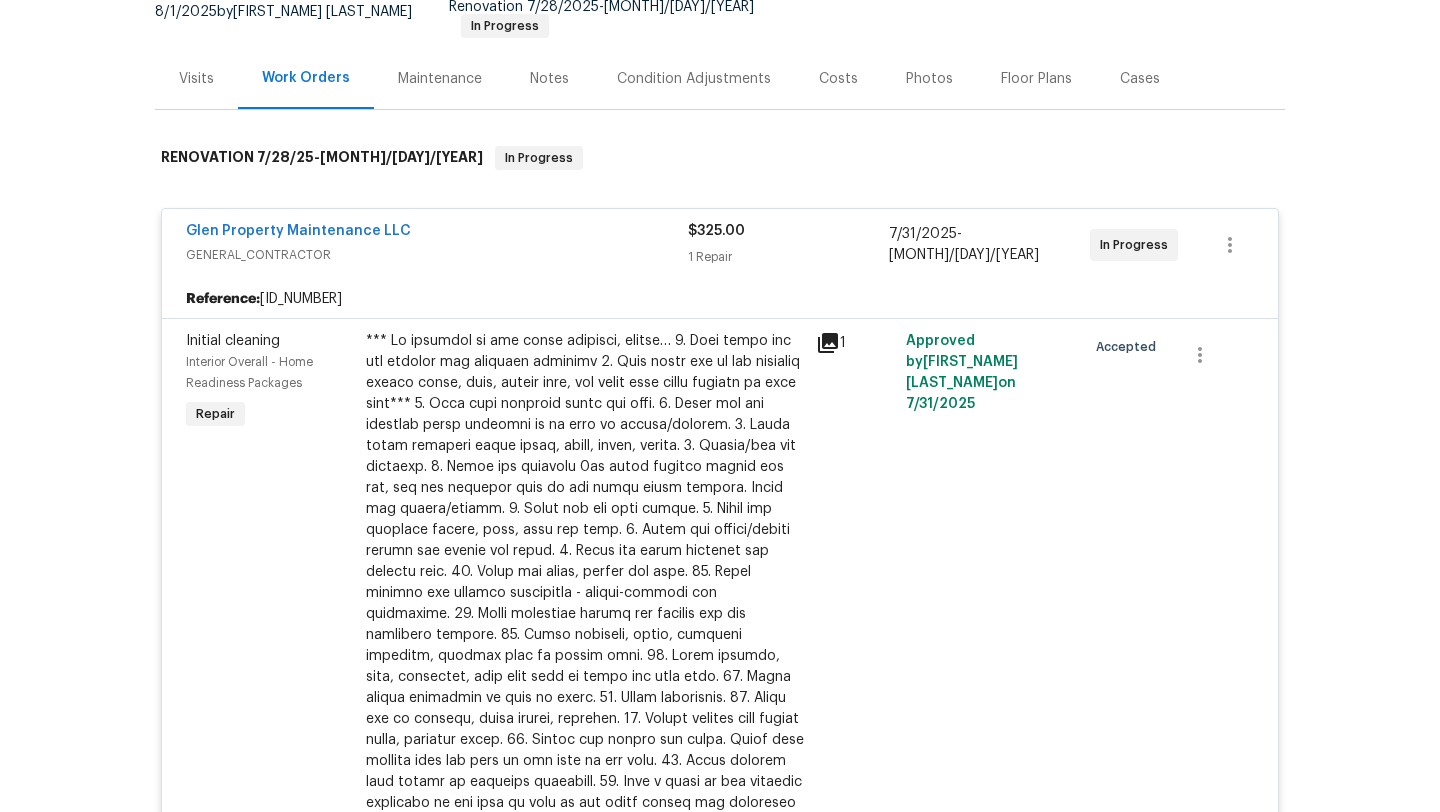 click on "Glen Property Maintenance LLC" at bounding box center (437, 233) 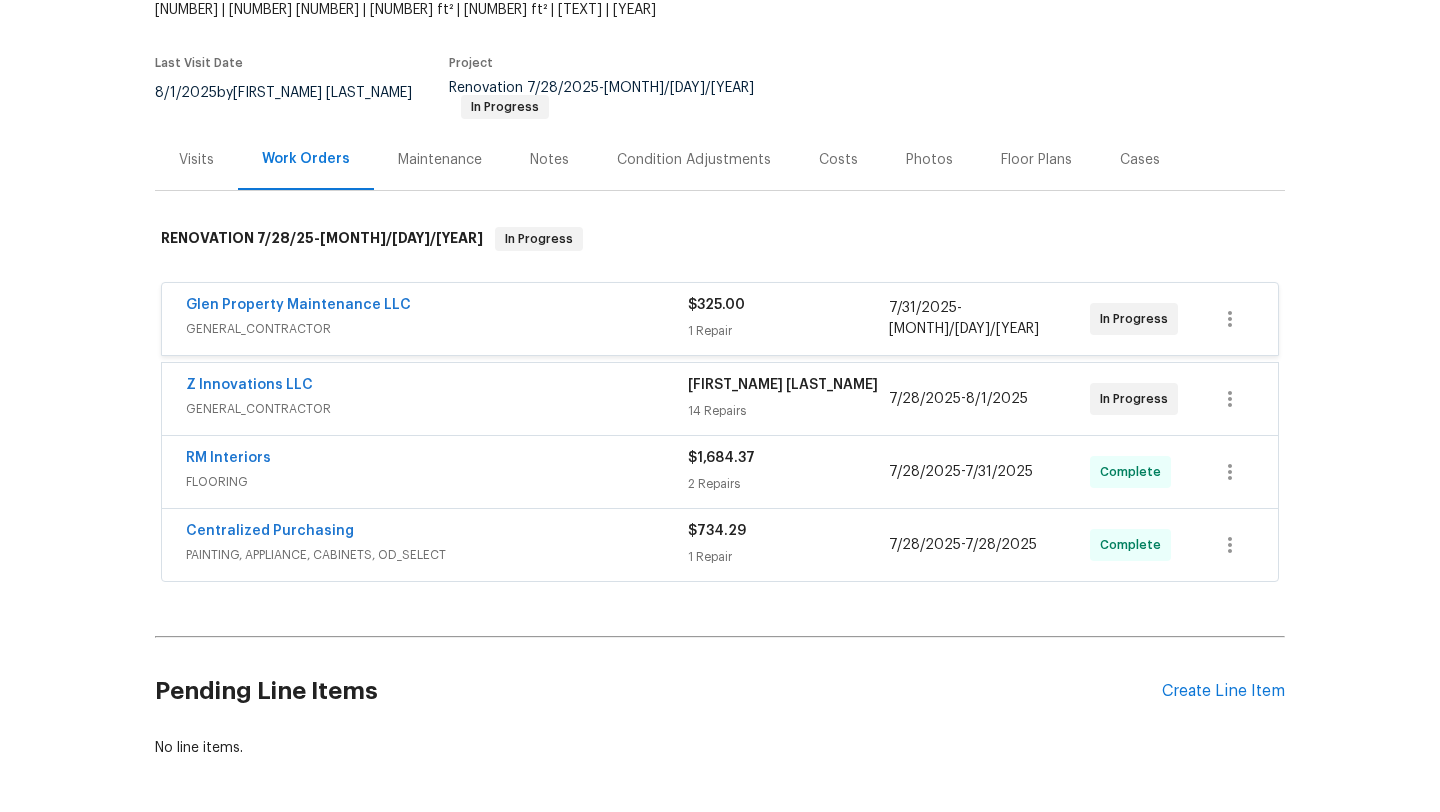 scroll, scrollTop: 232, scrollLeft: 0, axis: vertical 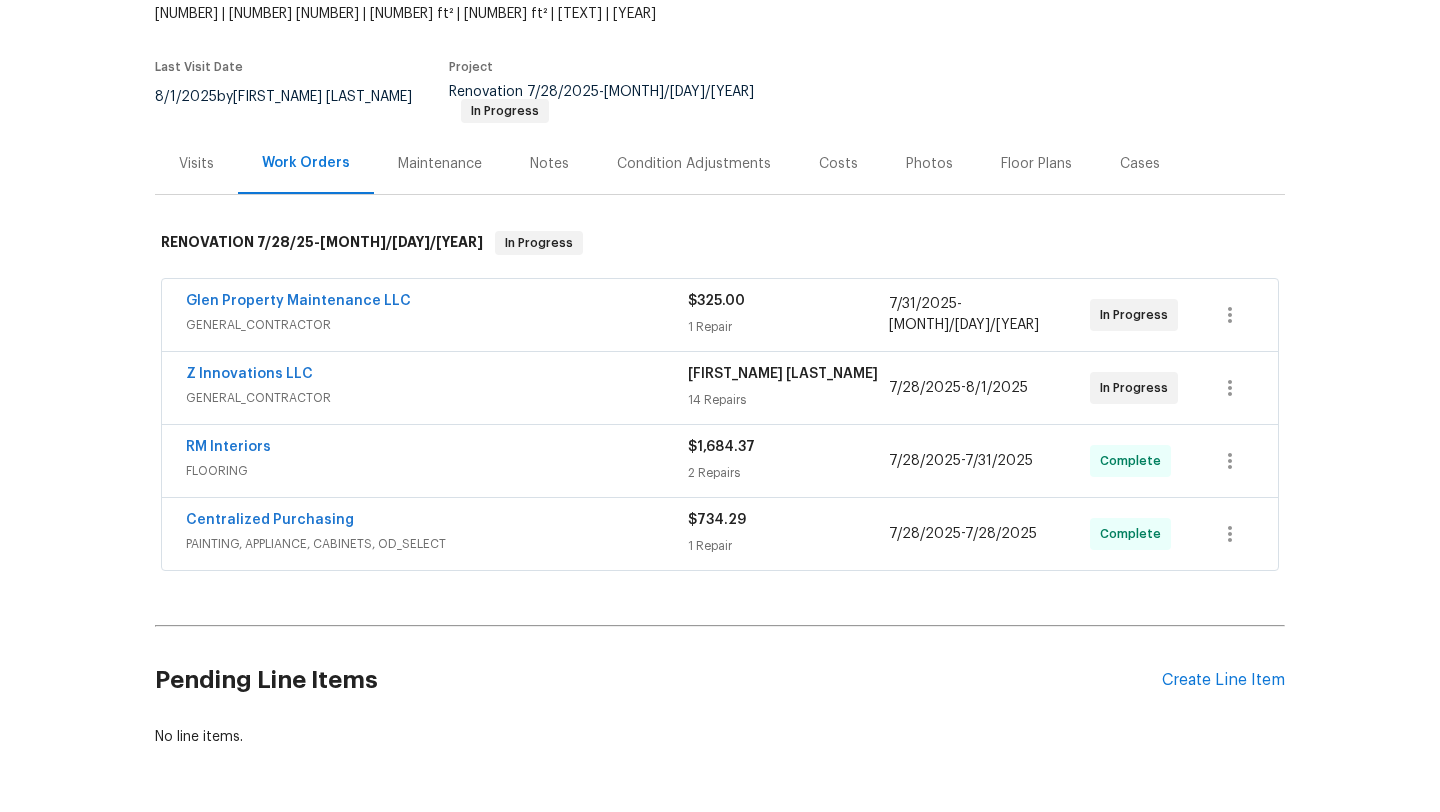 click on "Z Innovations LLC" at bounding box center (437, 376) 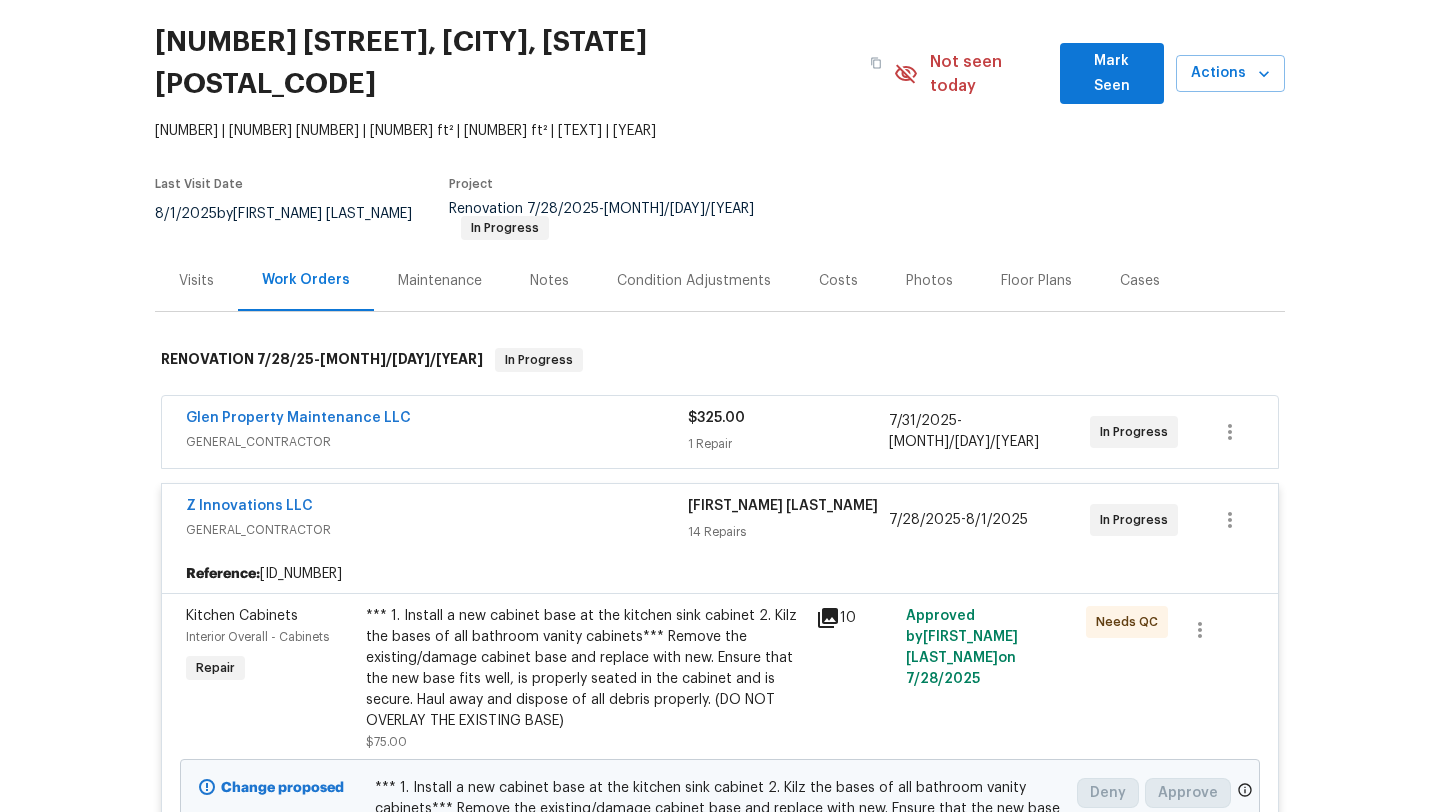 scroll, scrollTop: 112, scrollLeft: 0, axis: vertical 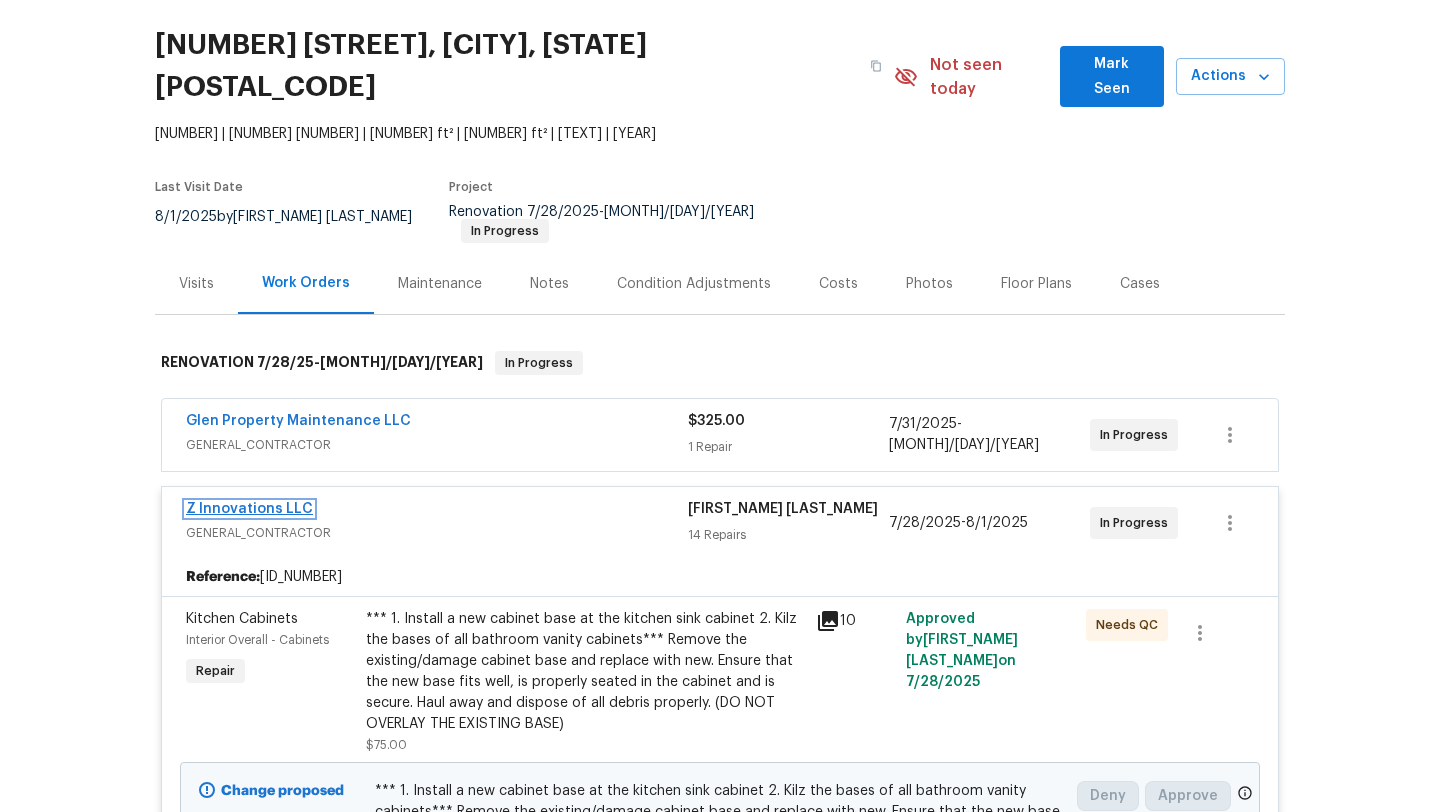 click on "Z Innovations LLC" at bounding box center [249, 509] 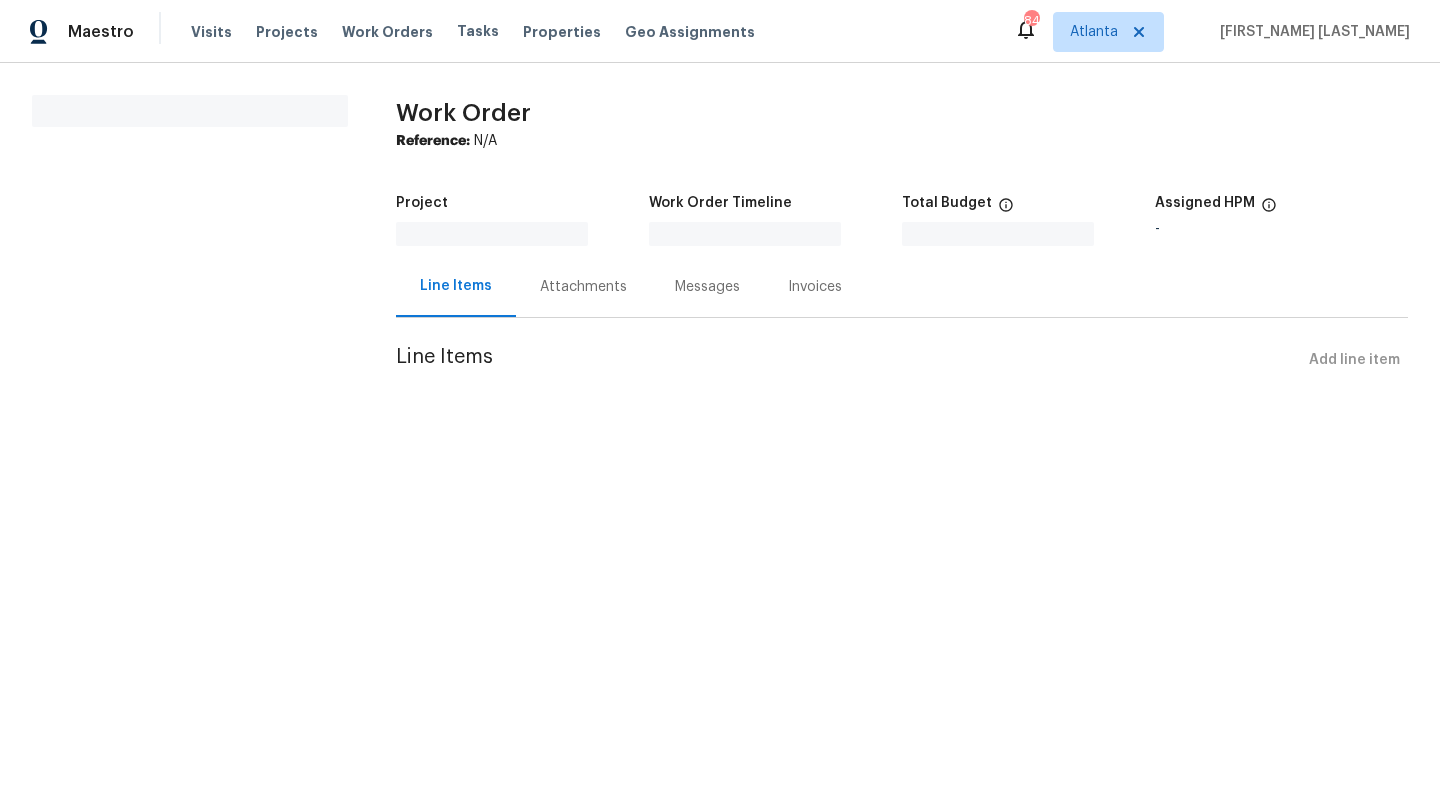 scroll, scrollTop: 0, scrollLeft: 0, axis: both 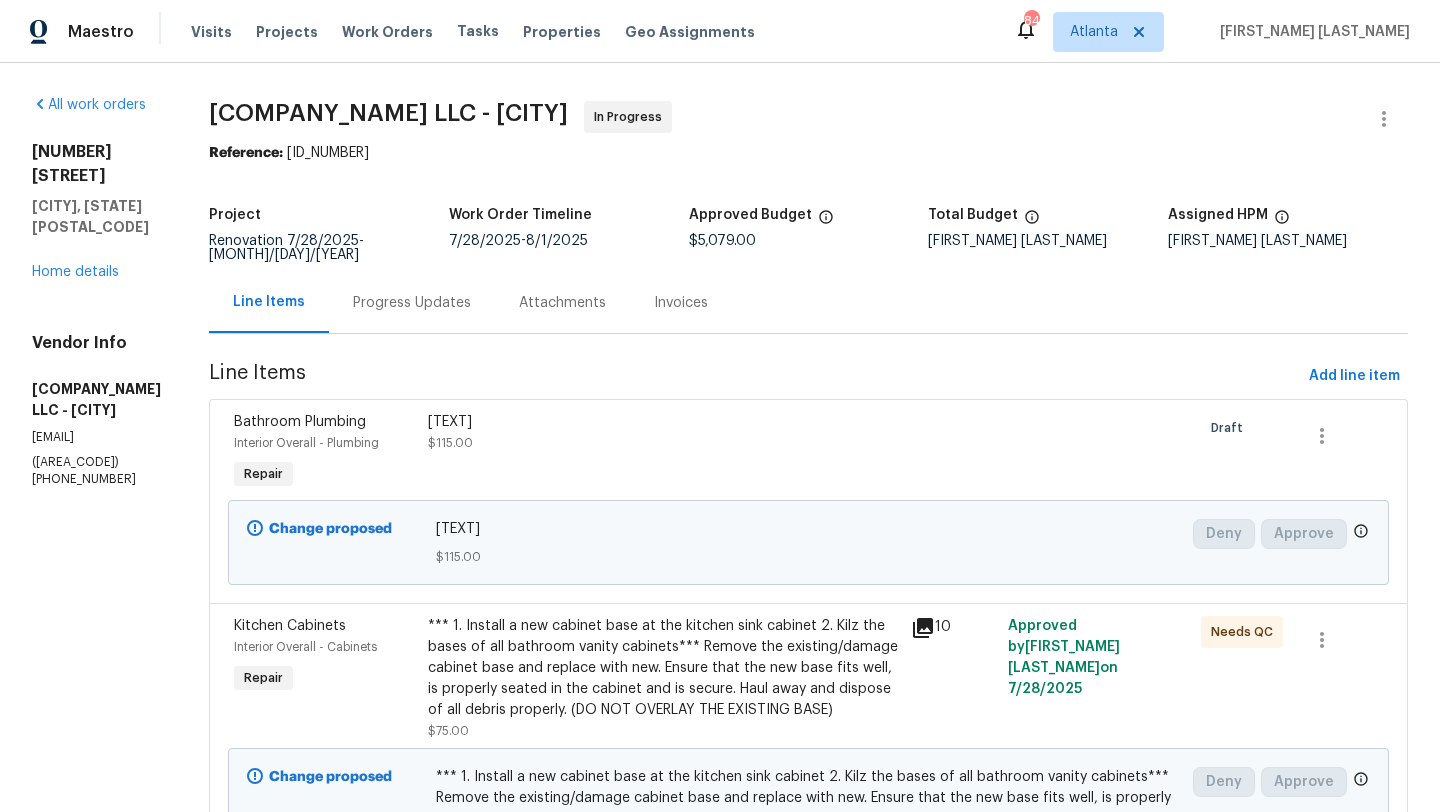 click on "Progress Updates" at bounding box center [412, 303] 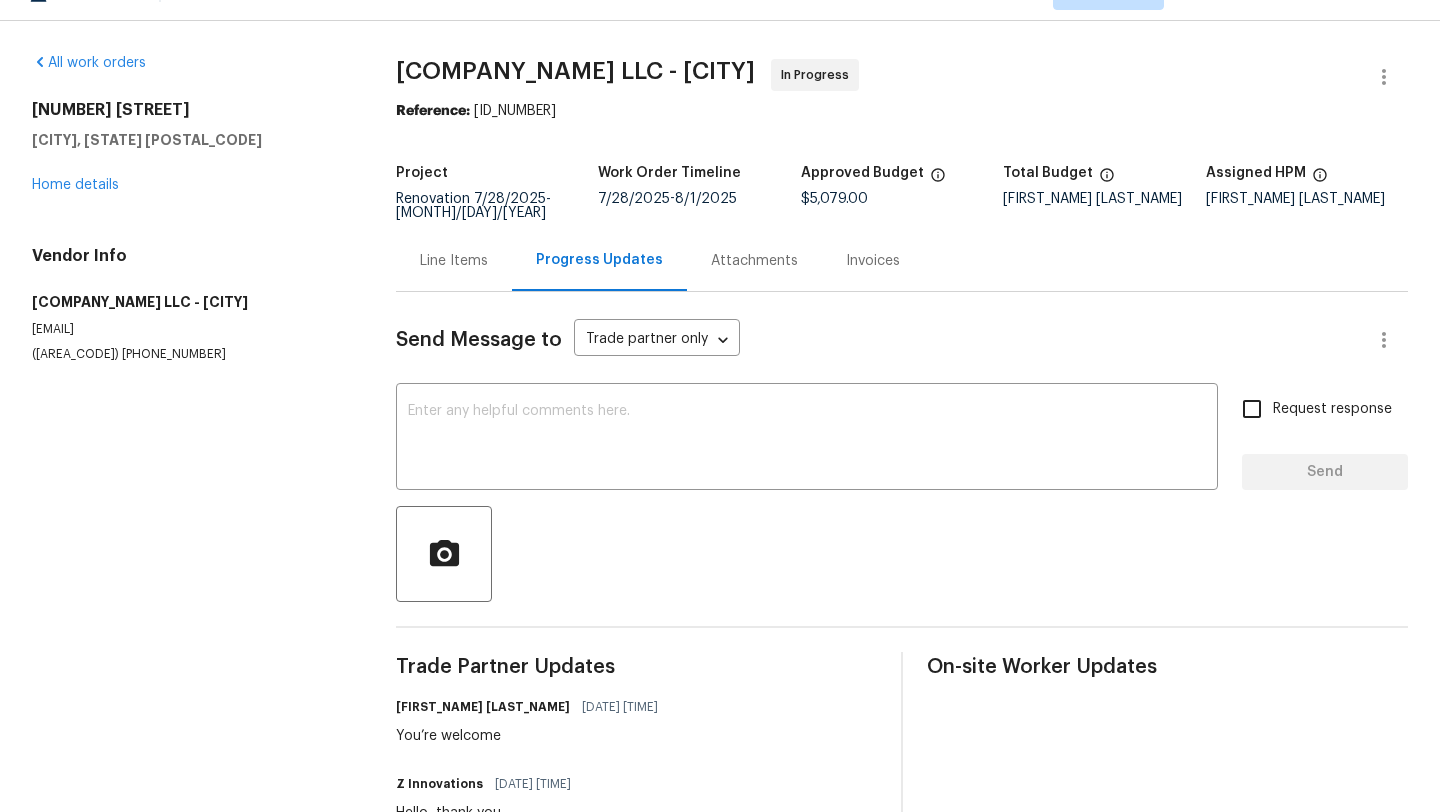 scroll, scrollTop: 18, scrollLeft: 0, axis: vertical 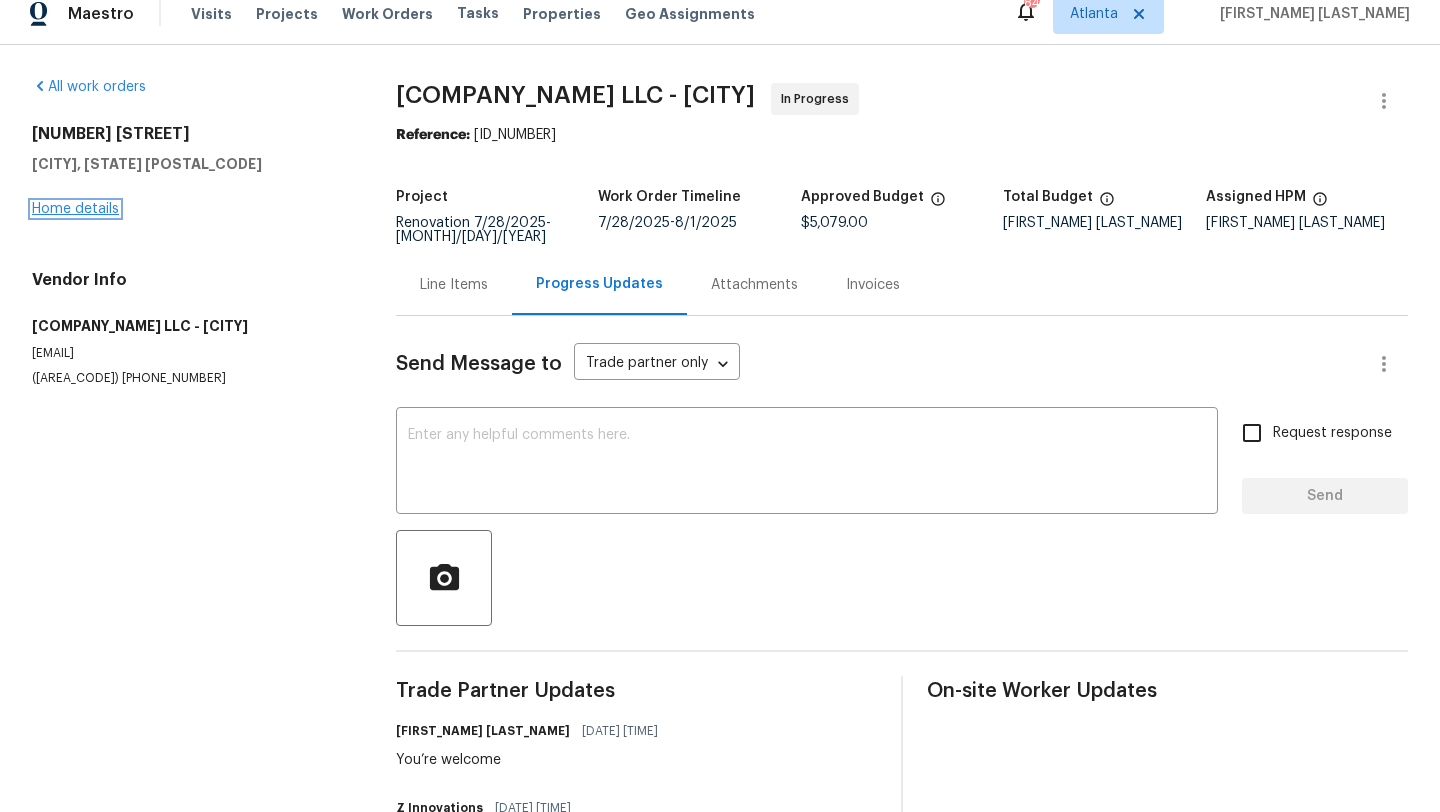 click on "Home details" at bounding box center [75, 209] 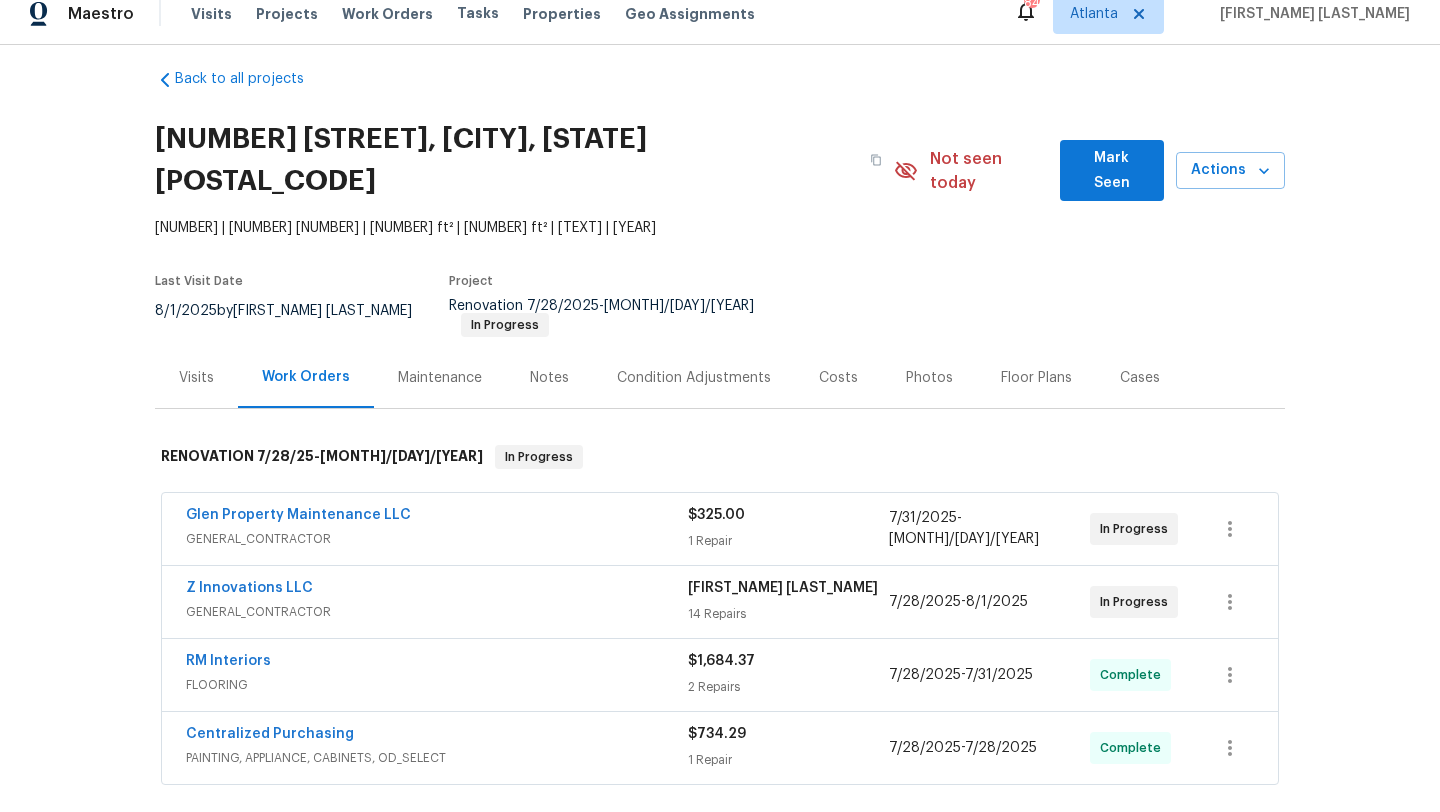 click on "Glen Property Maintenance LLC" at bounding box center [437, 517] 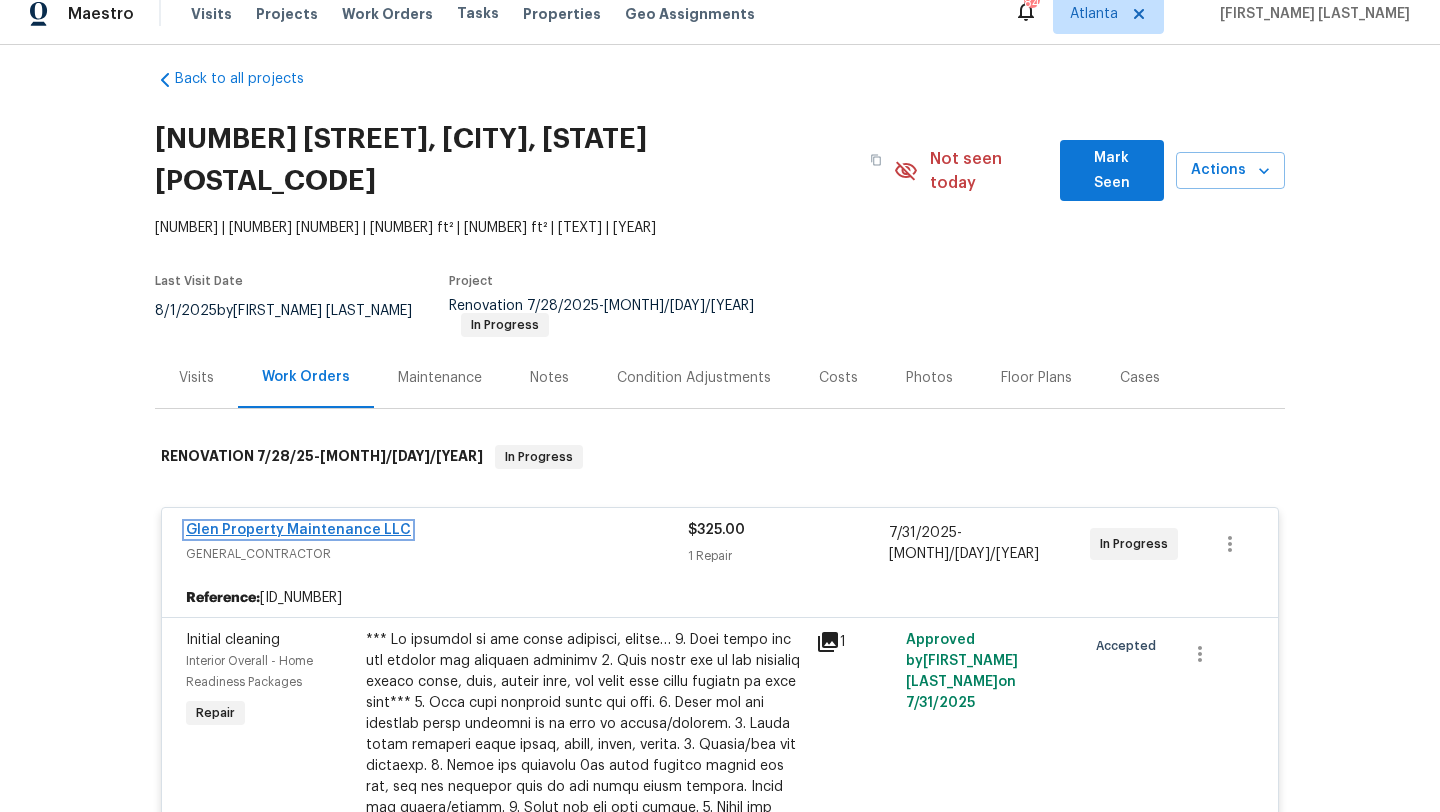 click on "Glen Property Maintenance LLC" at bounding box center [298, 530] 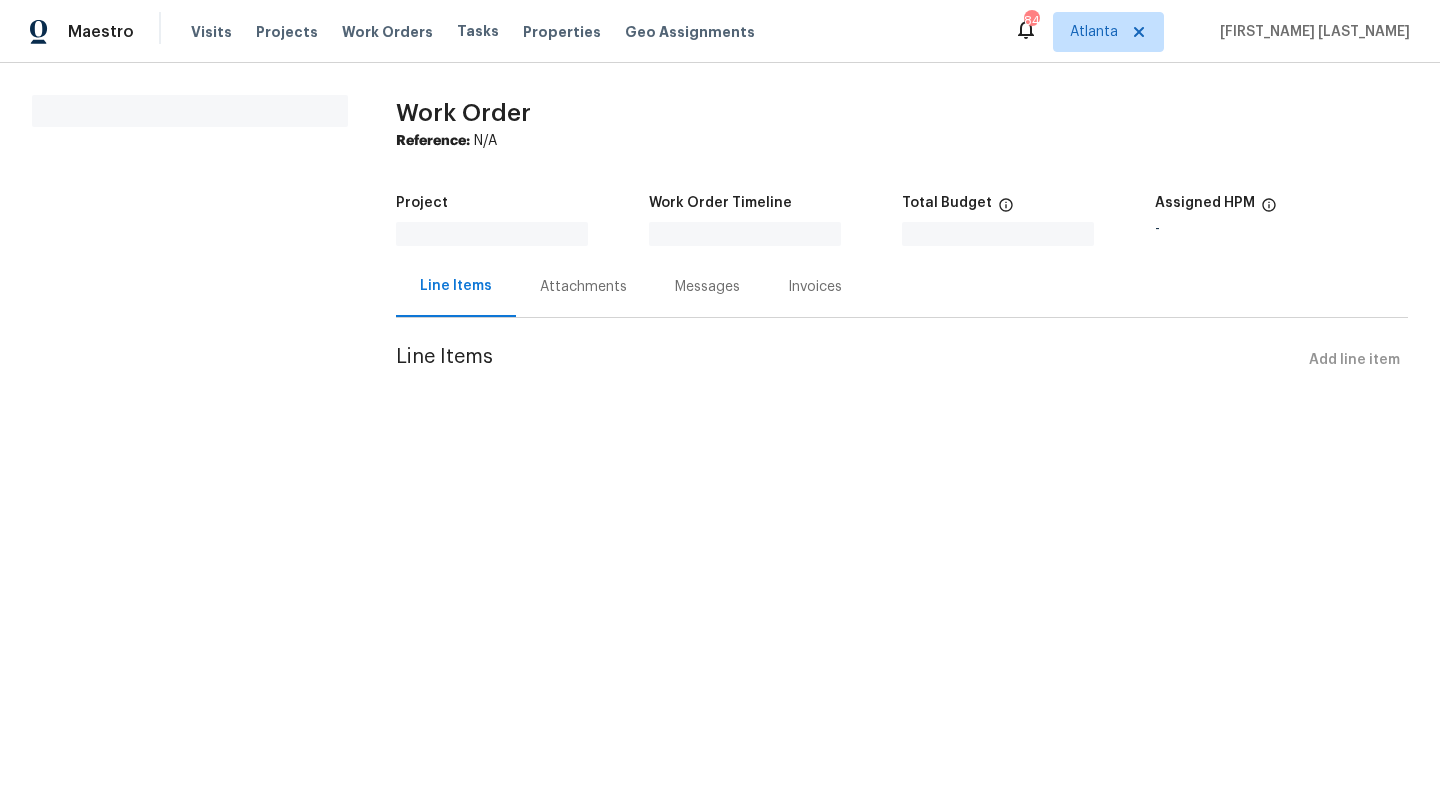 scroll, scrollTop: 0, scrollLeft: 0, axis: both 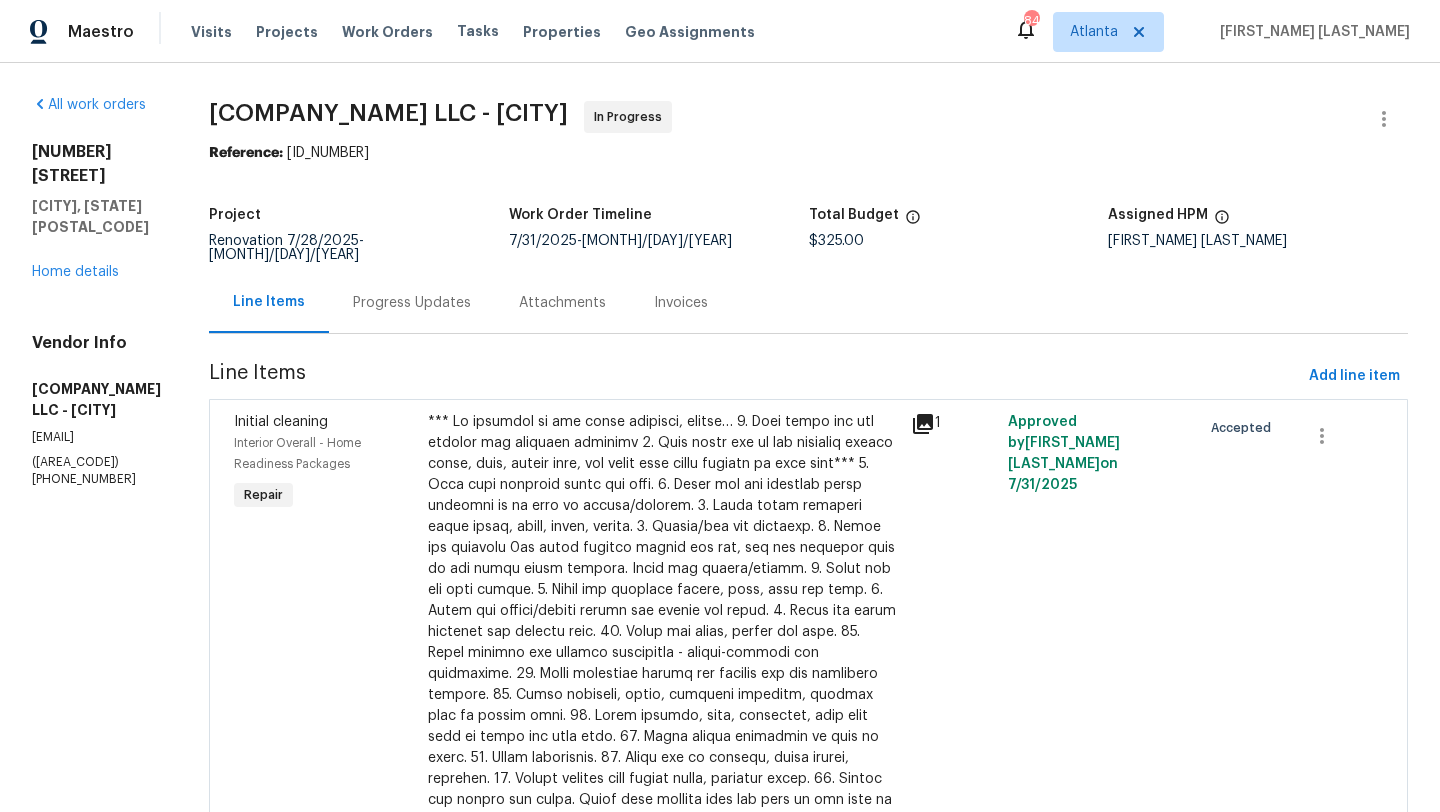click on "Progress Updates" at bounding box center [412, 303] 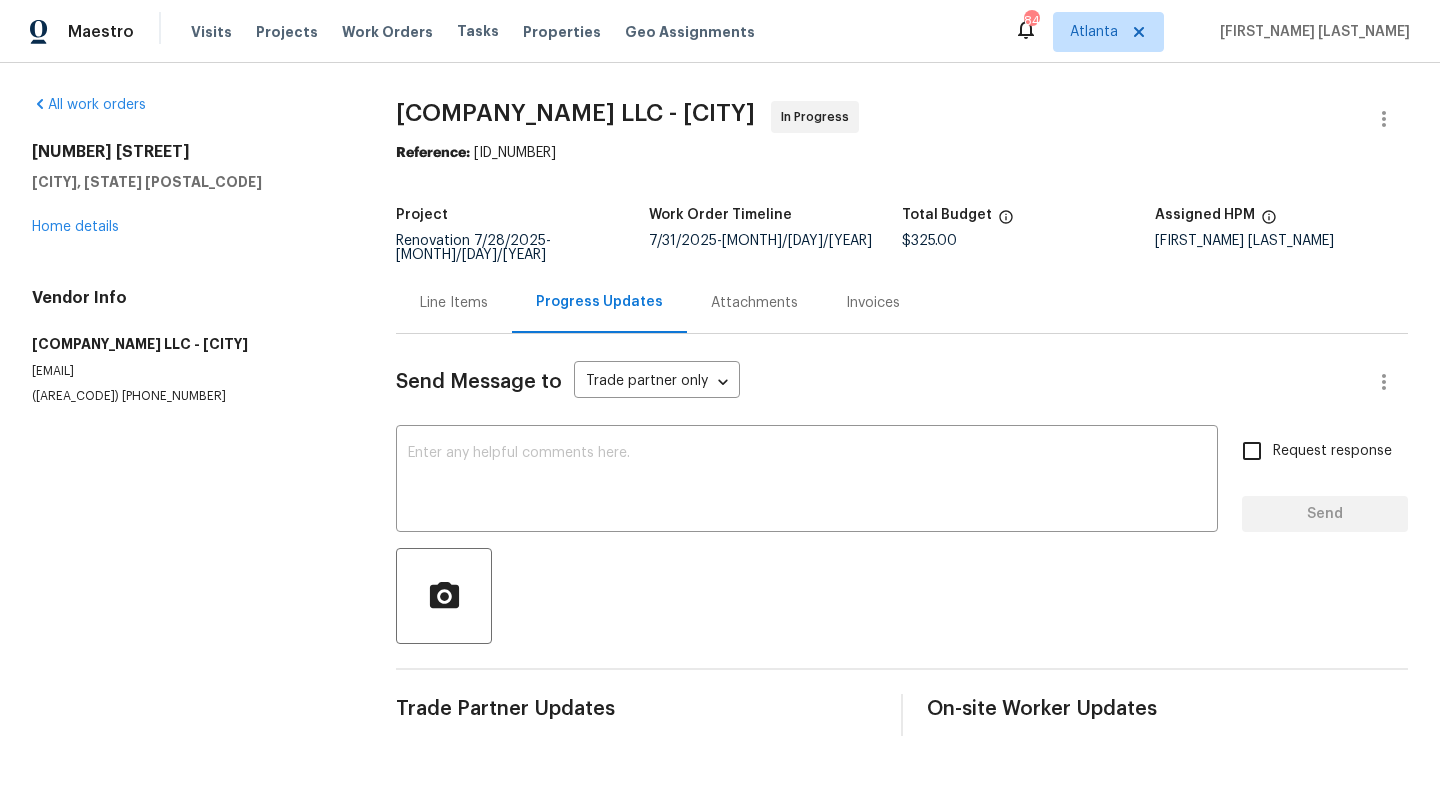 click on "4212 Kenwood Trl Atlanta, GA 30349 Home details" at bounding box center [190, 189] 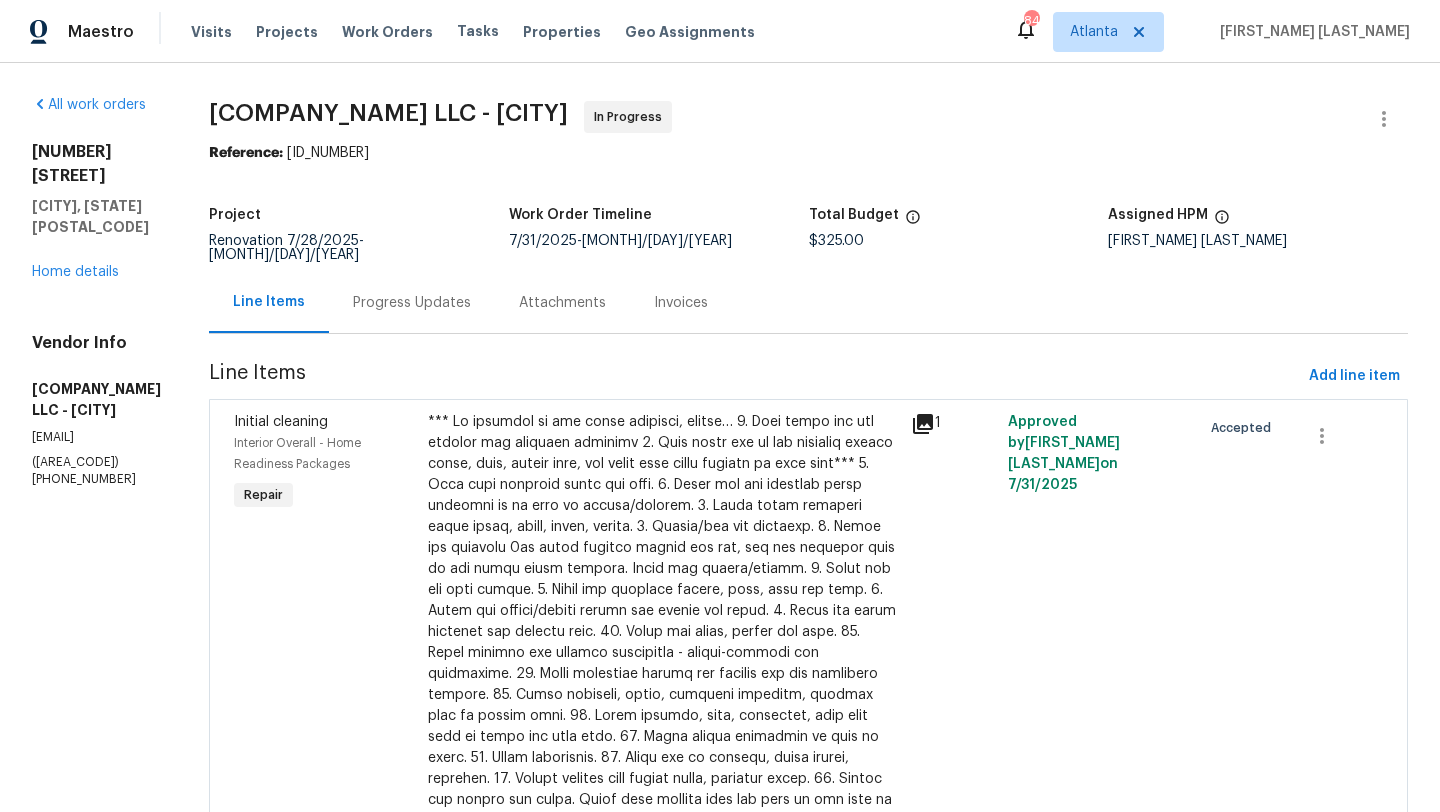 click 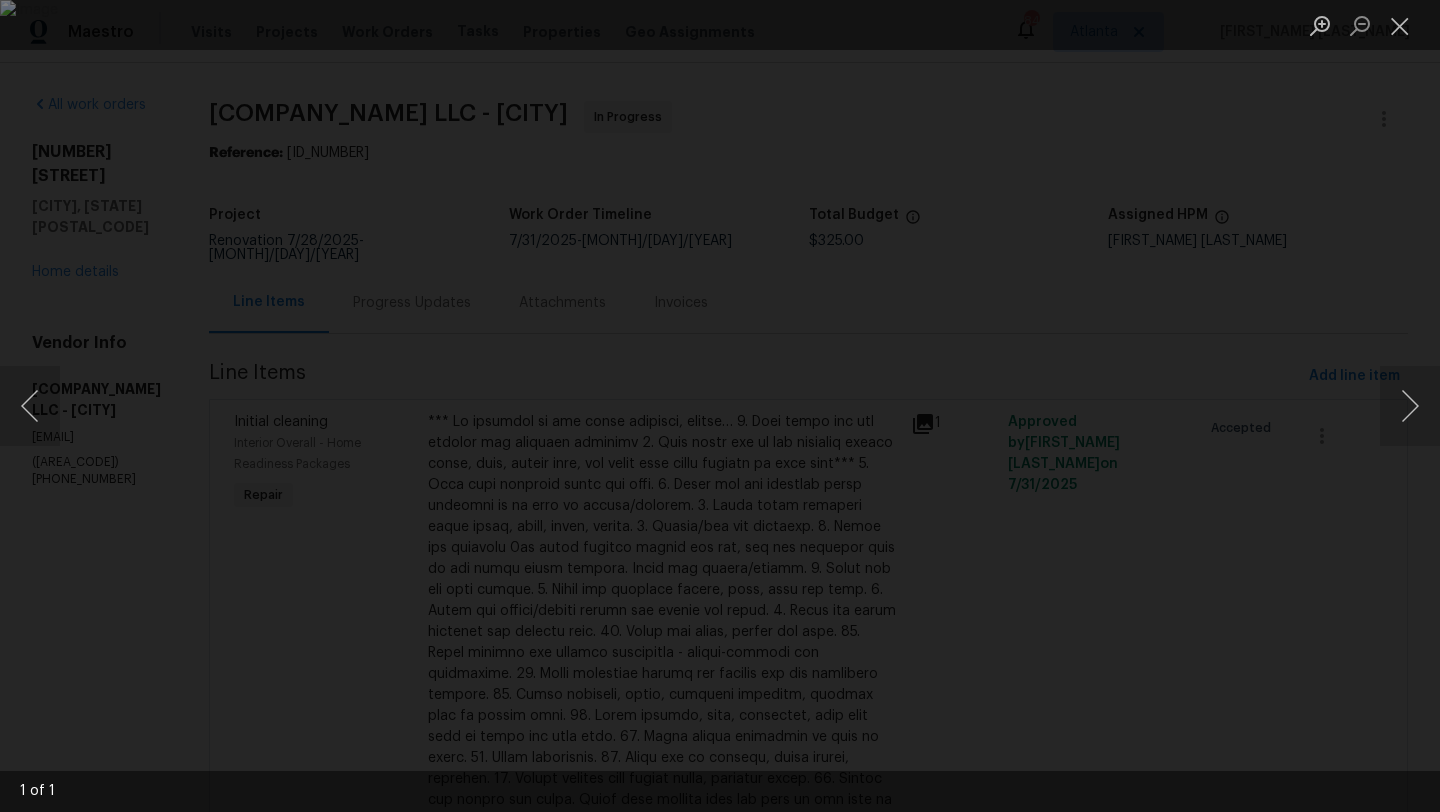 click at bounding box center (720, 406) 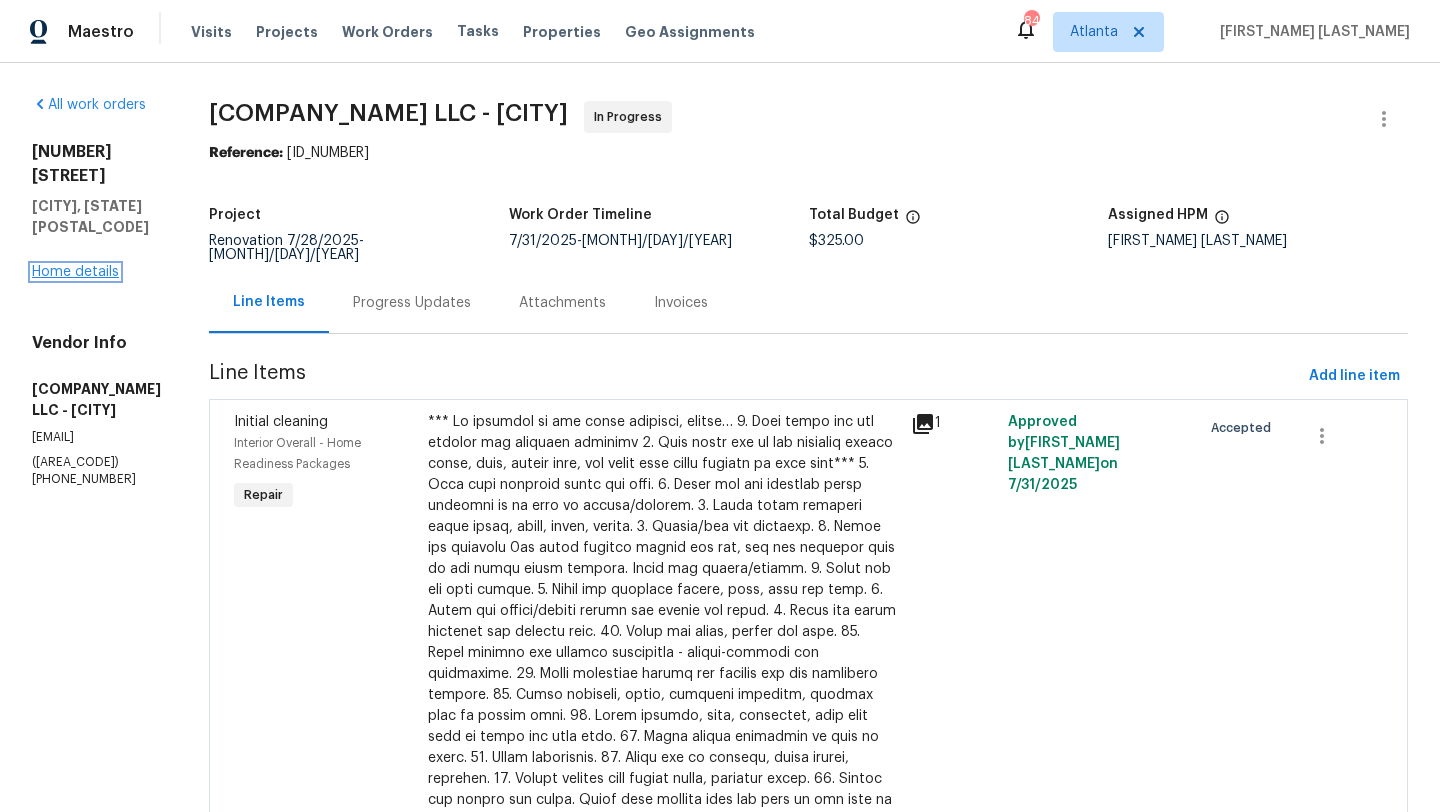 click on "Home details" at bounding box center (75, 272) 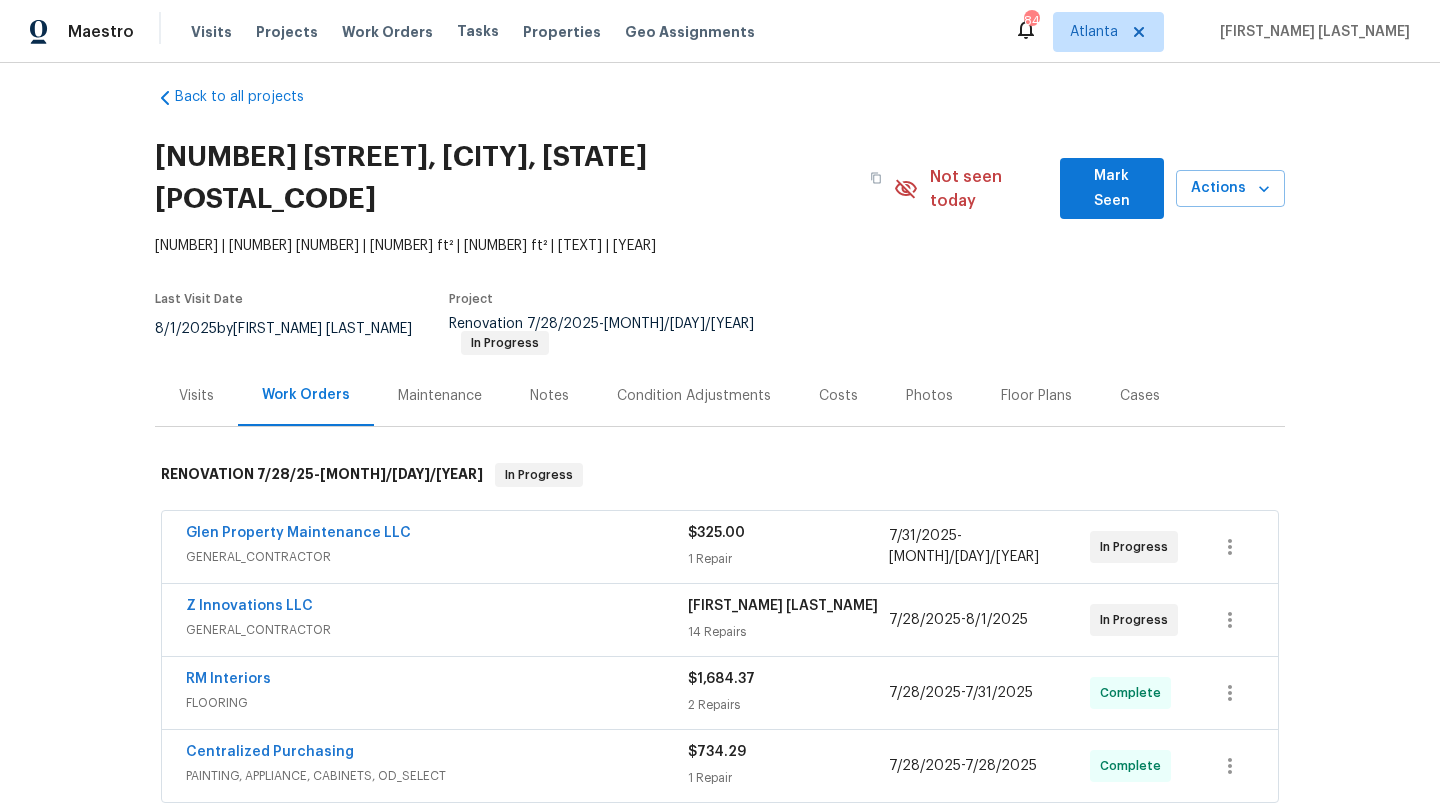 click on "Costs" at bounding box center (838, 396) 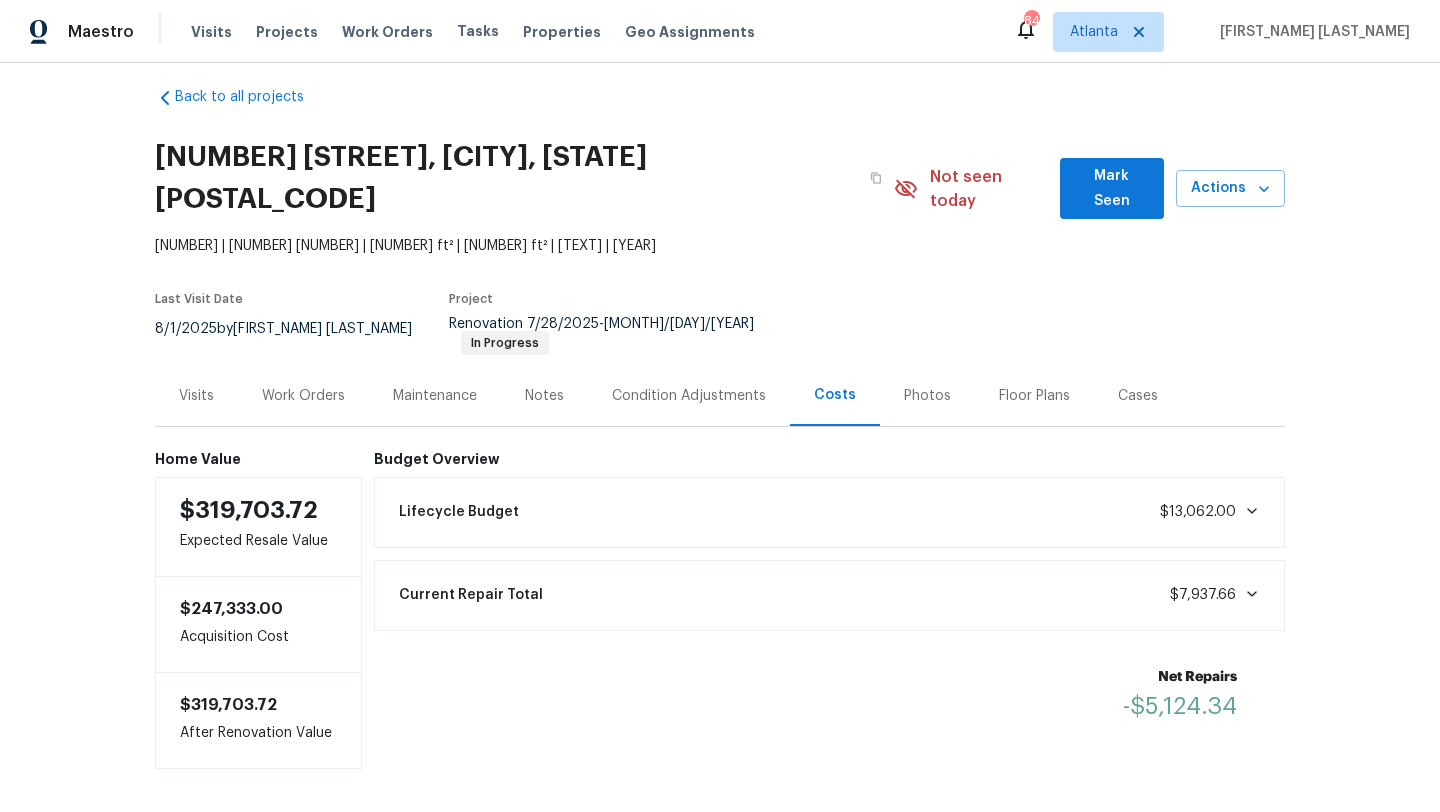 click on "Photos" at bounding box center (927, 396) 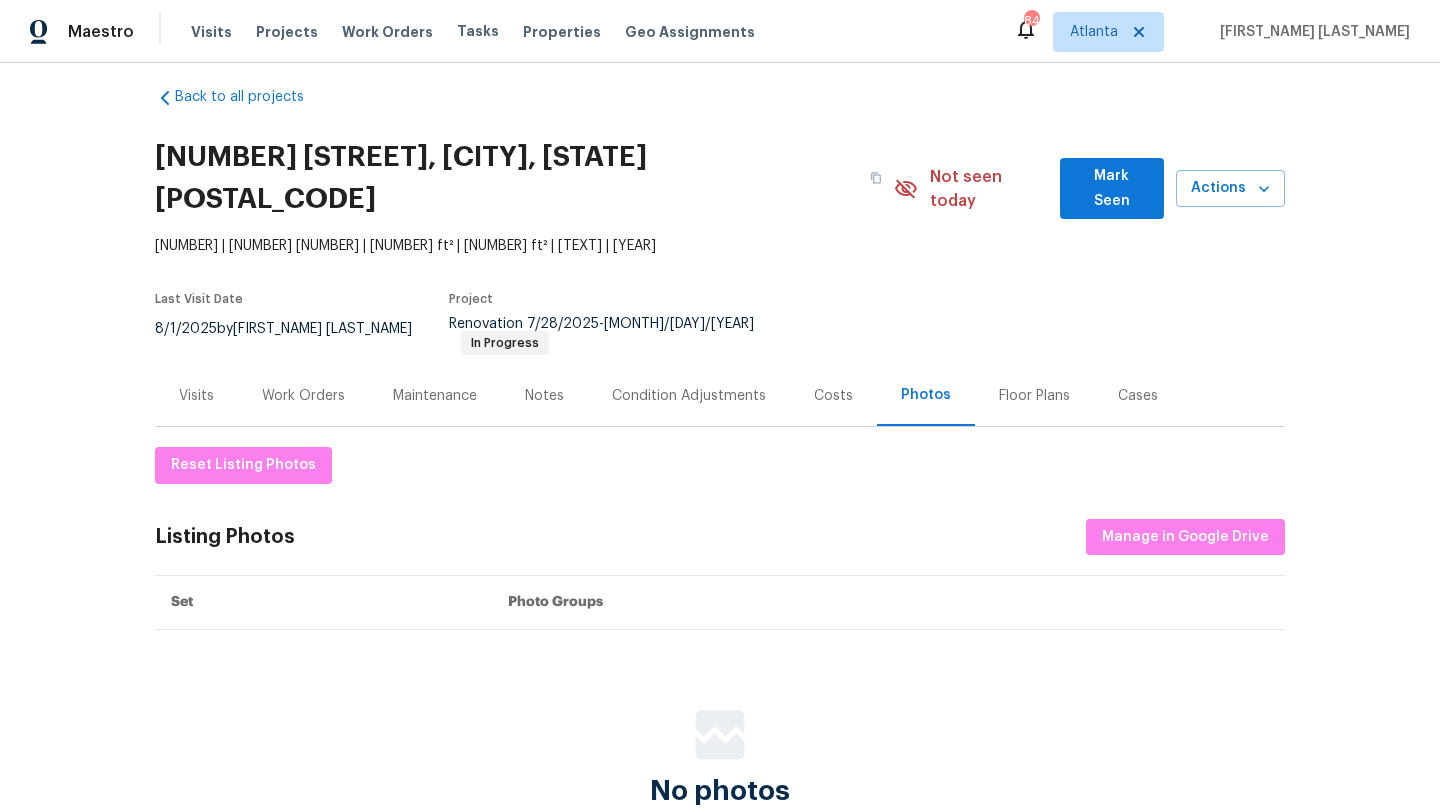 click on "Notes" at bounding box center (544, 396) 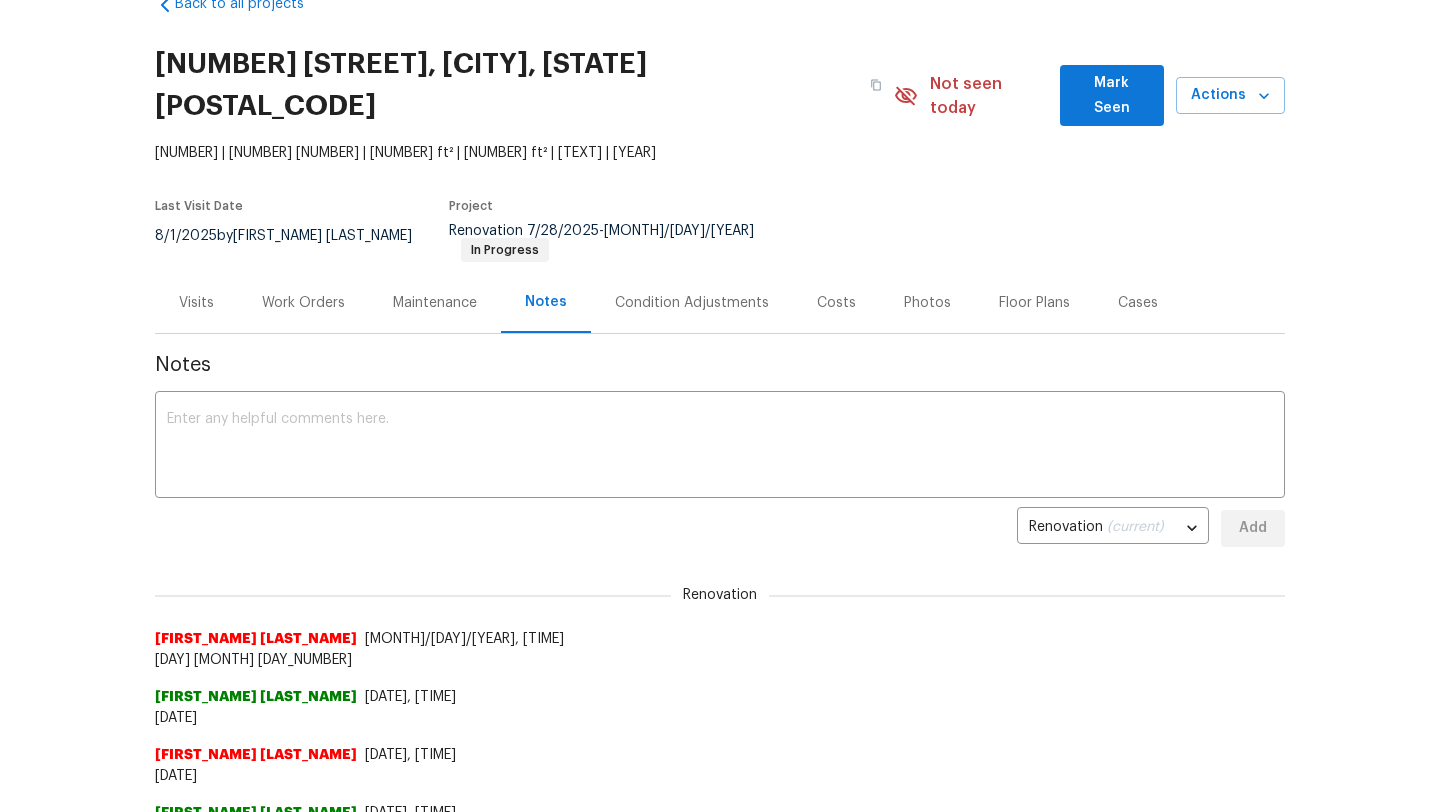 scroll, scrollTop: 0, scrollLeft: 0, axis: both 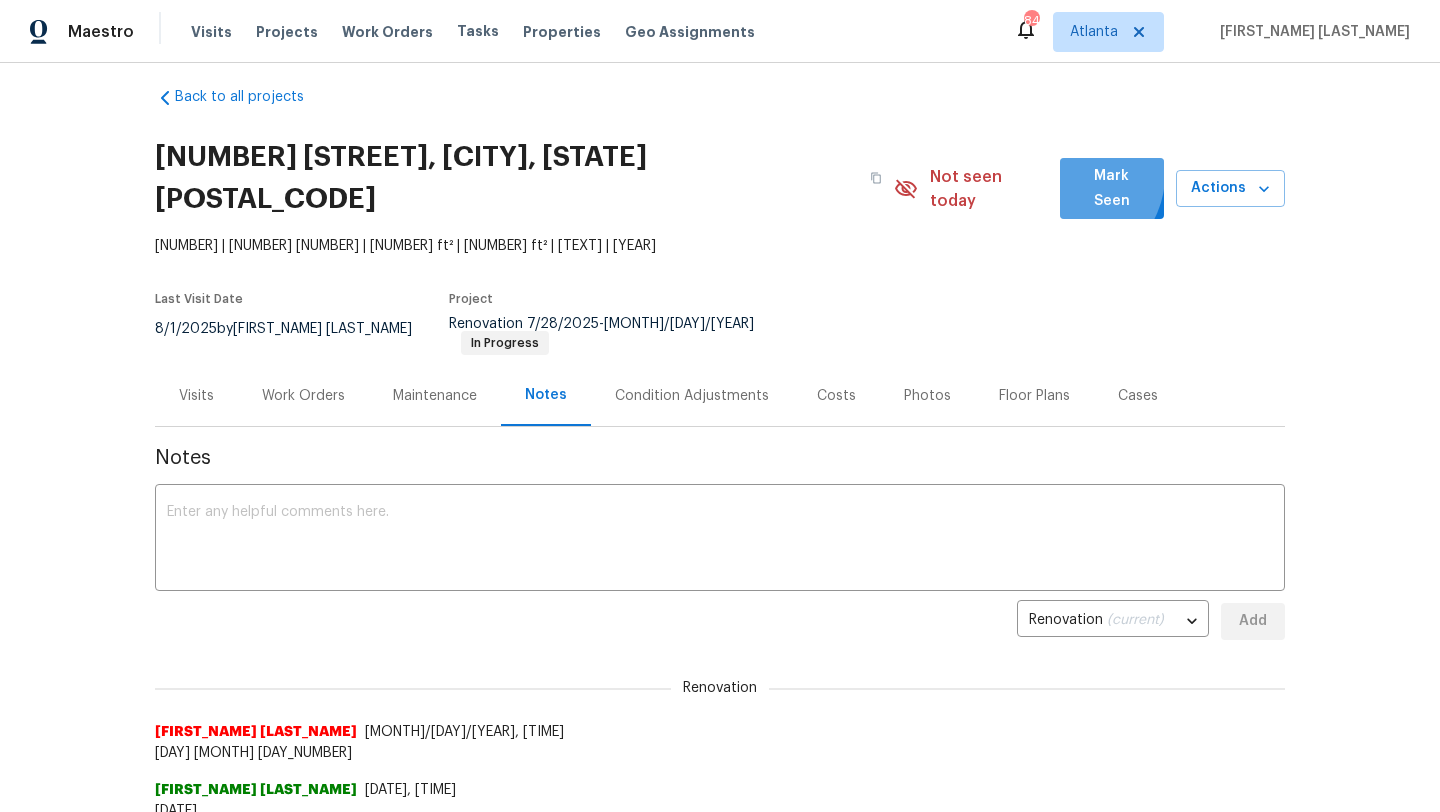 click on "Mark Seen" at bounding box center [1112, 188] 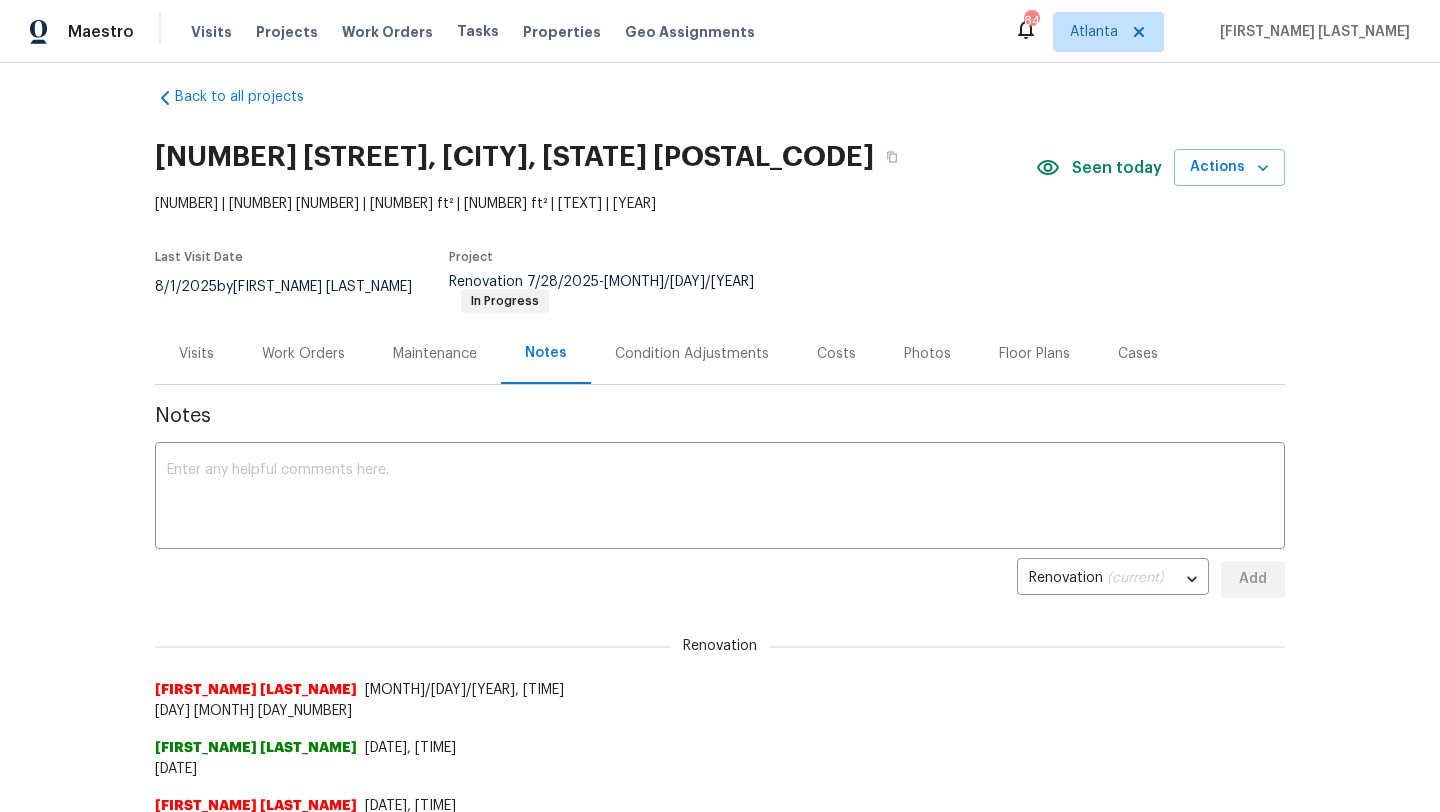 click on "Visits" at bounding box center [196, 354] 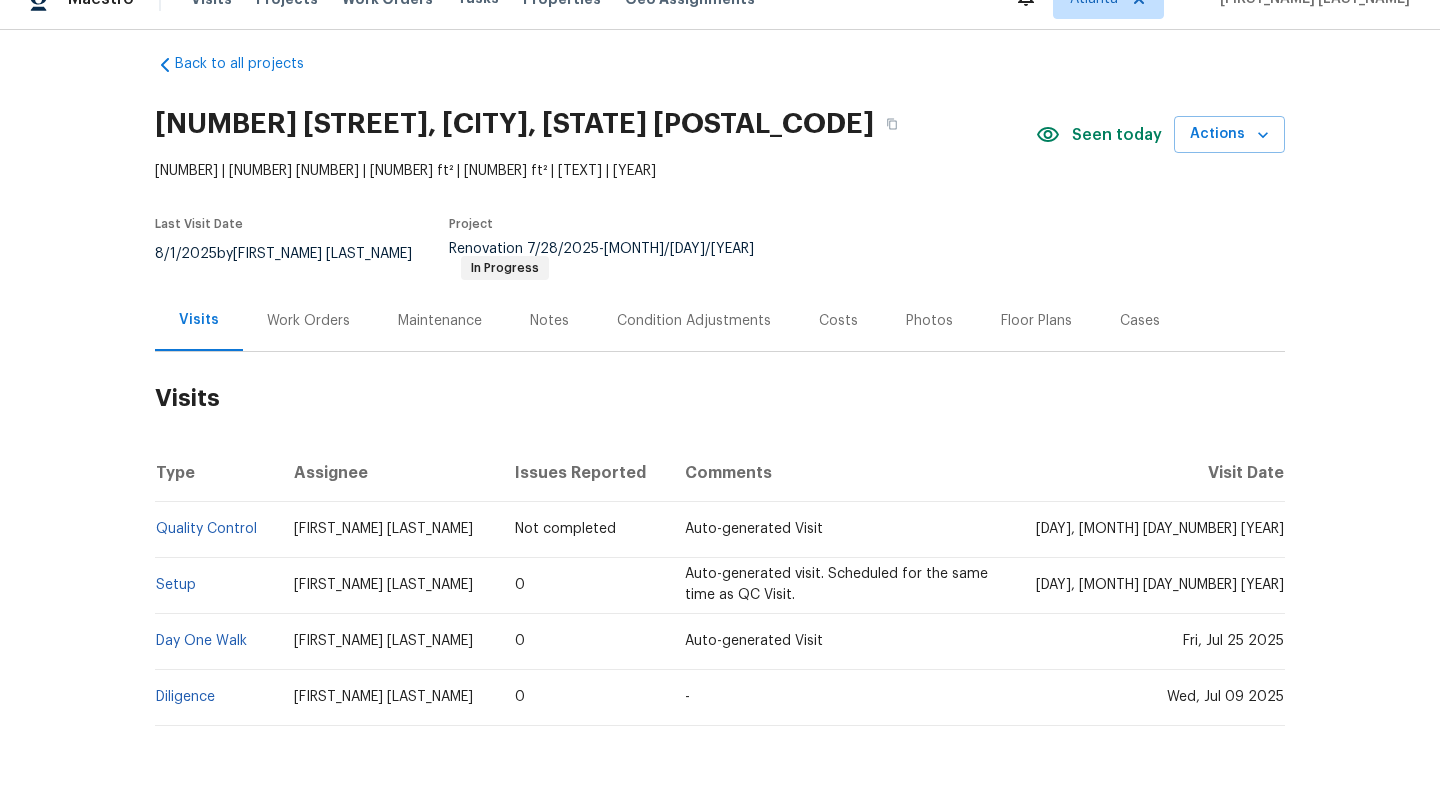 scroll, scrollTop: 0, scrollLeft: 0, axis: both 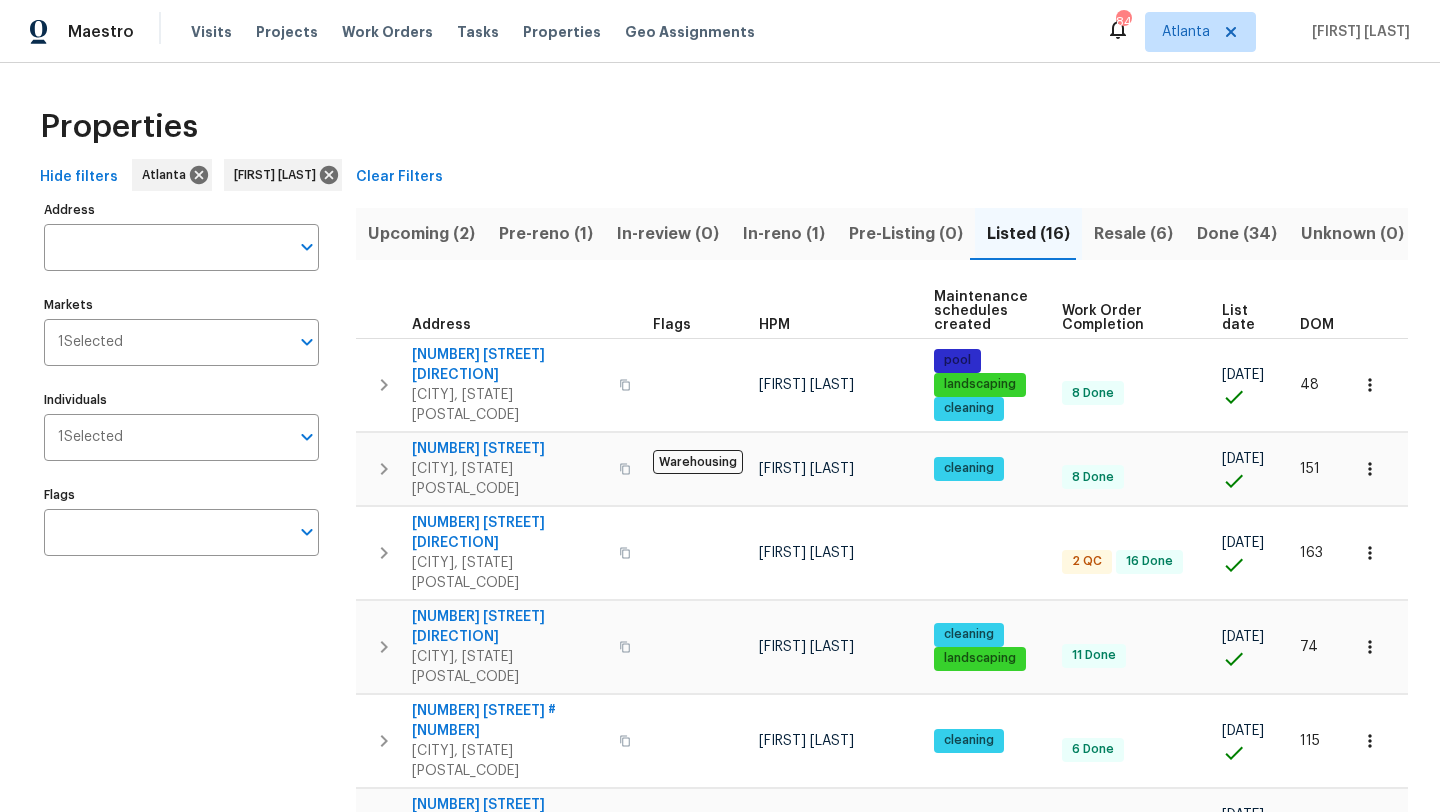 click on "In-reno (1)" at bounding box center (784, 234) 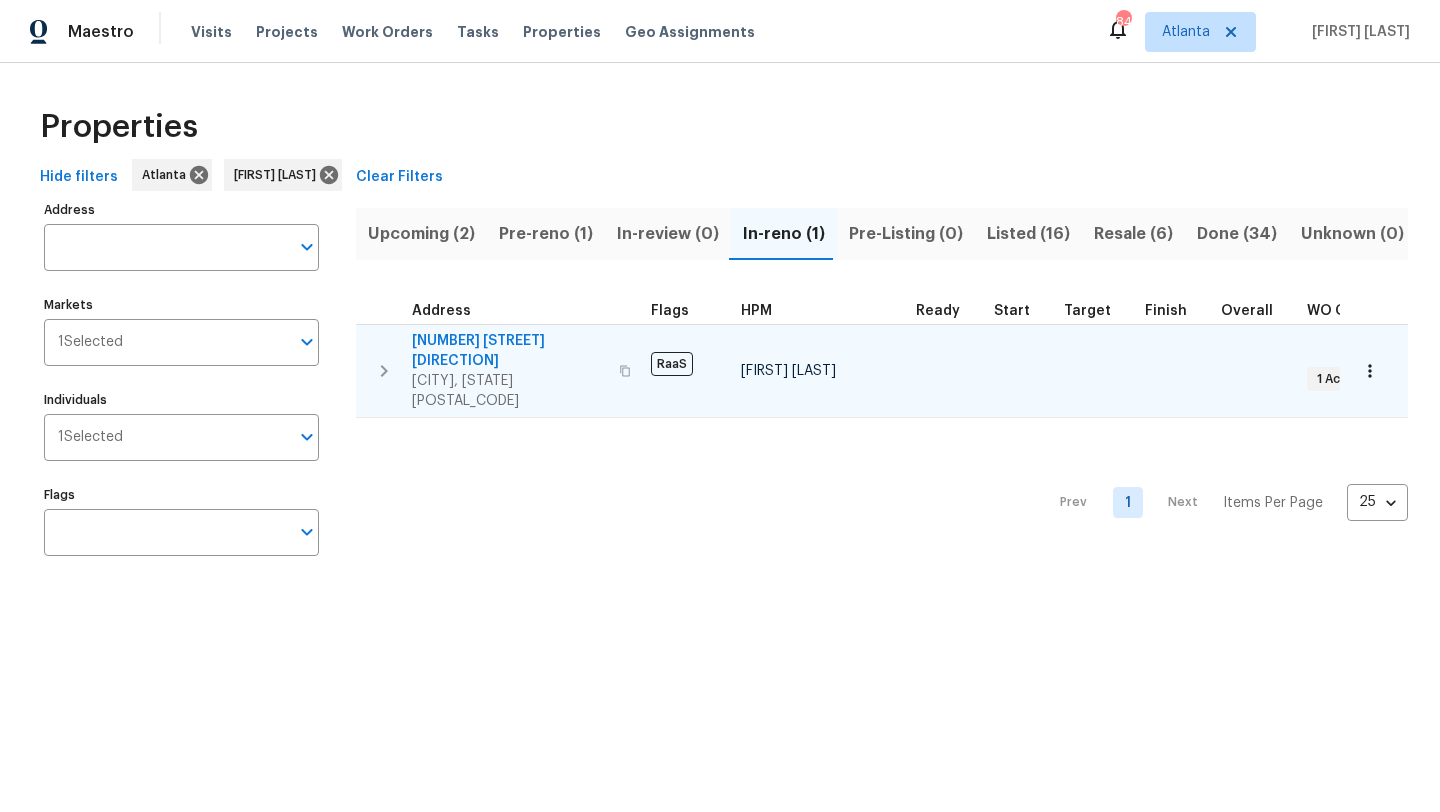 scroll, scrollTop: 0, scrollLeft: 0, axis: both 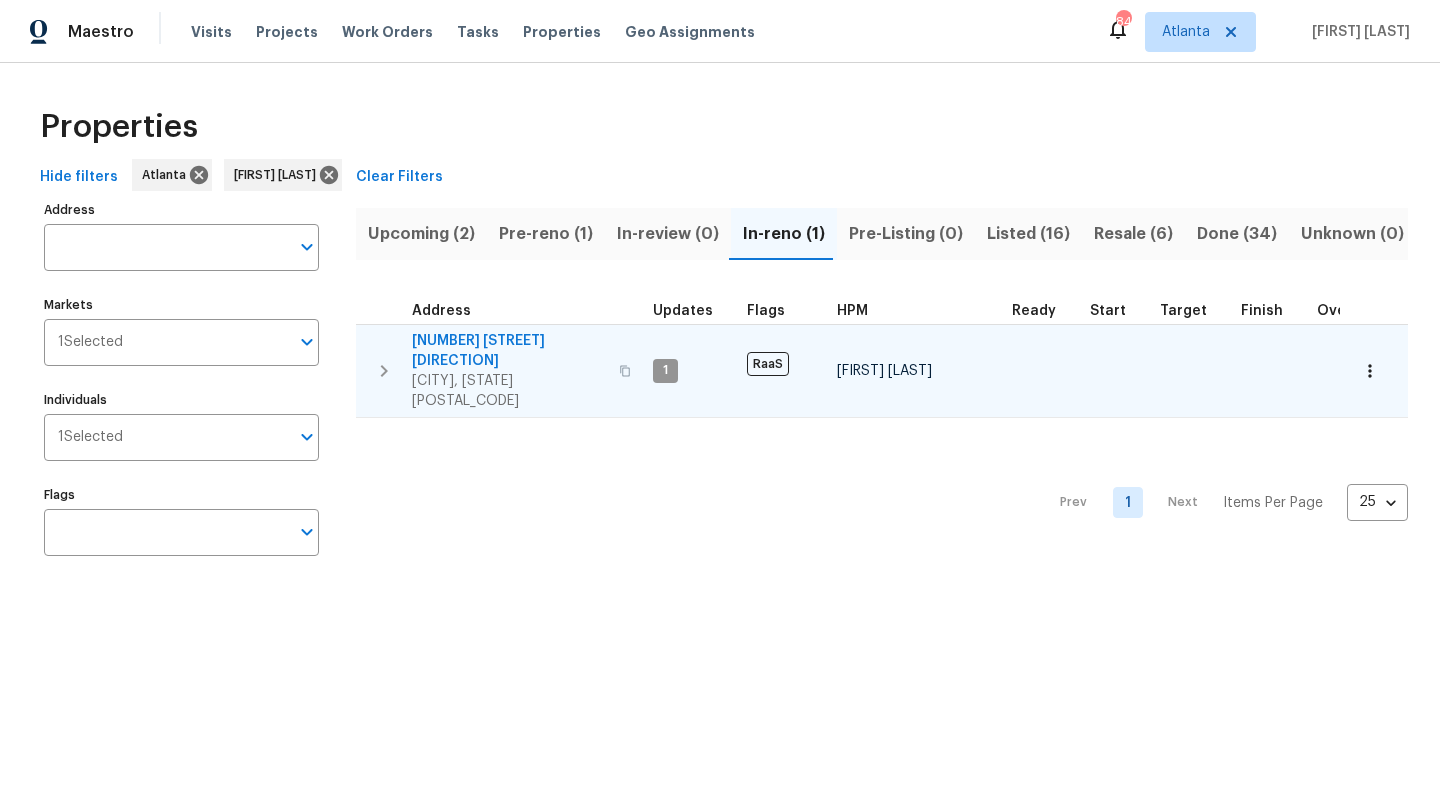 click on "Marietta, GA 30008" at bounding box center (509, 391) 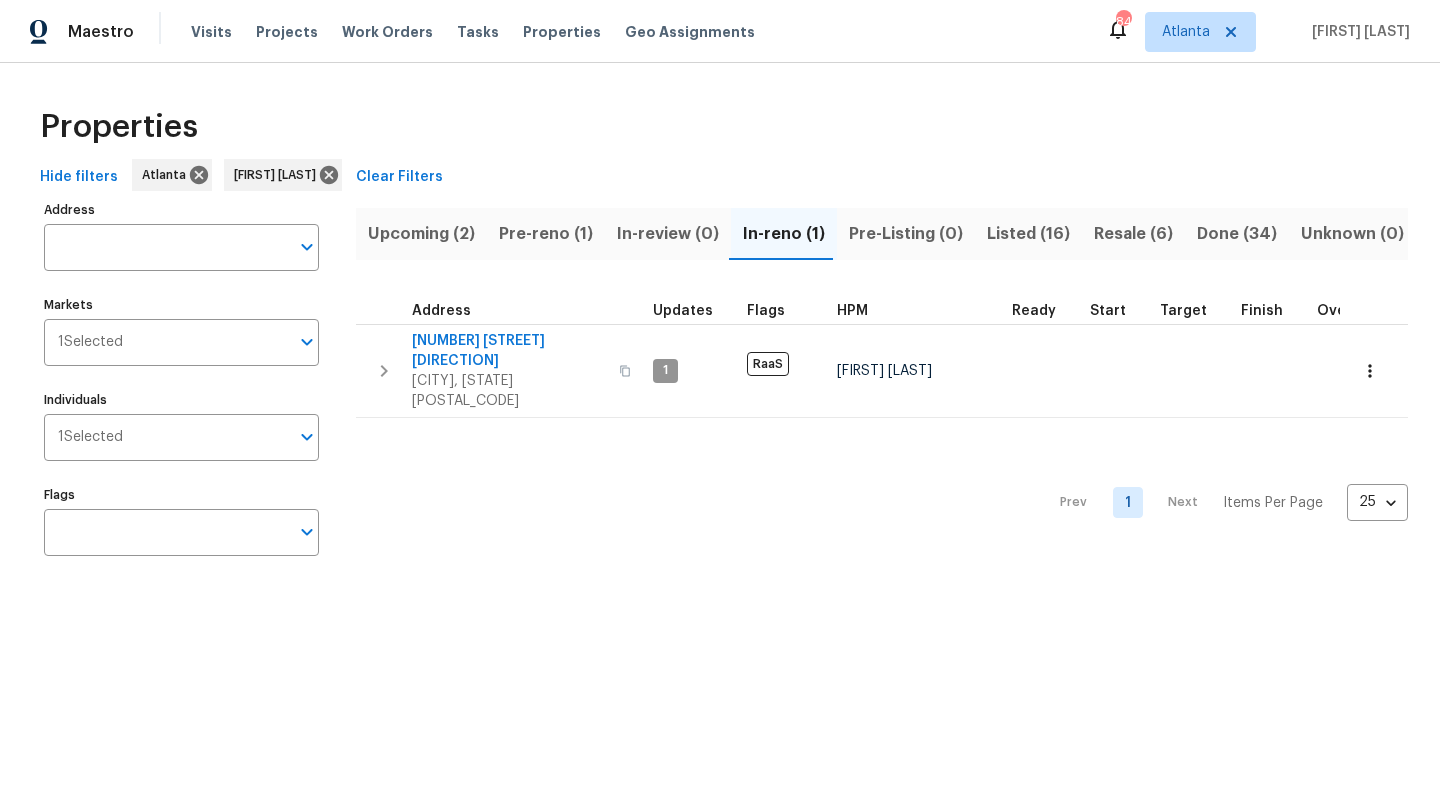click on "Pre-reno (1)" at bounding box center [546, 234] 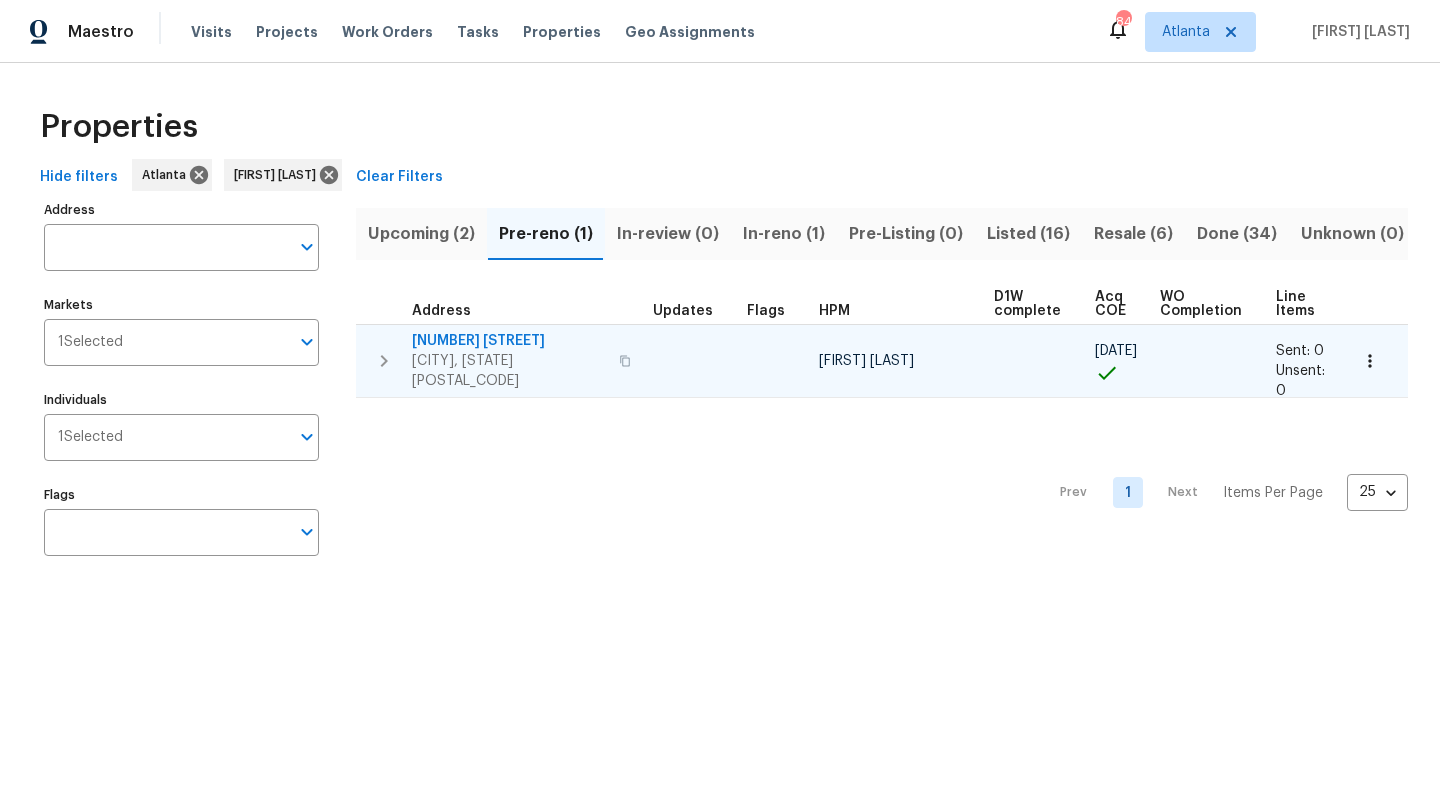 click on "692 Suholden Cir" at bounding box center [509, 341] 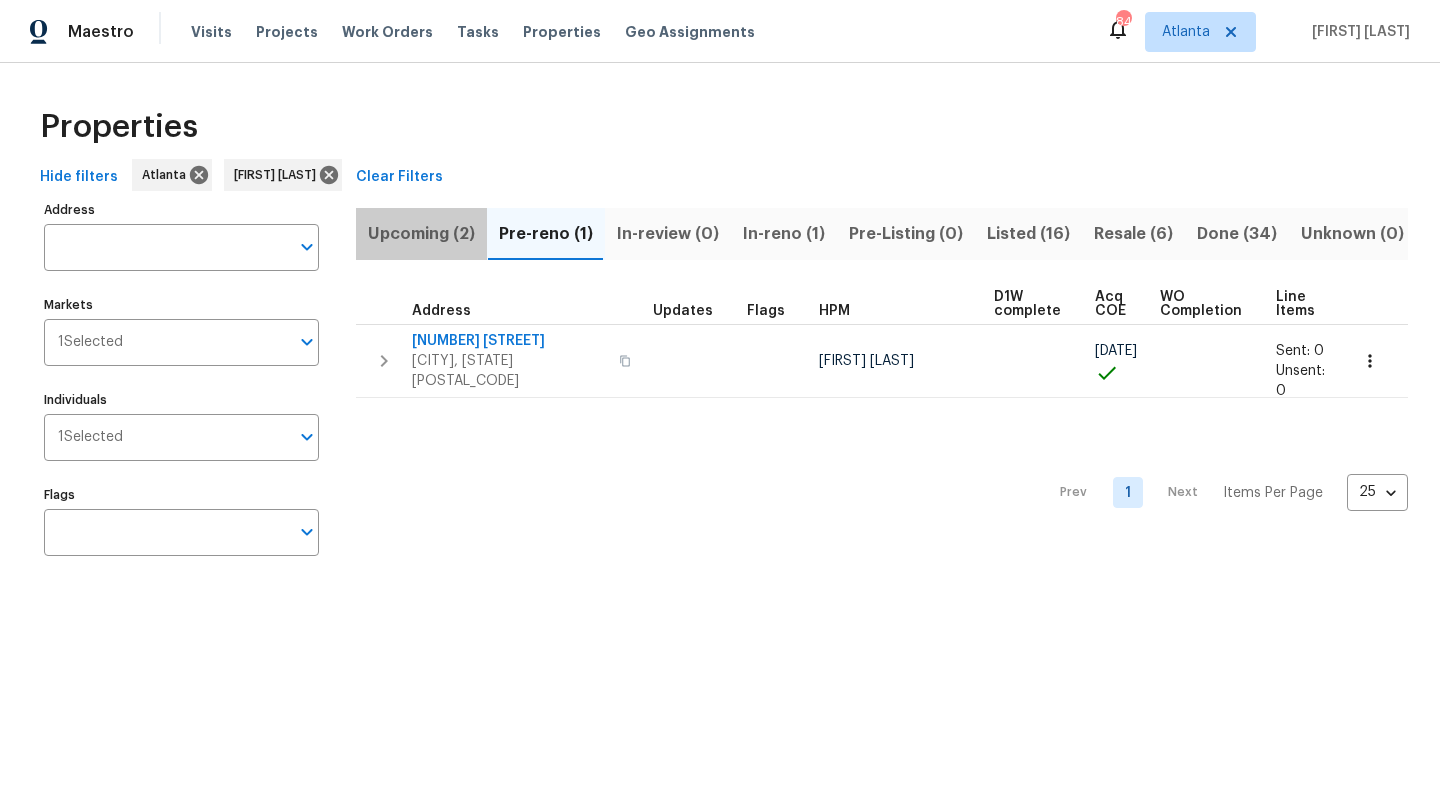 click on "Upcoming (2)" at bounding box center (421, 234) 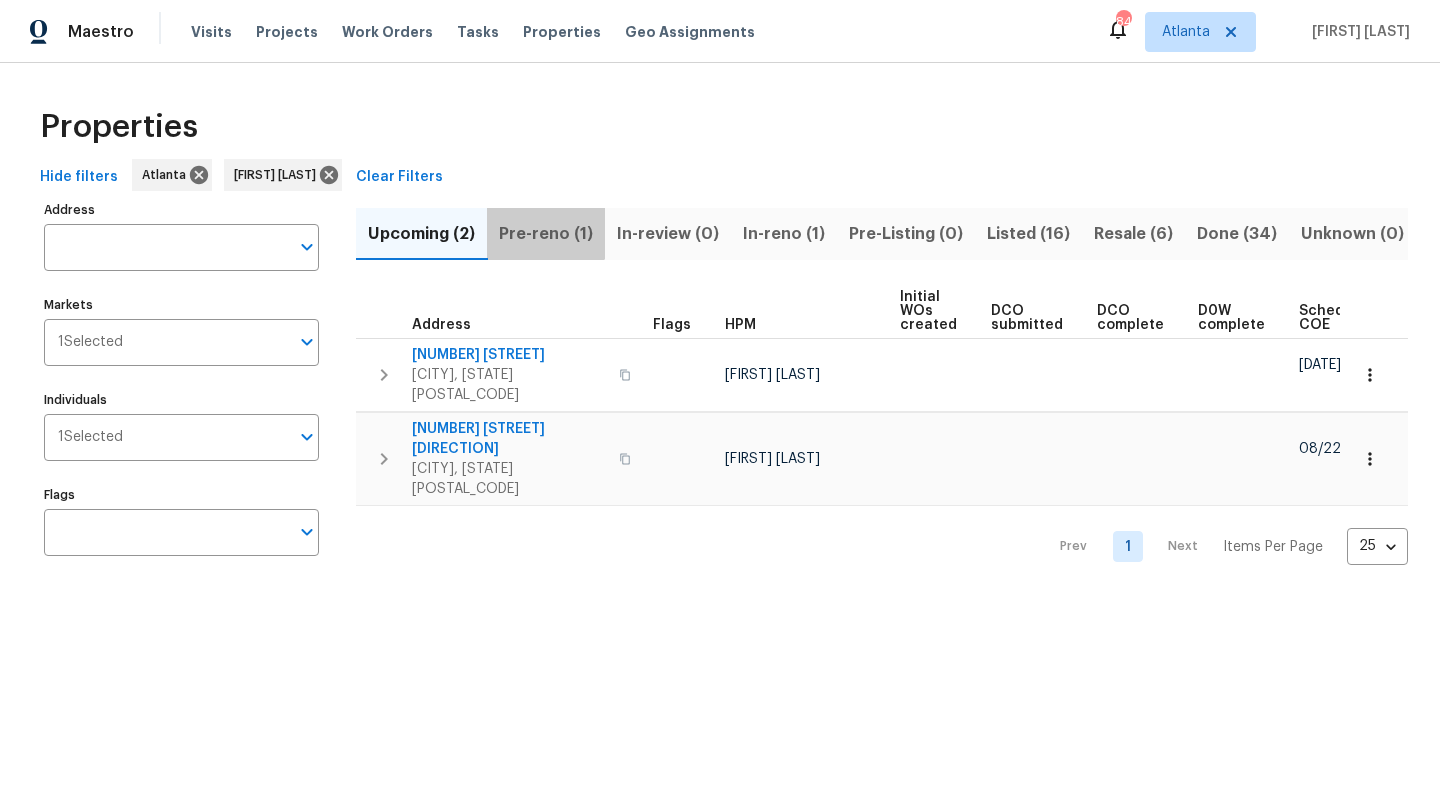 click on "Pre-reno (1)" at bounding box center [546, 234] 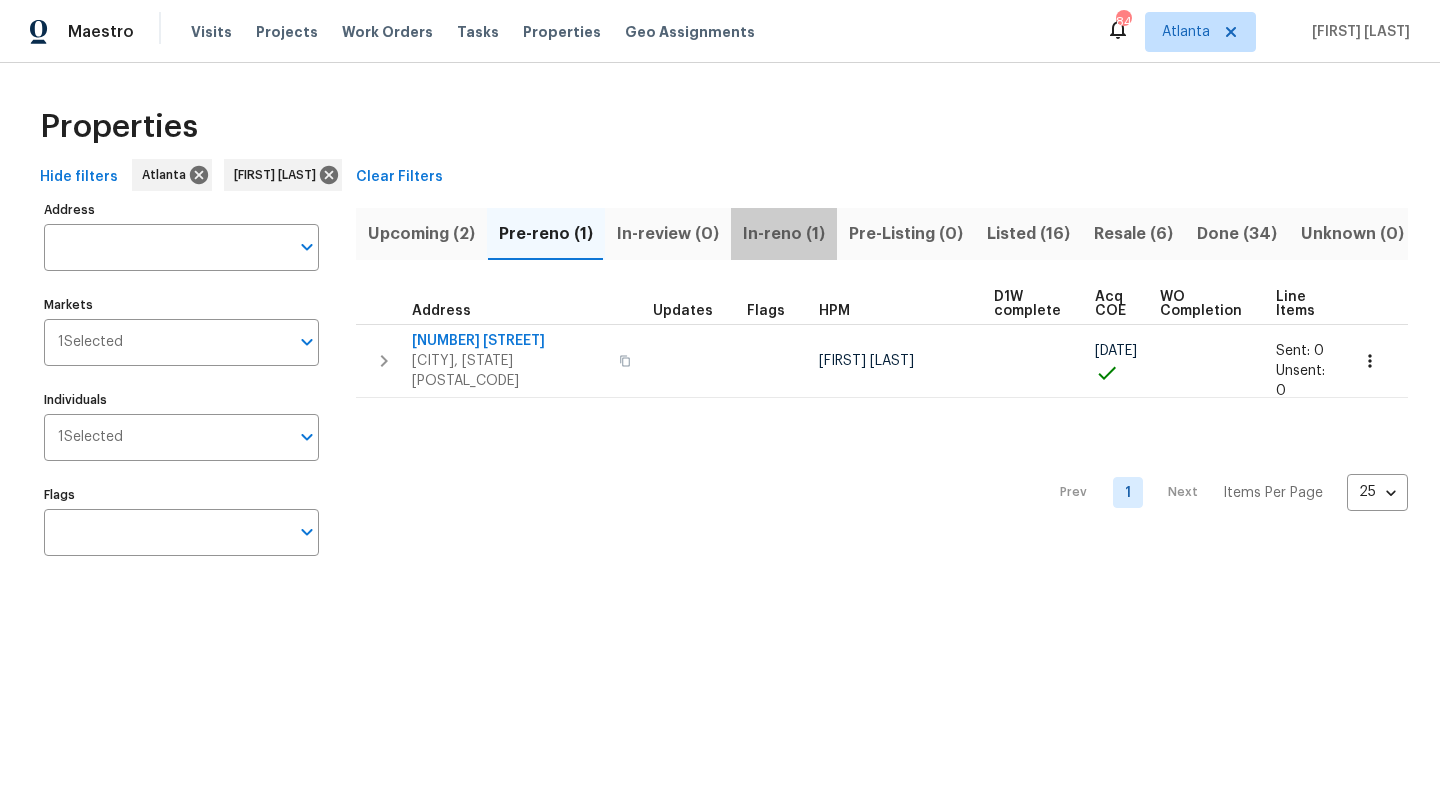 click on "In-reno (1)" at bounding box center (784, 234) 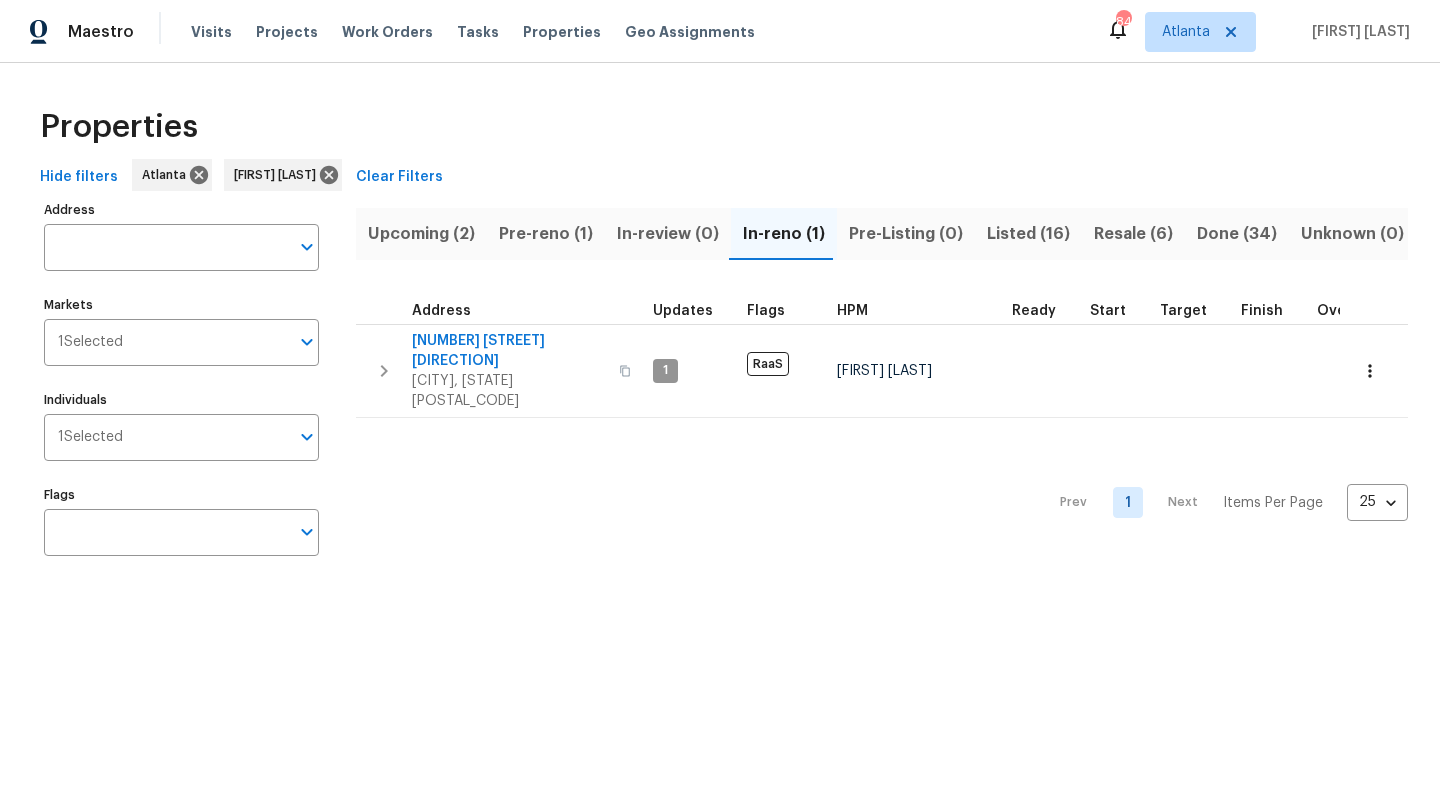 click on "Listed (16)" at bounding box center (1028, 234) 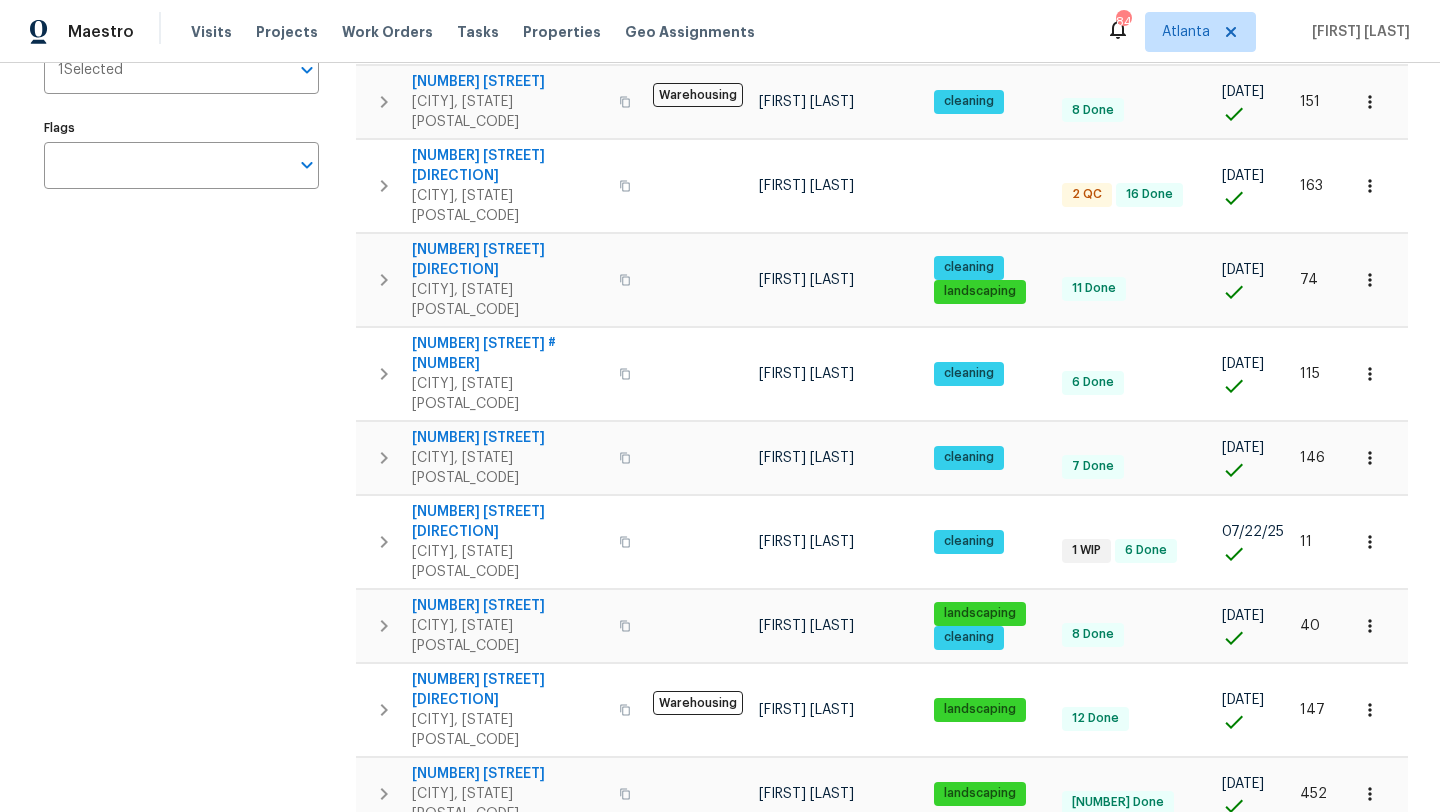 scroll, scrollTop: 369, scrollLeft: 0, axis: vertical 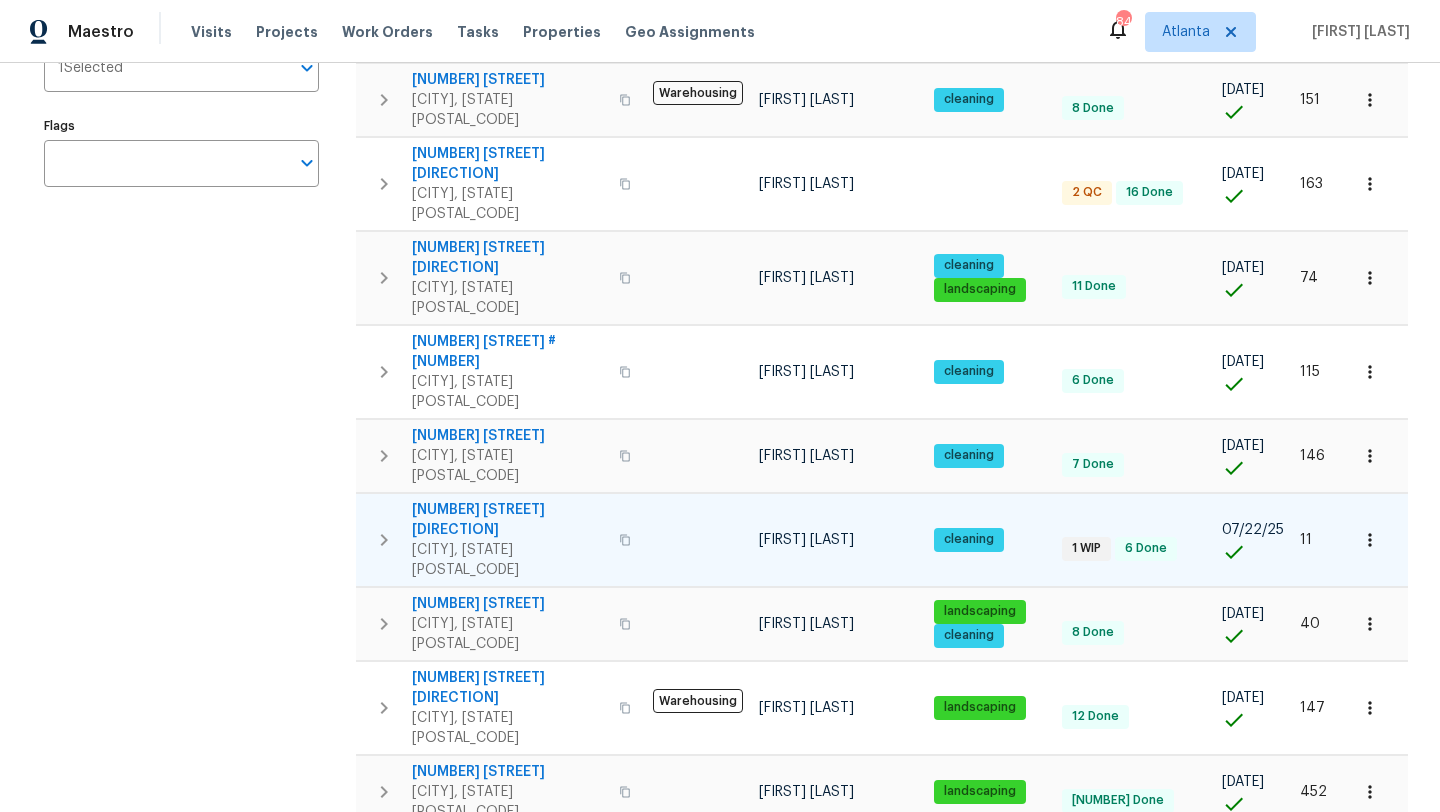 click on "3611 Silver Brooke Ln NW" at bounding box center [509, 520] 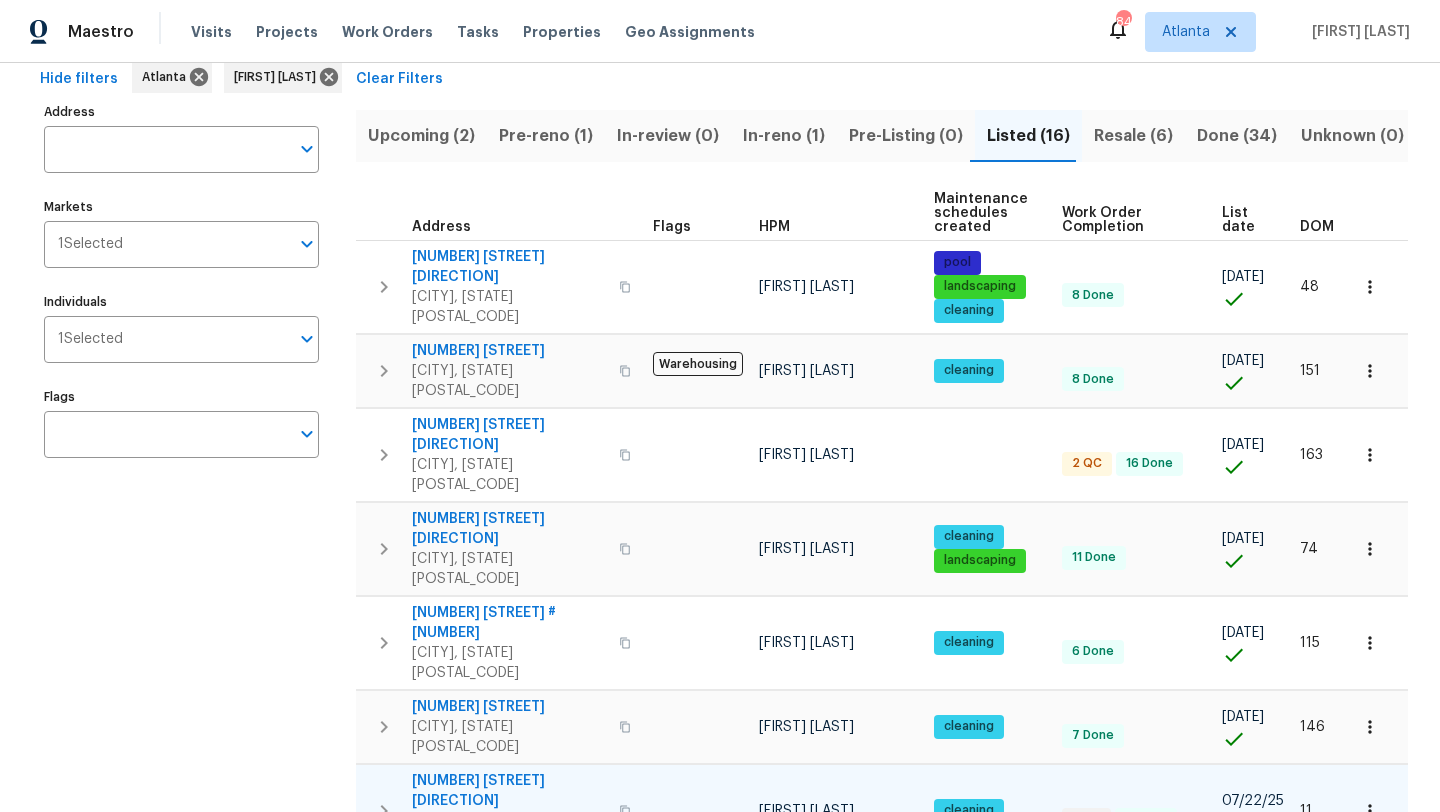scroll, scrollTop: 24, scrollLeft: 0, axis: vertical 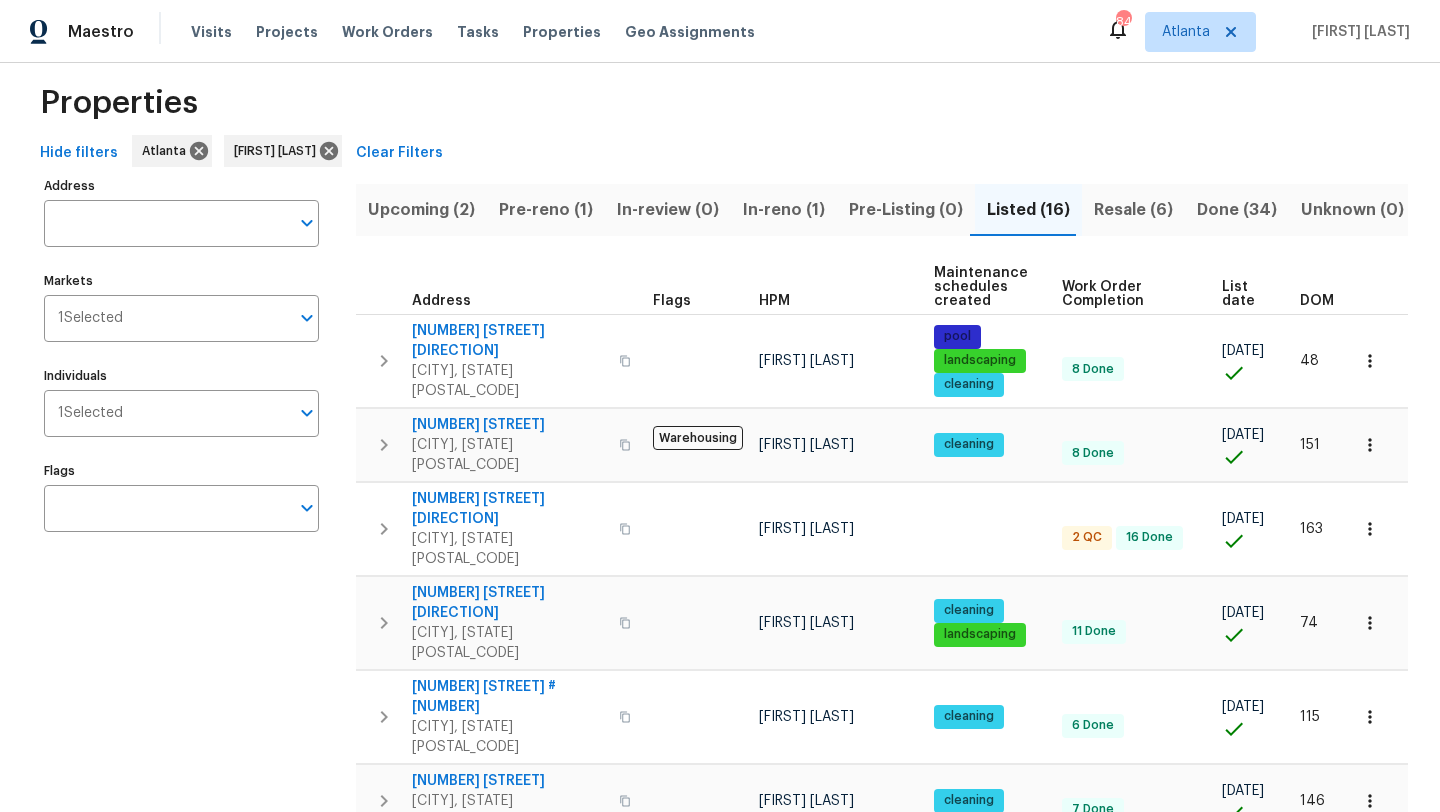 click on "Done (34)" at bounding box center [1237, 210] 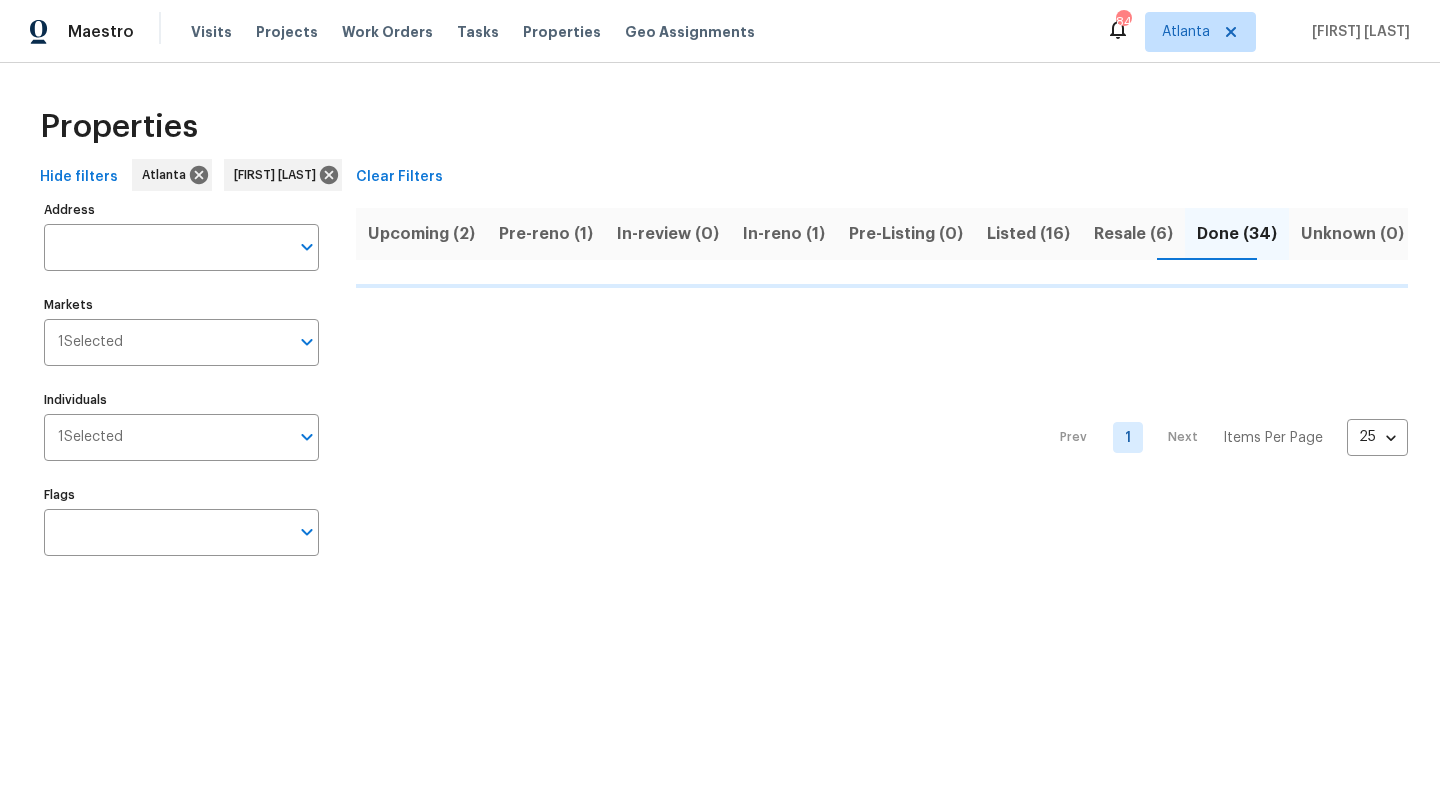 scroll, scrollTop: 0, scrollLeft: 0, axis: both 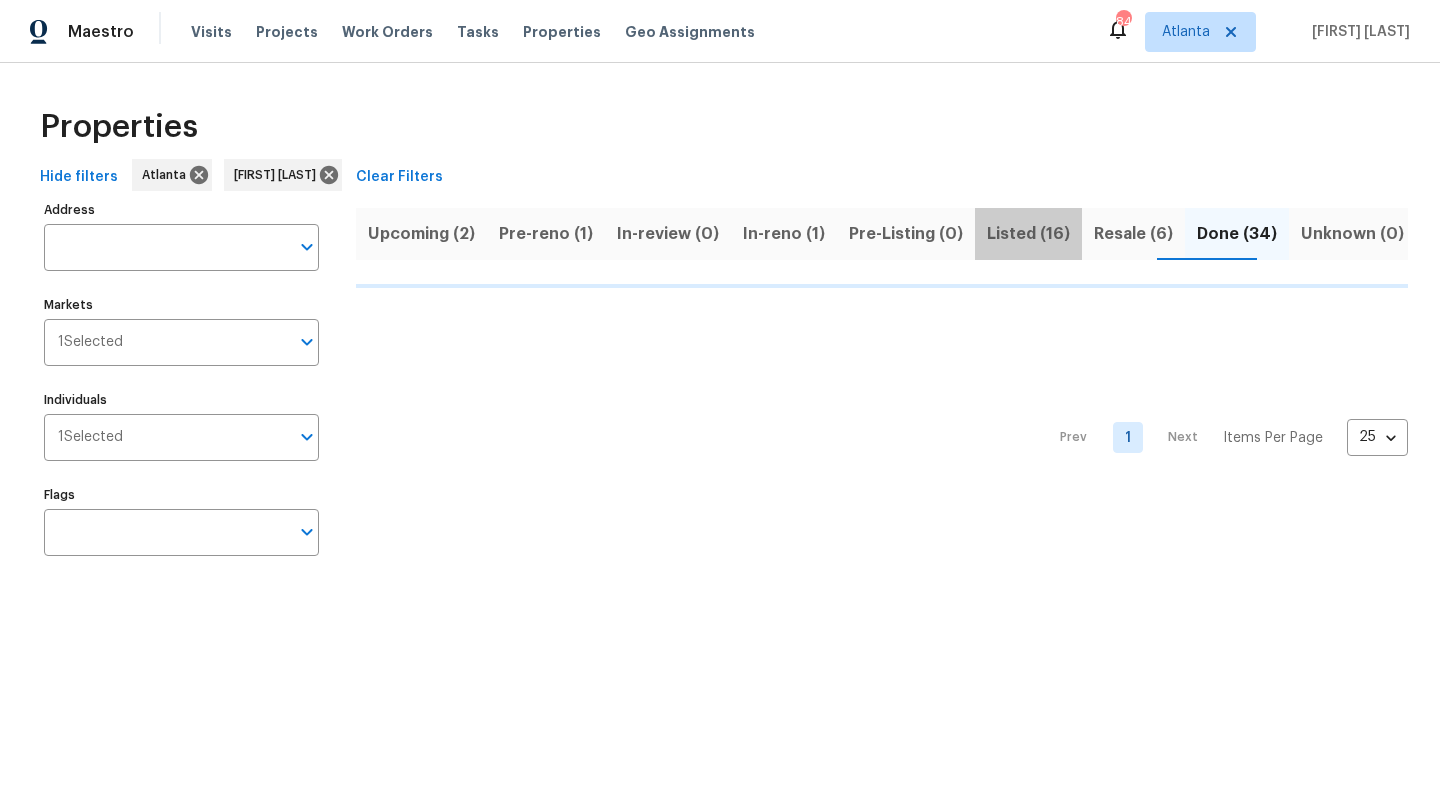 click on "Listed (16)" at bounding box center (1028, 234) 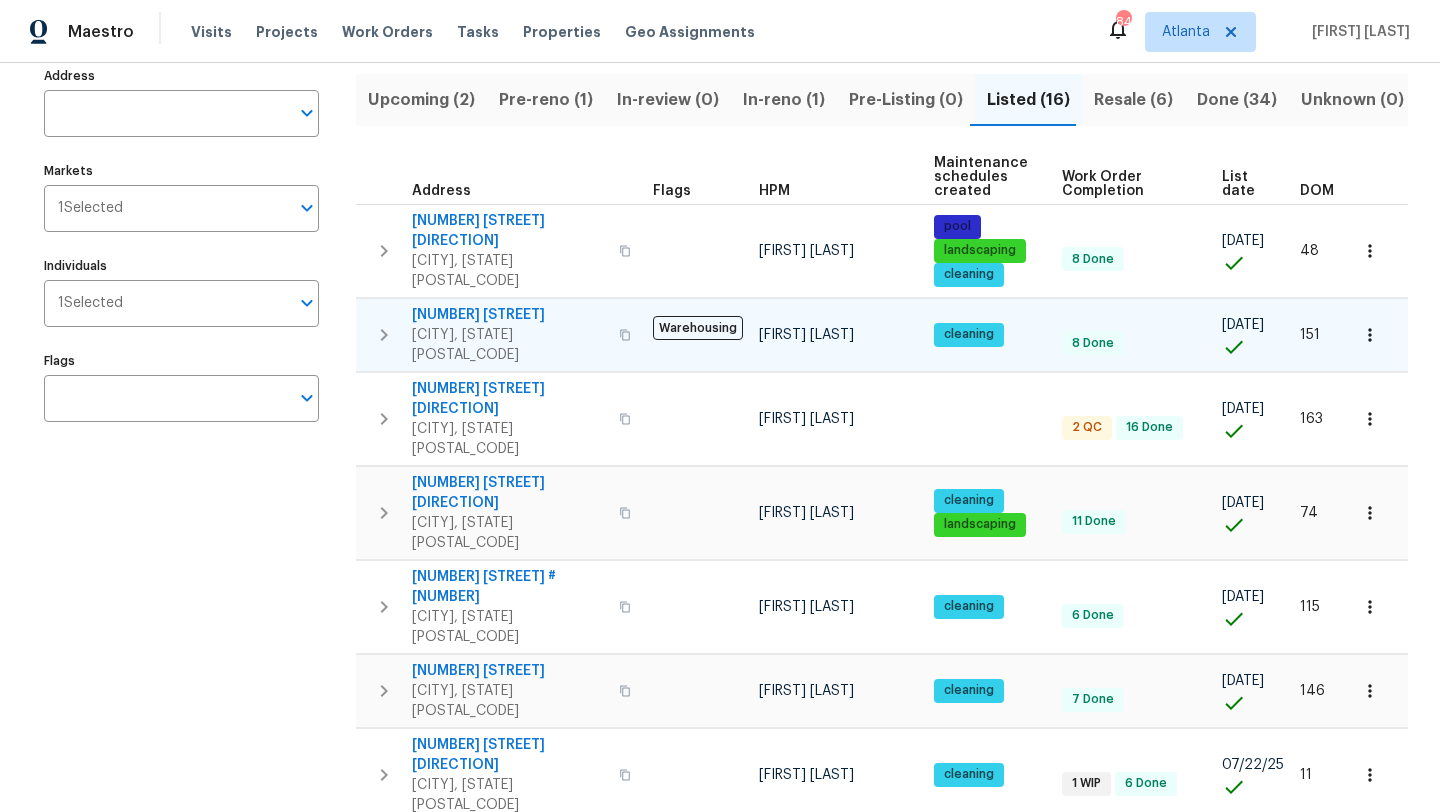 scroll, scrollTop: 140, scrollLeft: 0, axis: vertical 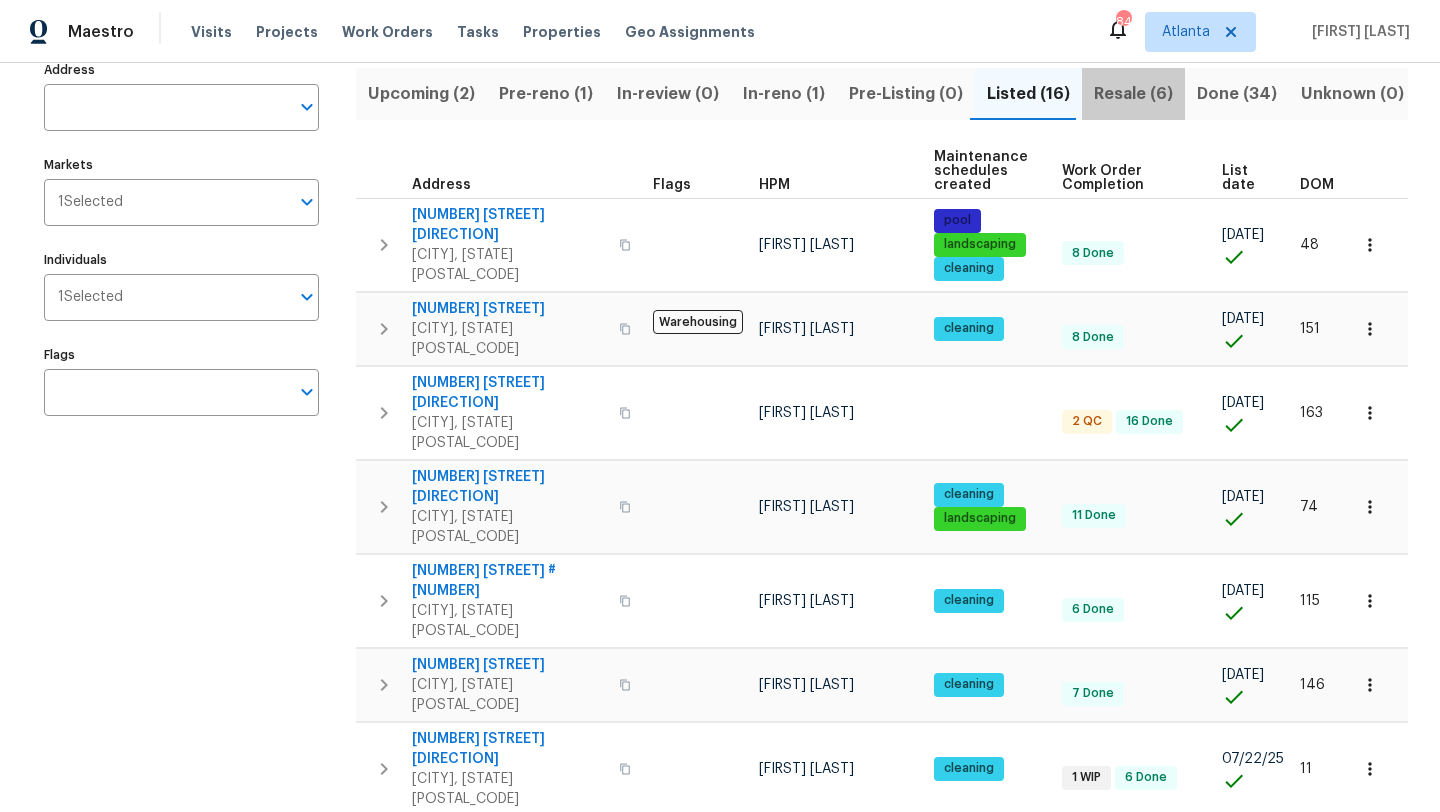 click on "Resale (6)" at bounding box center (1133, 94) 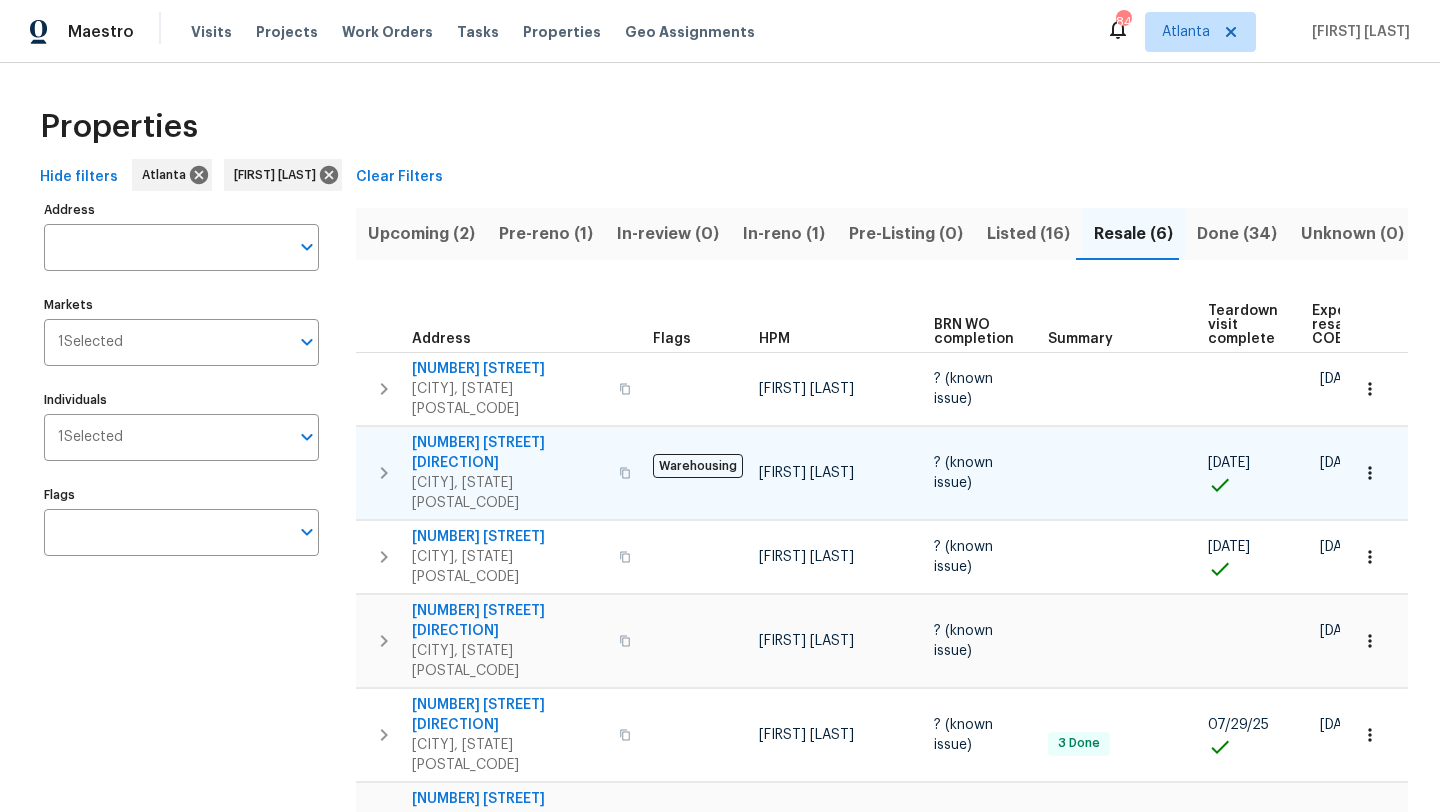 scroll, scrollTop: 2, scrollLeft: 0, axis: vertical 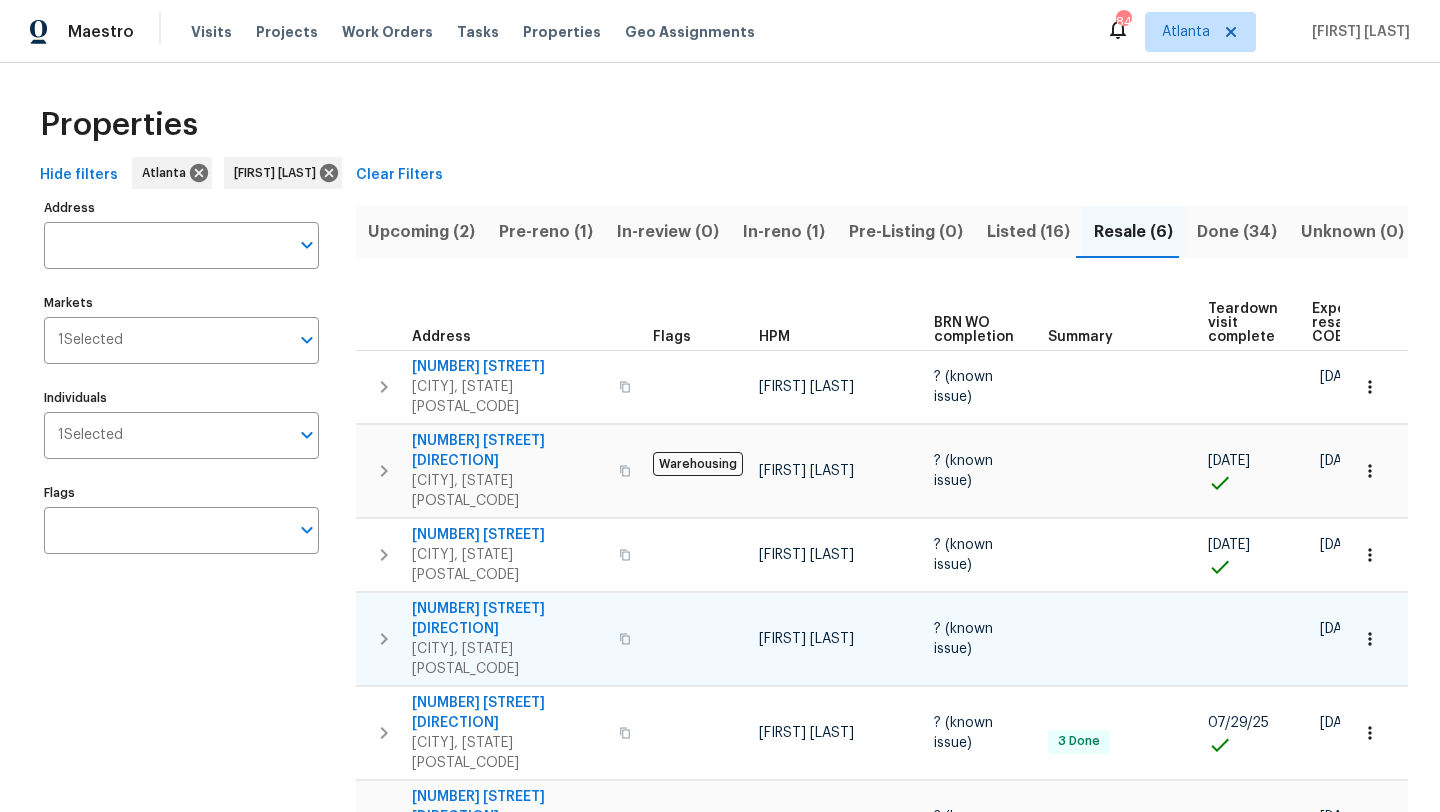 click on "[NUMBER] [STREET]" at bounding box center [509, 619] 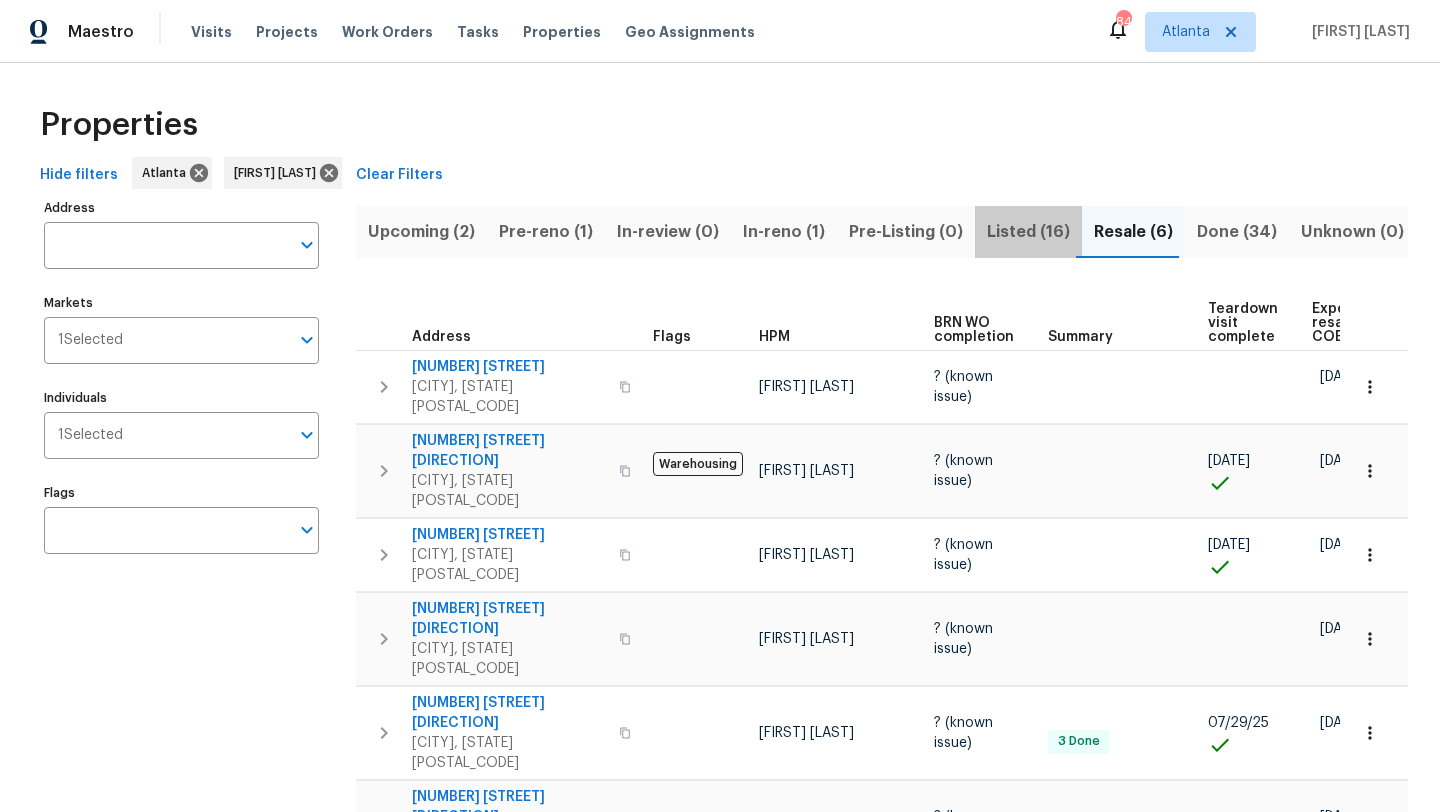 click on "Listed (16)" at bounding box center [1028, 232] 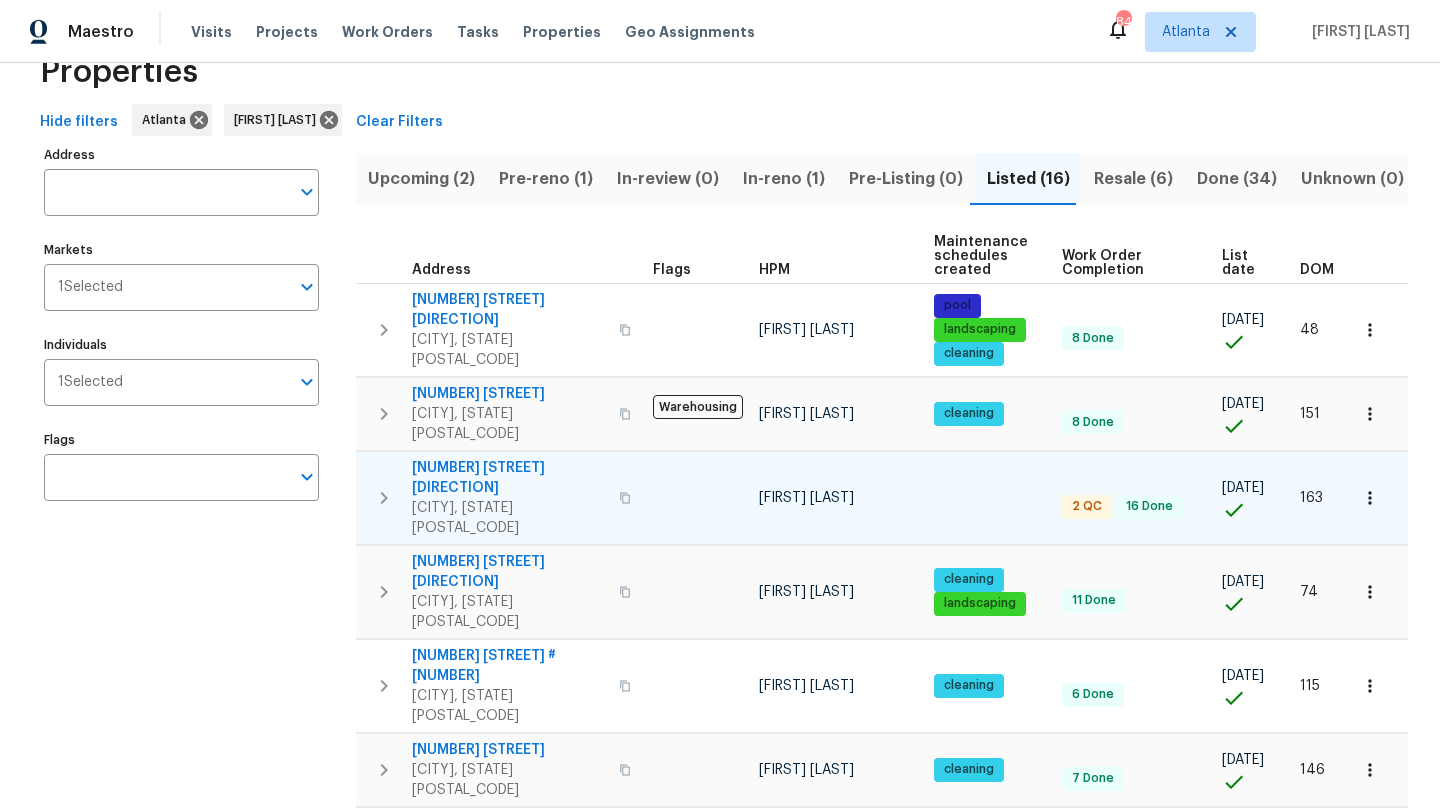 scroll, scrollTop: 47, scrollLeft: 0, axis: vertical 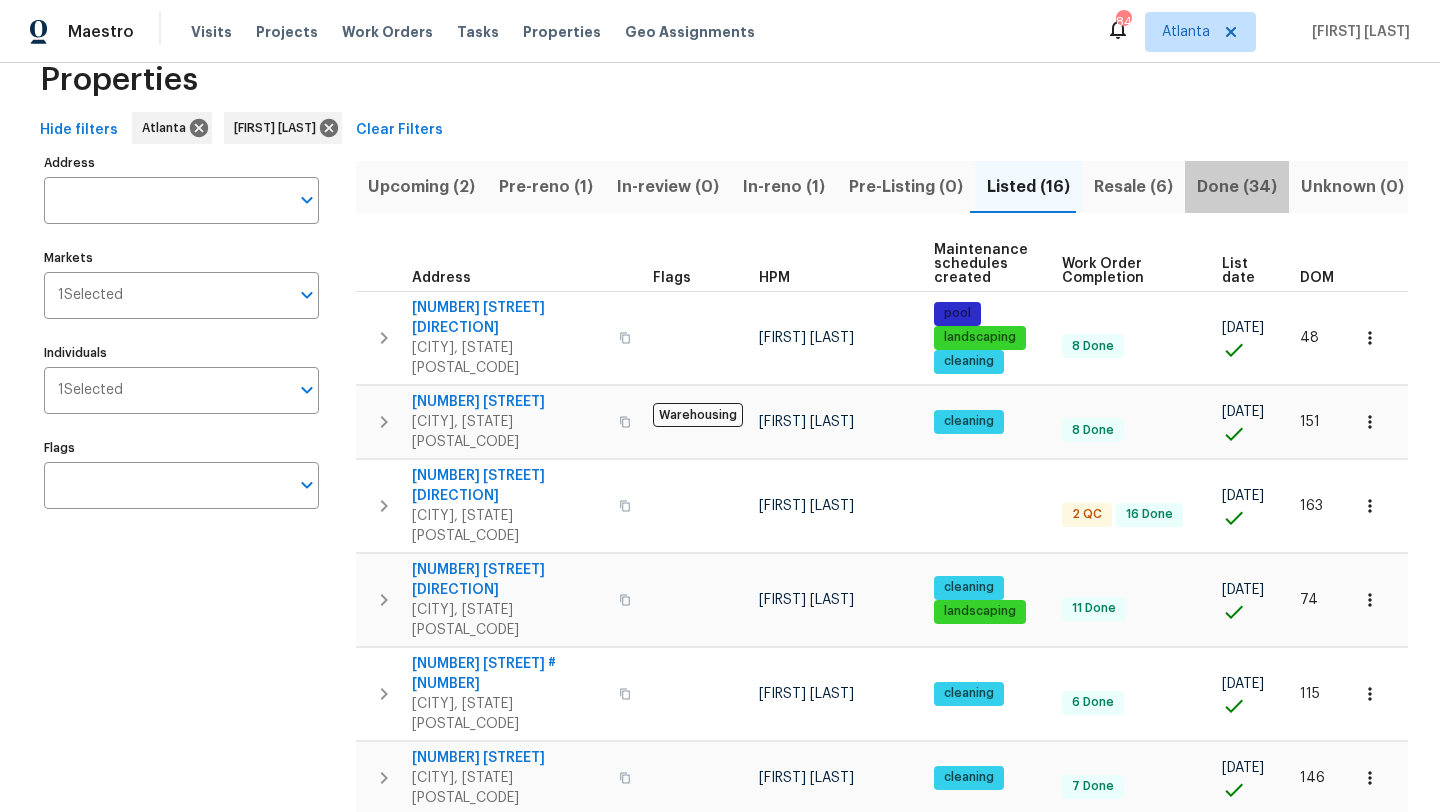 click on "Done (34)" at bounding box center [1237, 187] 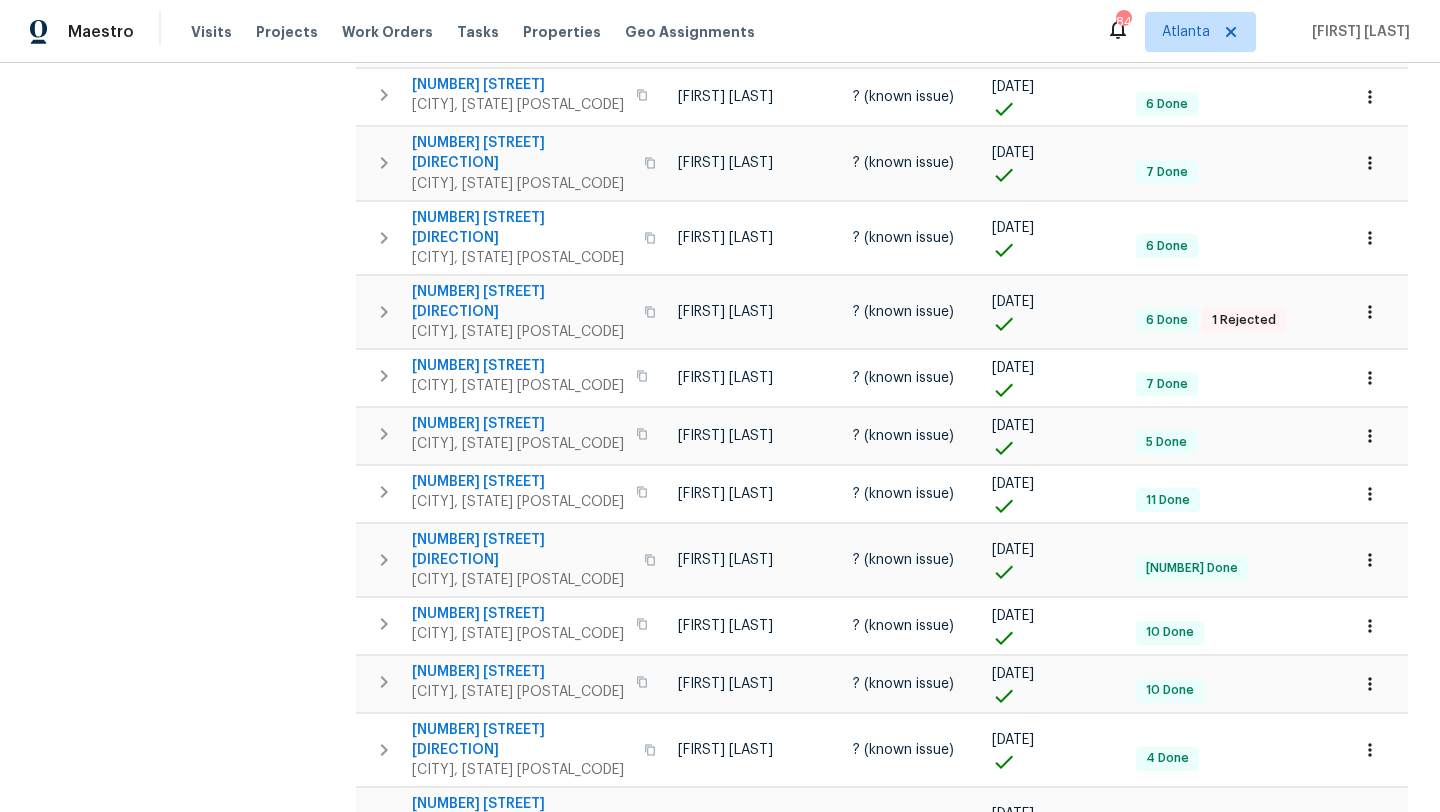 scroll, scrollTop: 0, scrollLeft: 0, axis: both 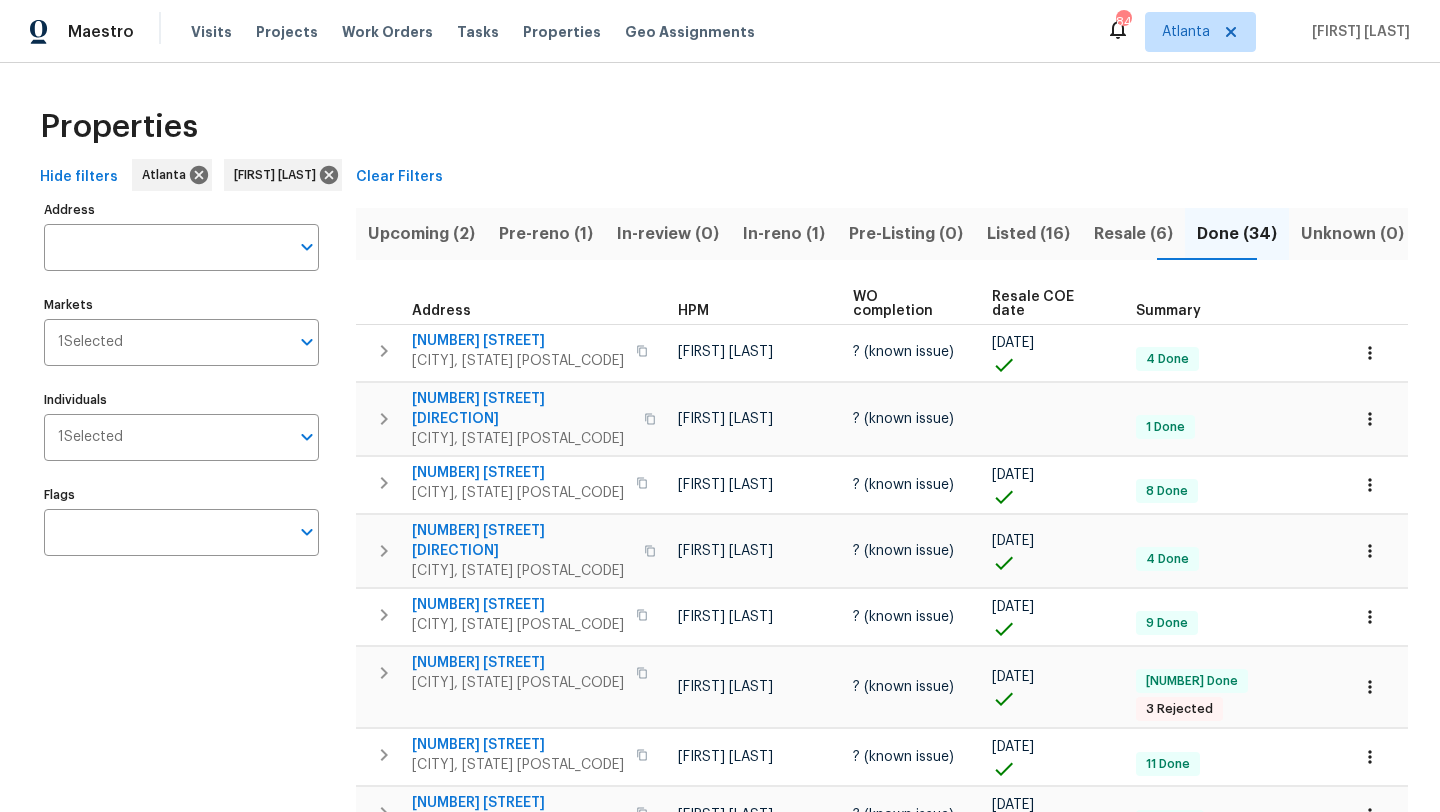 click on "Pre-reno (1)" at bounding box center (546, 234) 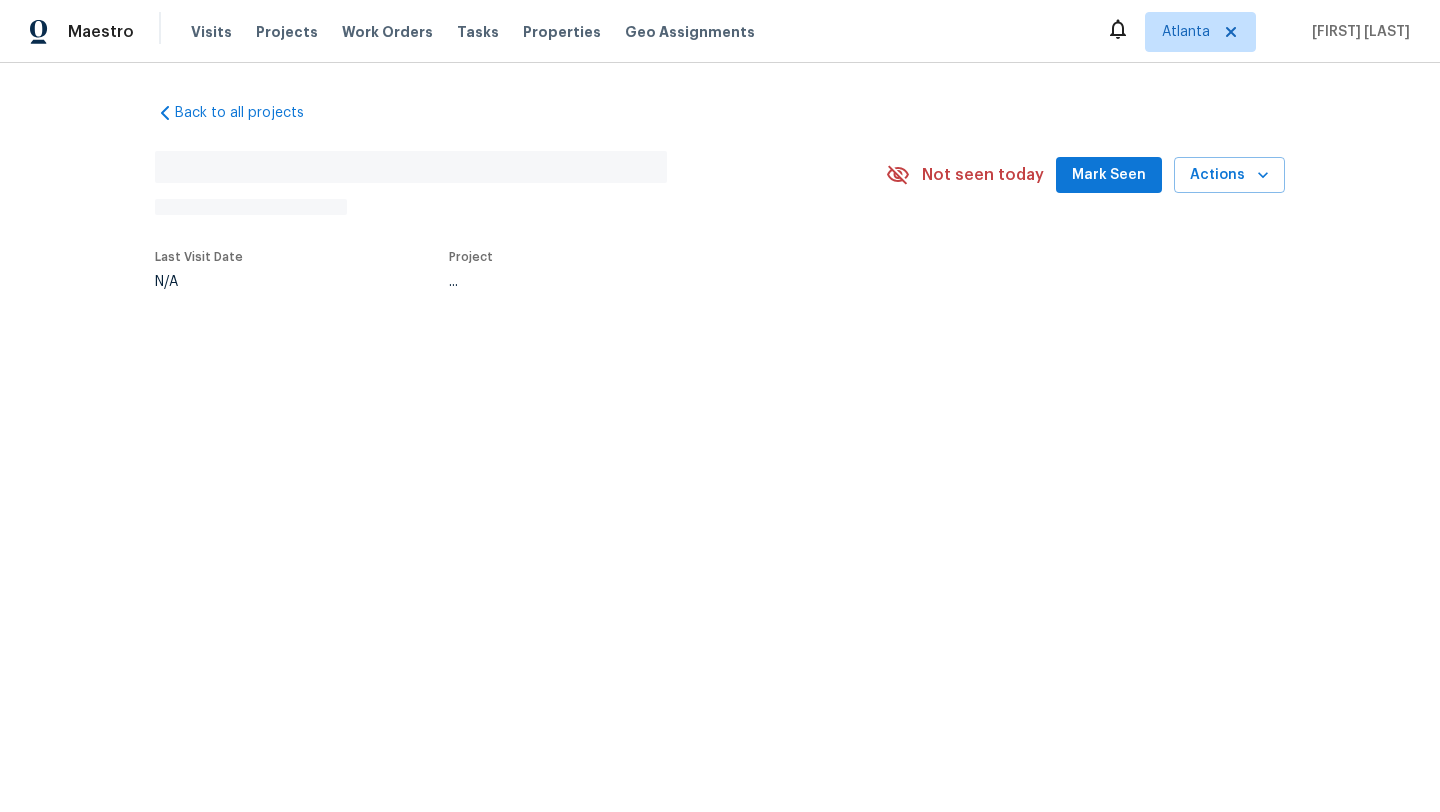 scroll, scrollTop: 0, scrollLeft: 0, axis: both 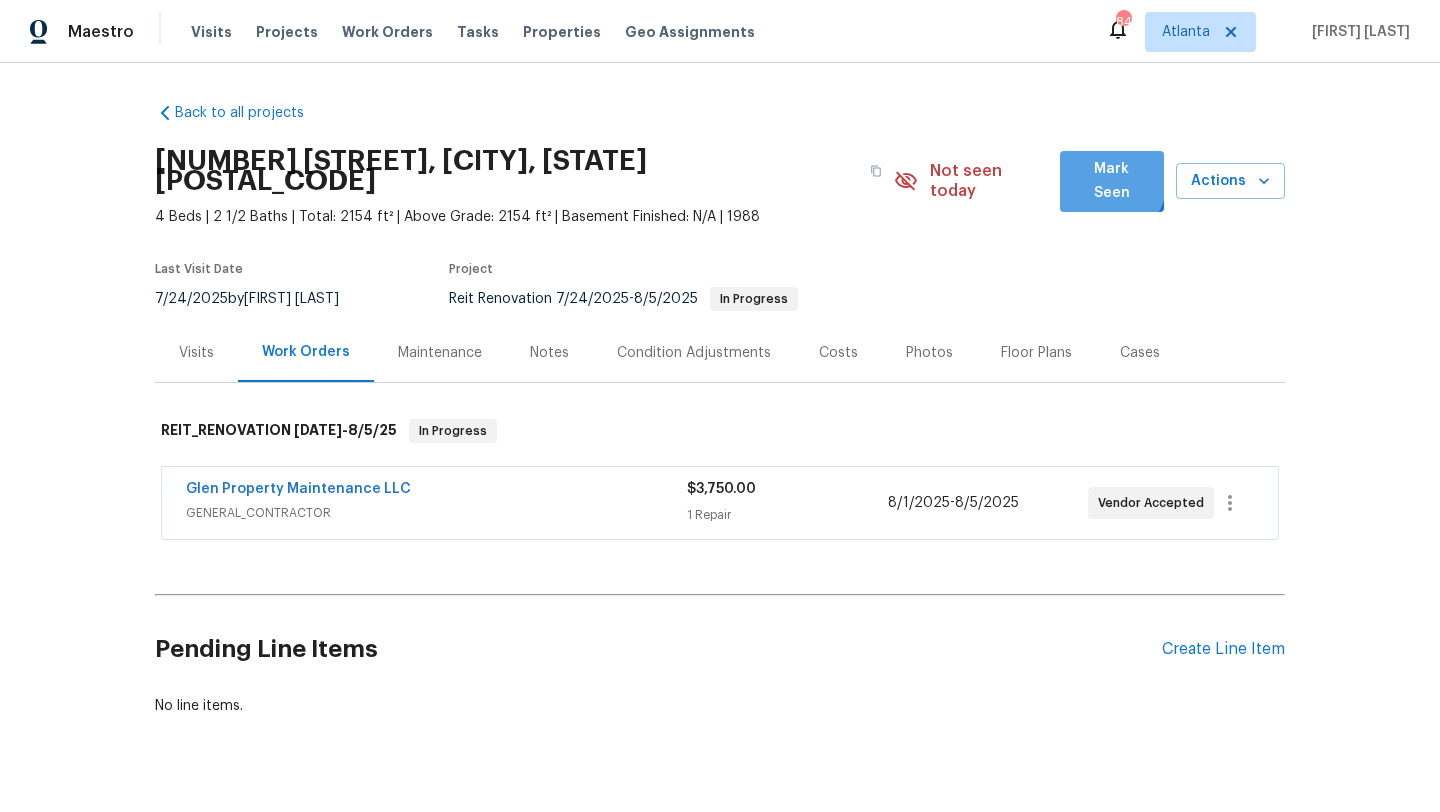 click on "Mark Seen" at bounding box center (1112, 181) 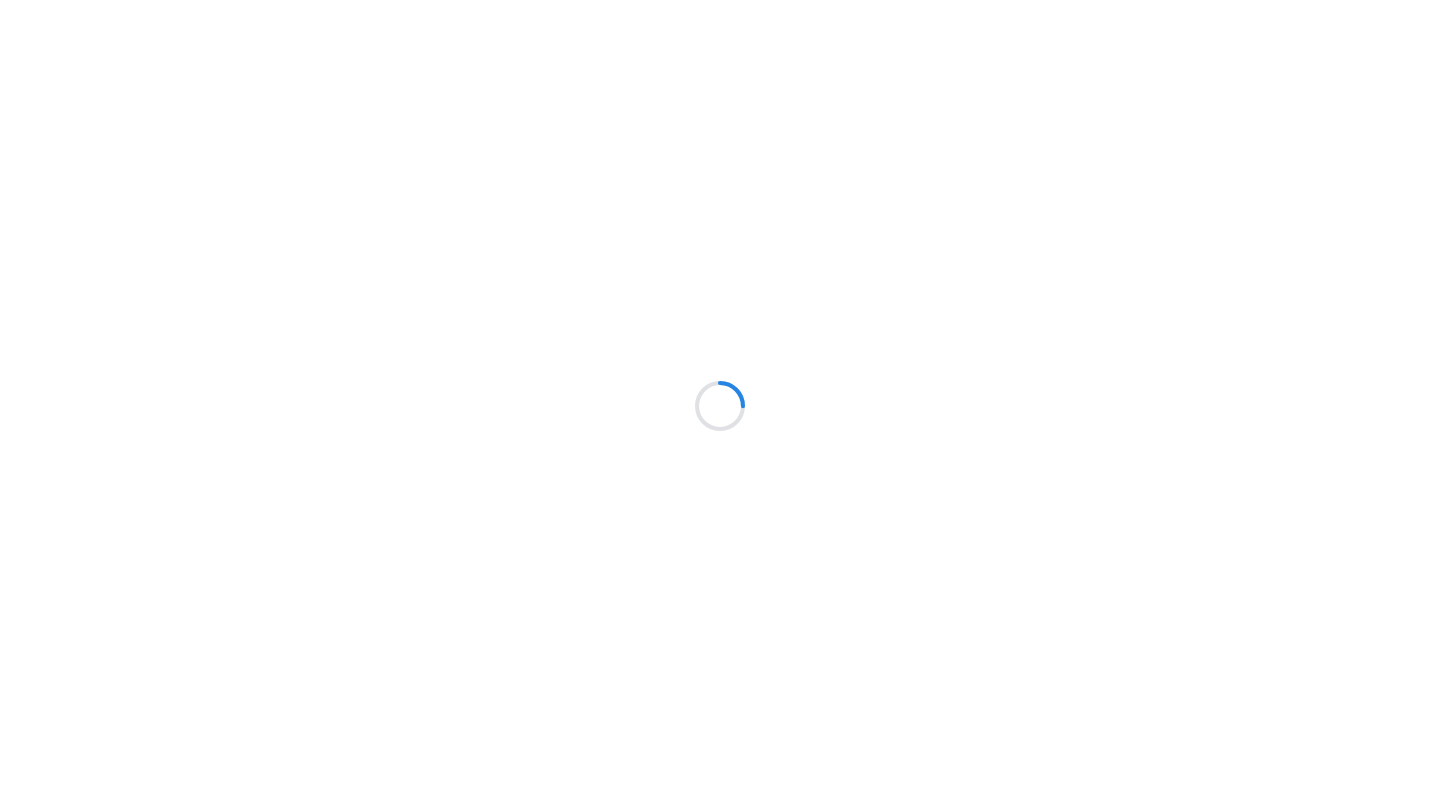 scroll, scrollTop: 0, scrollLeft: 0, axis: both 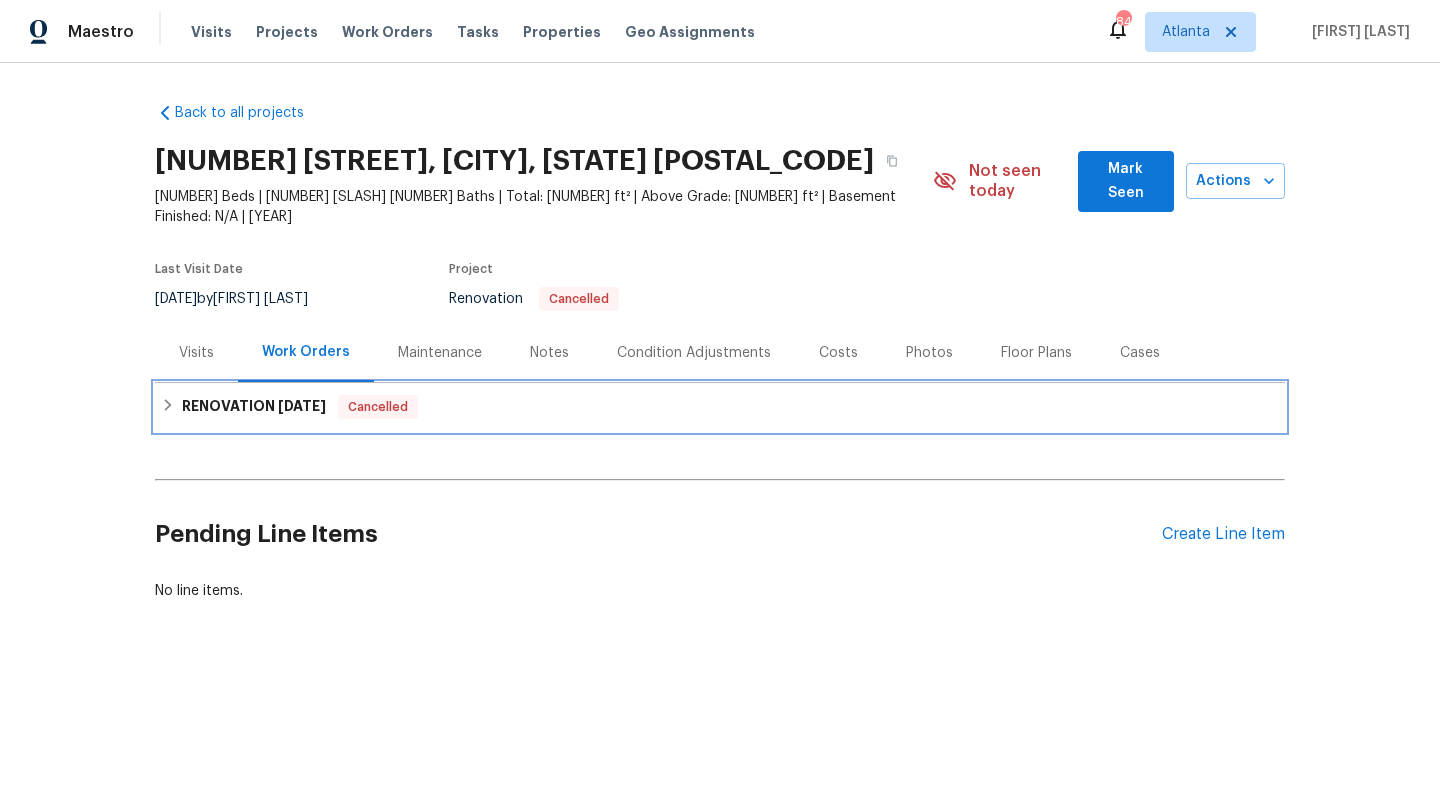 click on "RENOVATION [DATE] Cancelled" at bounding box center (720, 407) 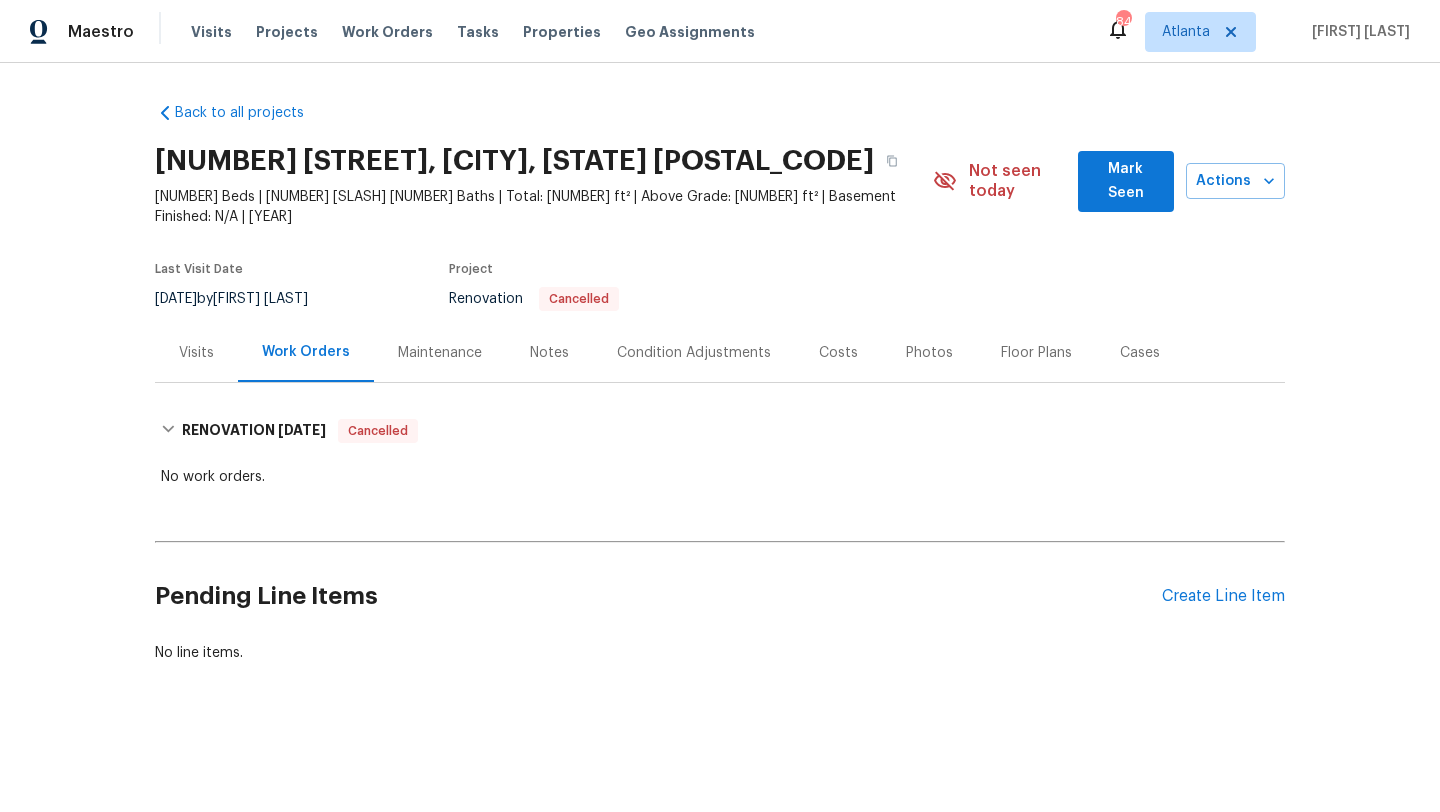 click on "Notes" at bounding box center (549, 353) 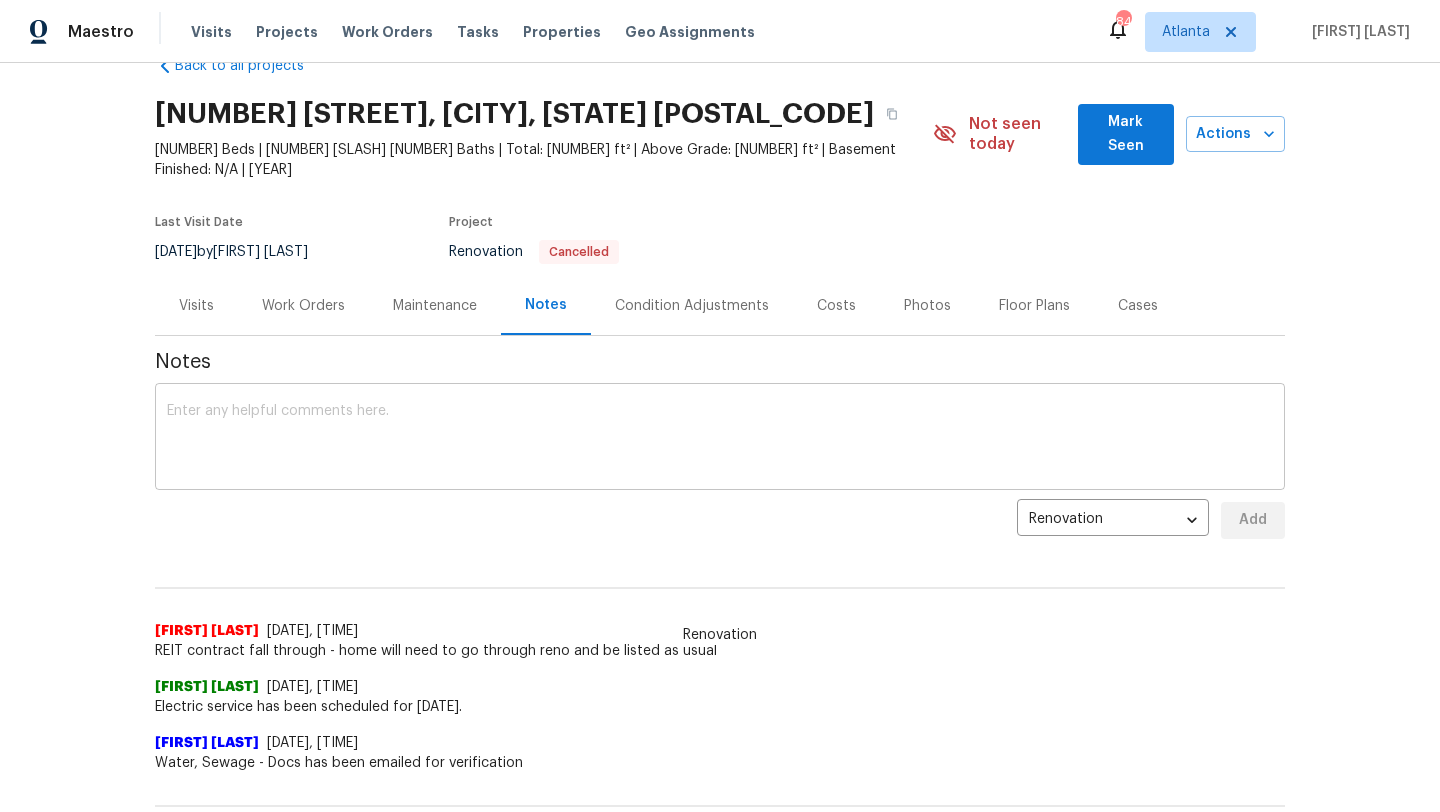 scroll, scrollTop: 43, scrollLeft: 0, axis: vertical 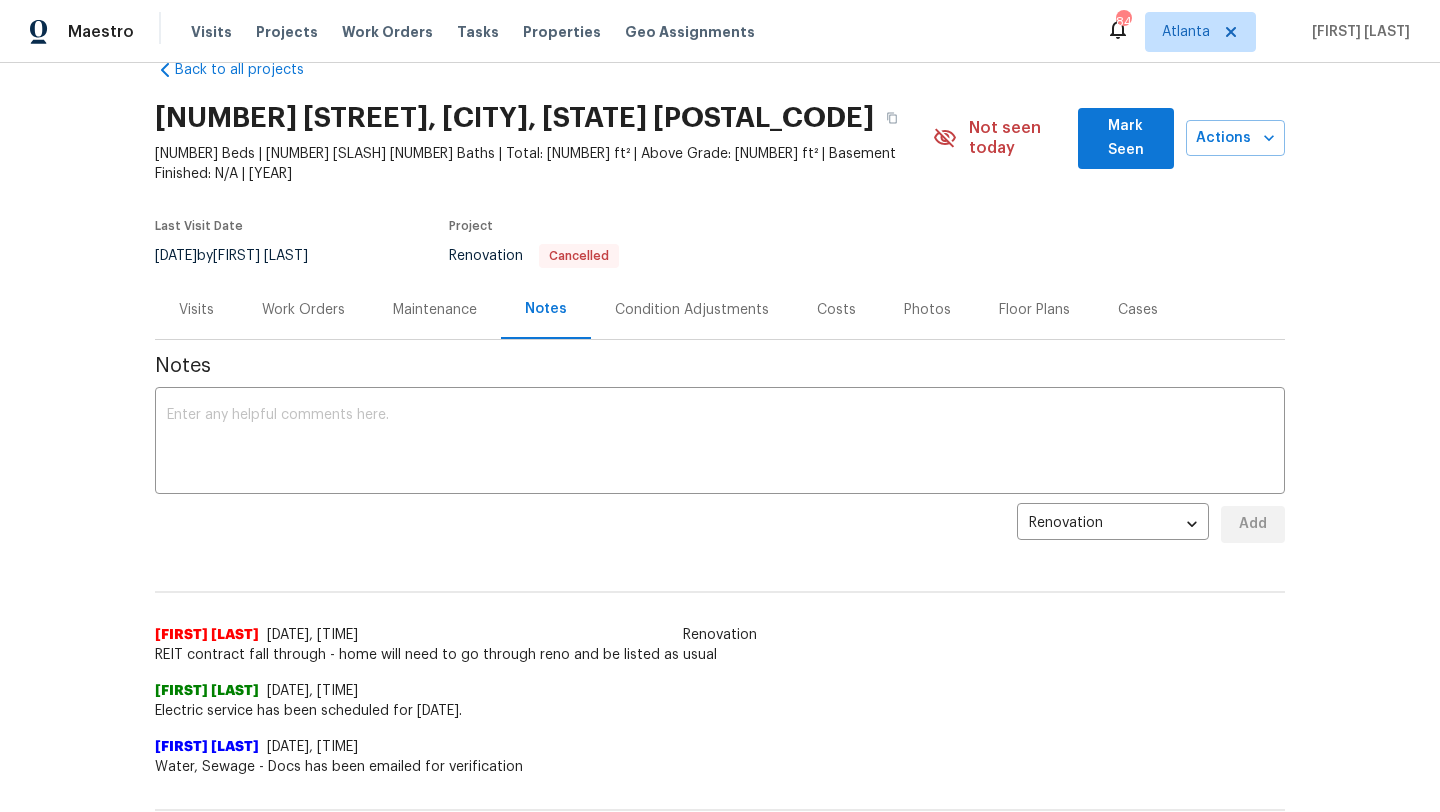 click on "Costs" at bounding box center [836, 309] 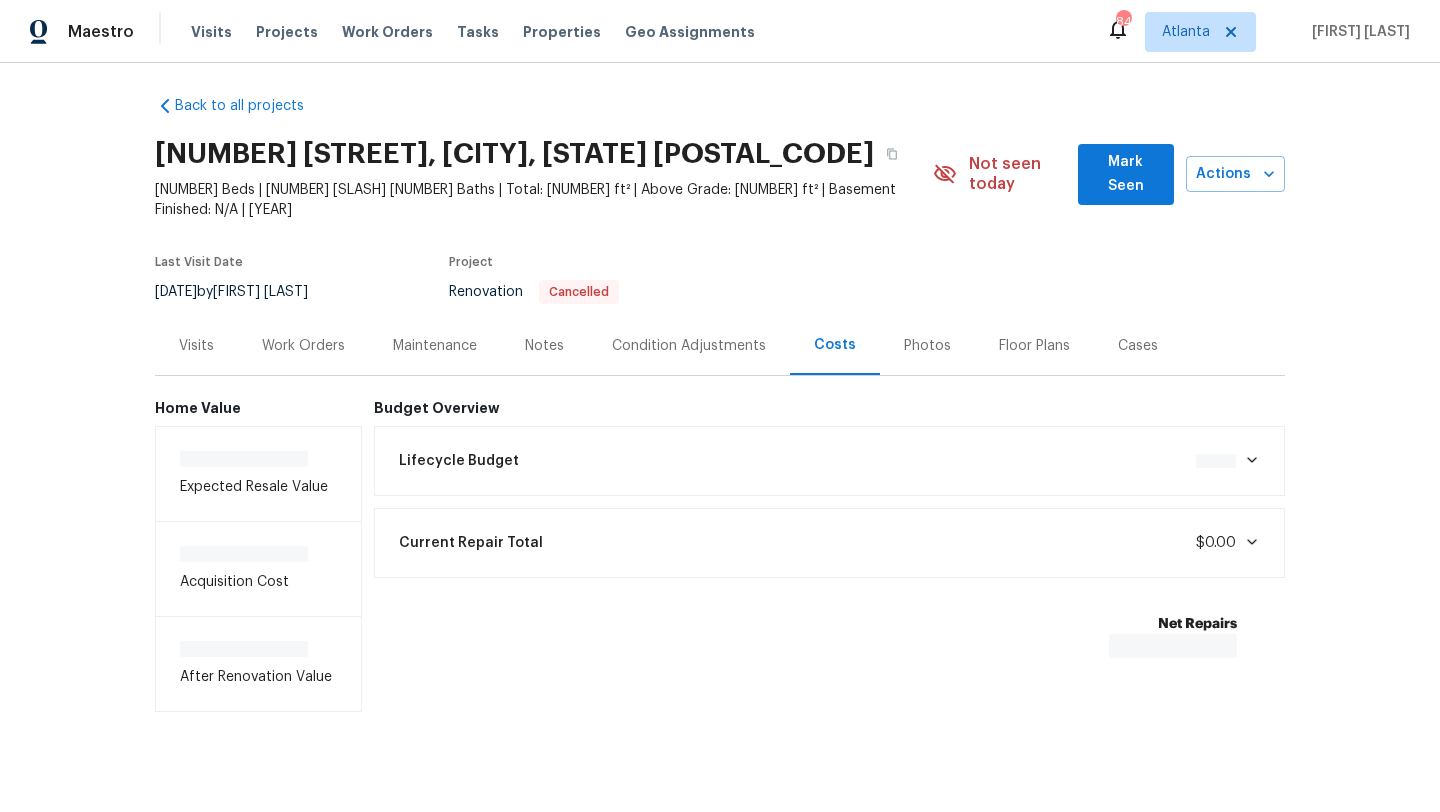 scroll, scrollTop: 11, scrollLeft: 0, axis: vertical 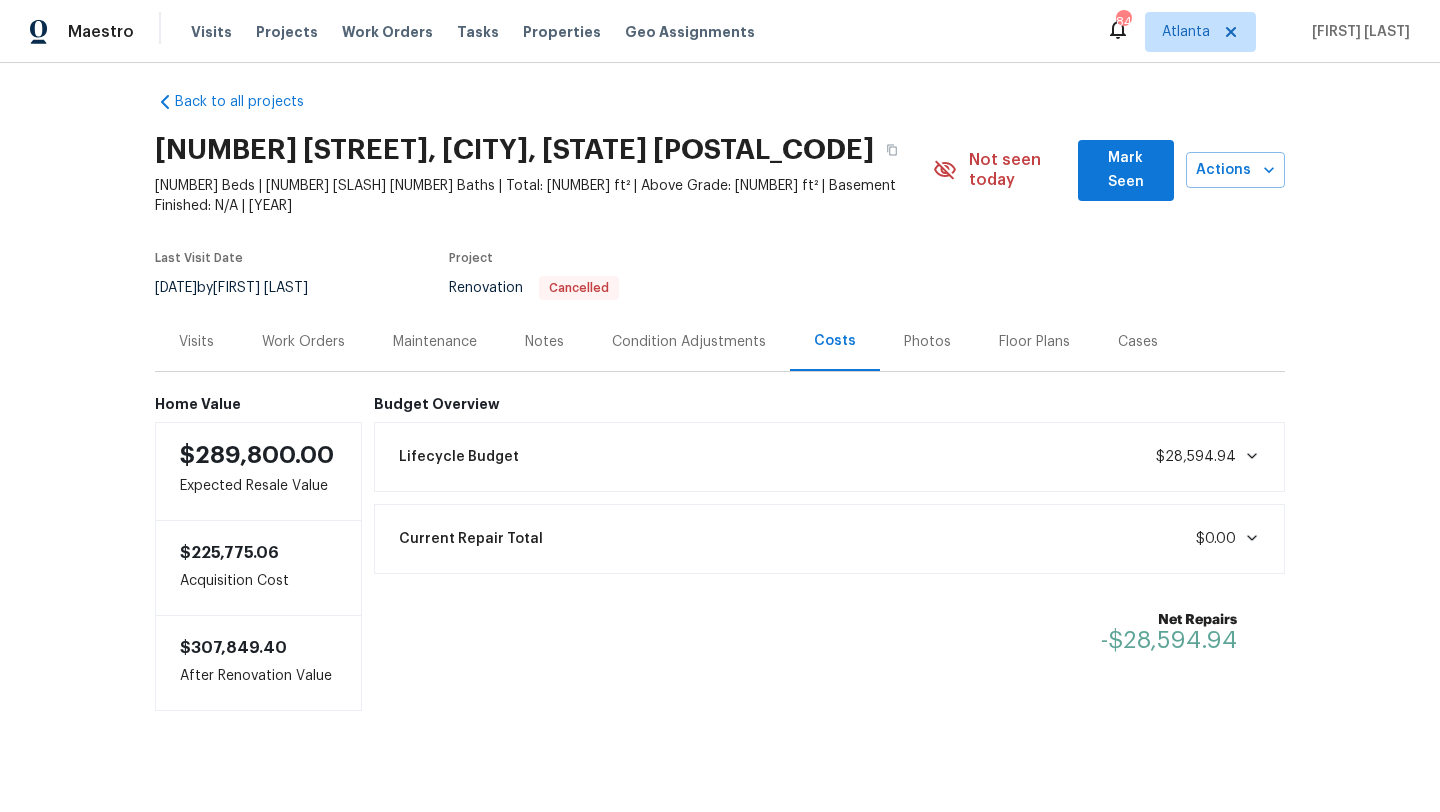 click on "Photos" at bounding box center [927, 342] 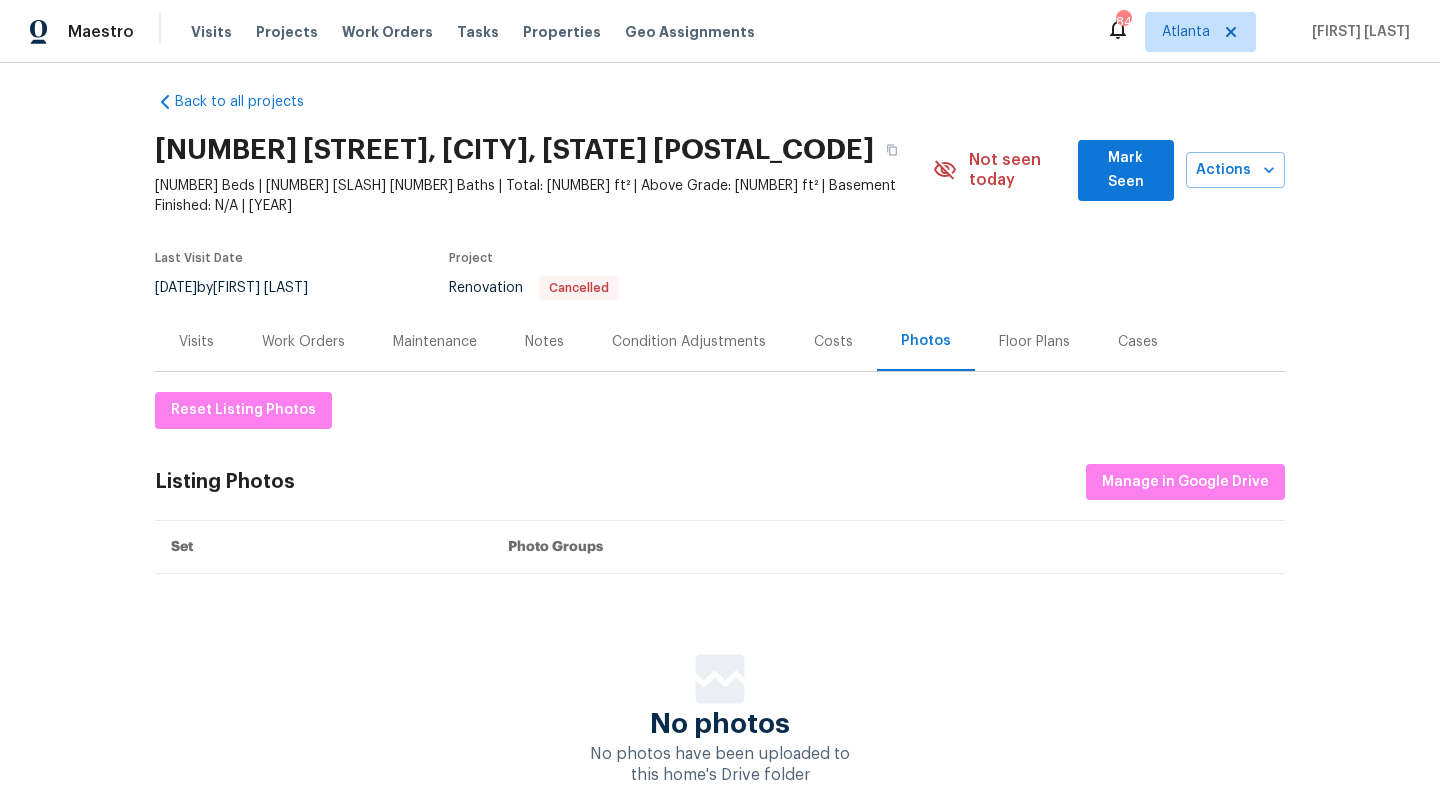 scroll, scrollTop: 43, scrollLeft: 0, axis: vertical 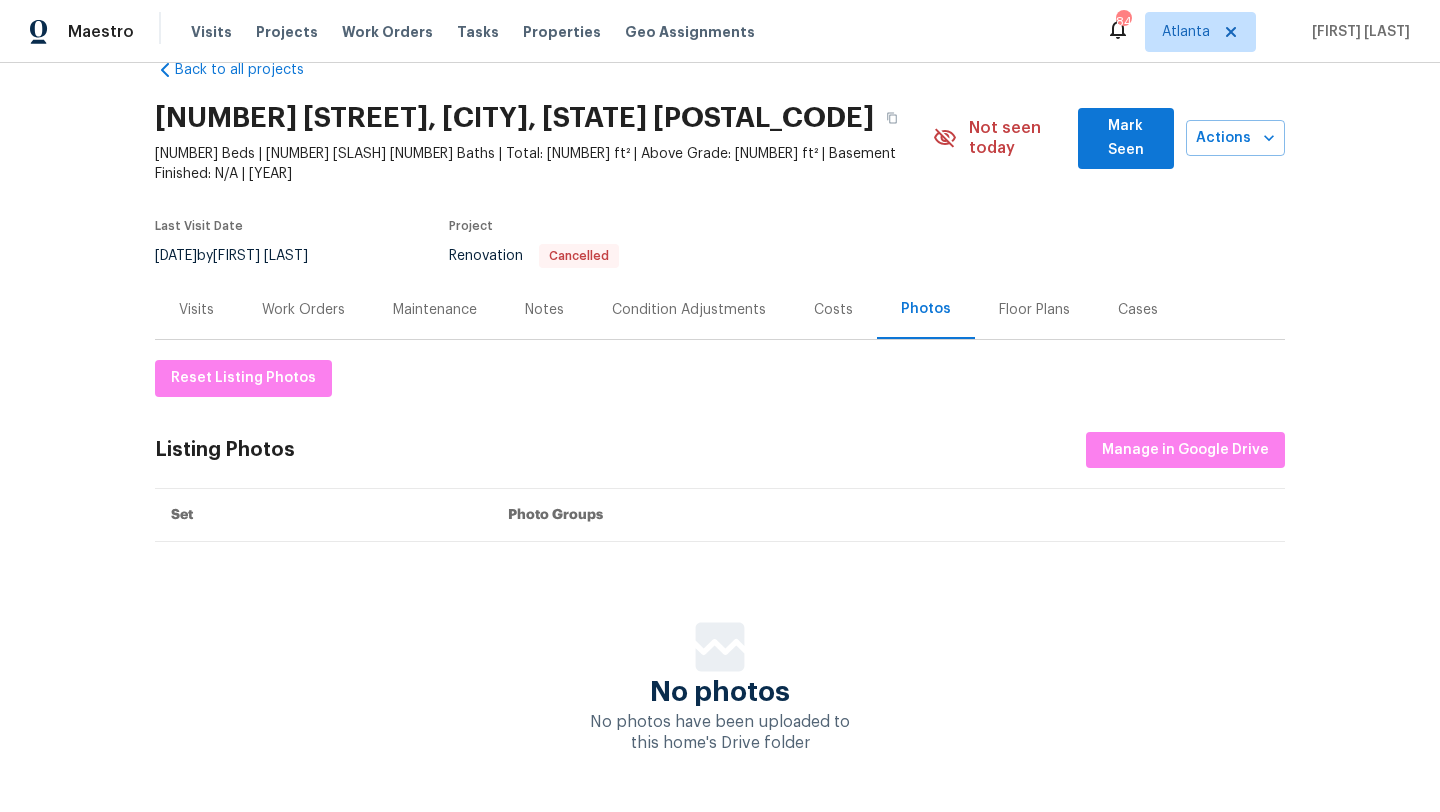 click on "Notes" at bounding box center [544, 310] 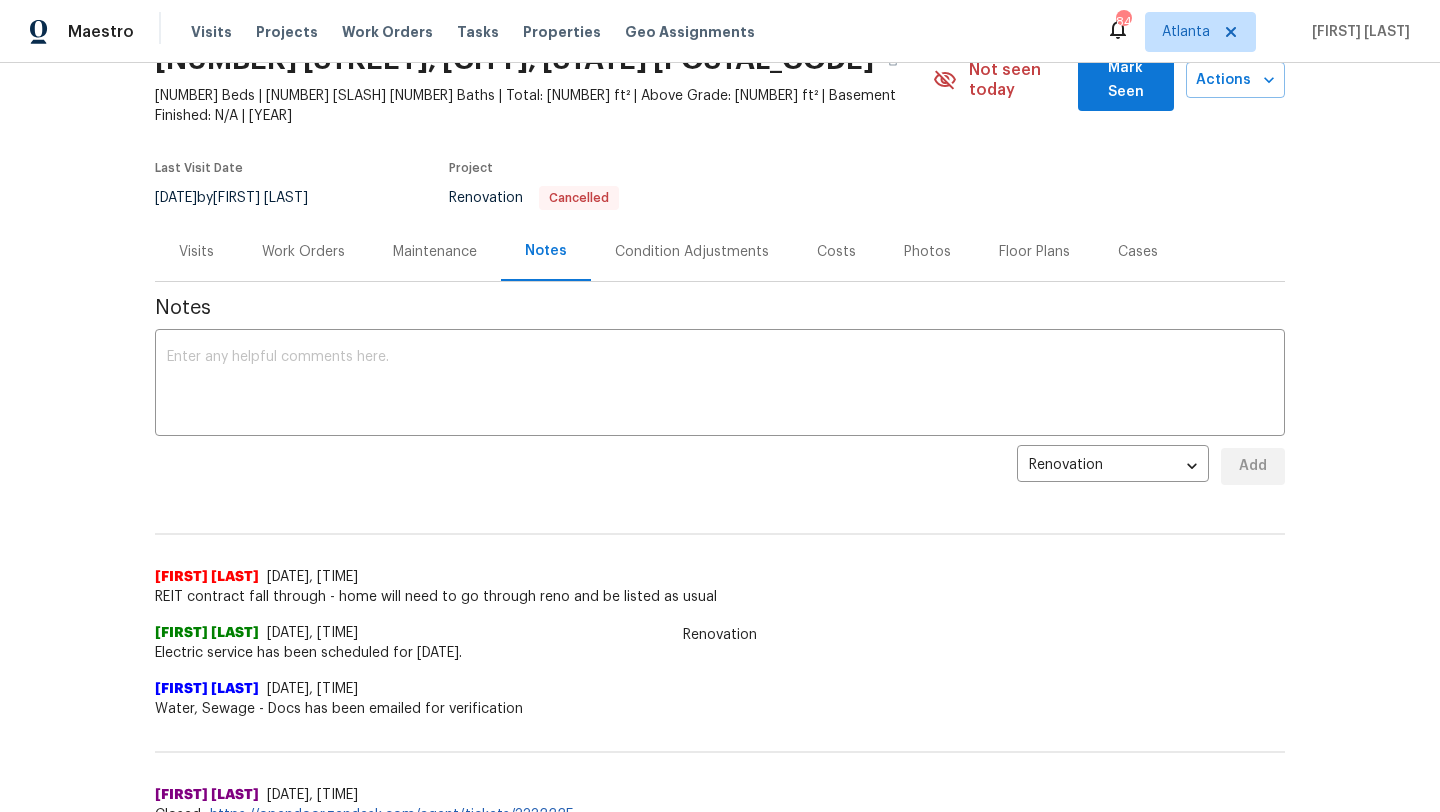 scroll, scrollTop: 0, scrollLeft: 0, axis: both 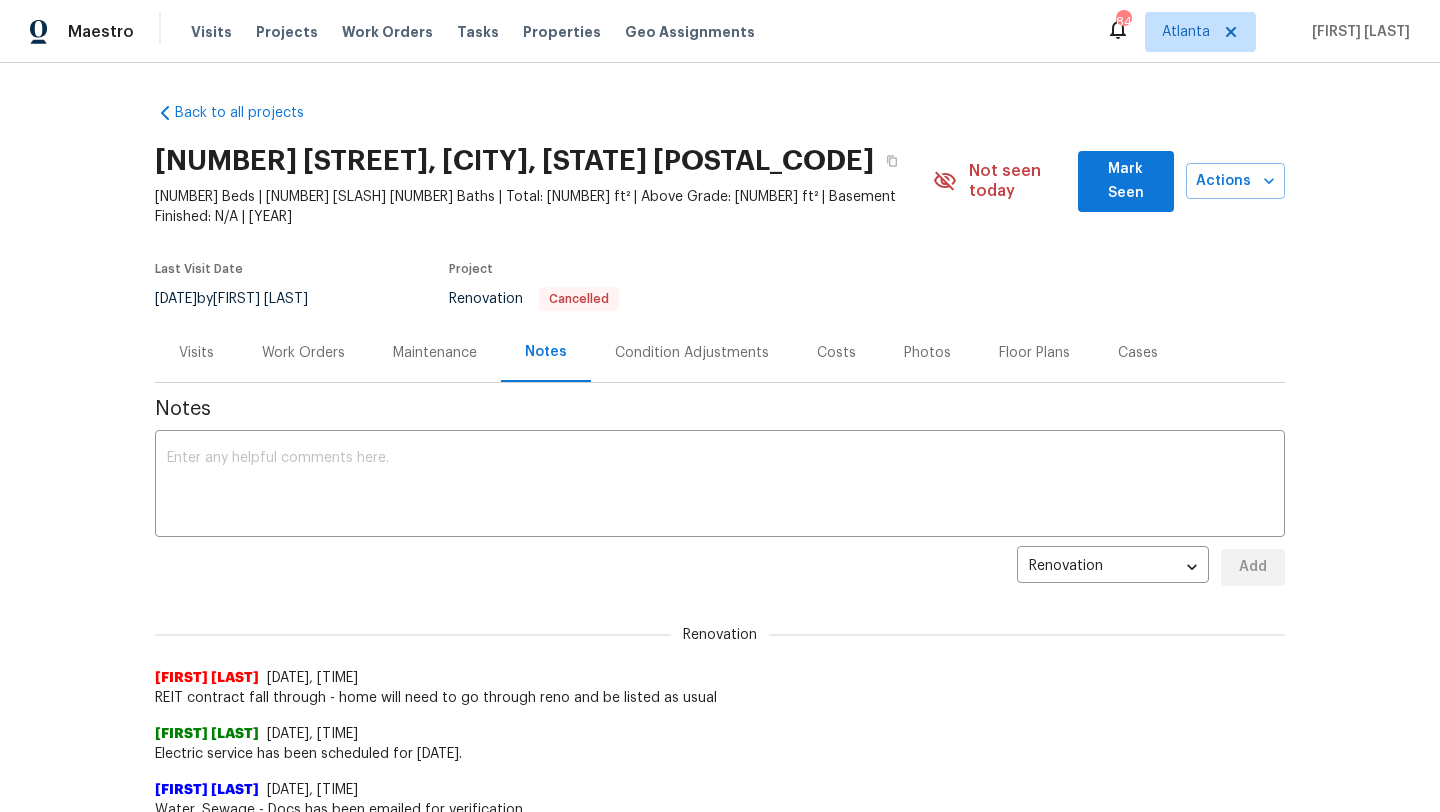 click on "Visits" at bounding box center [196, 353] 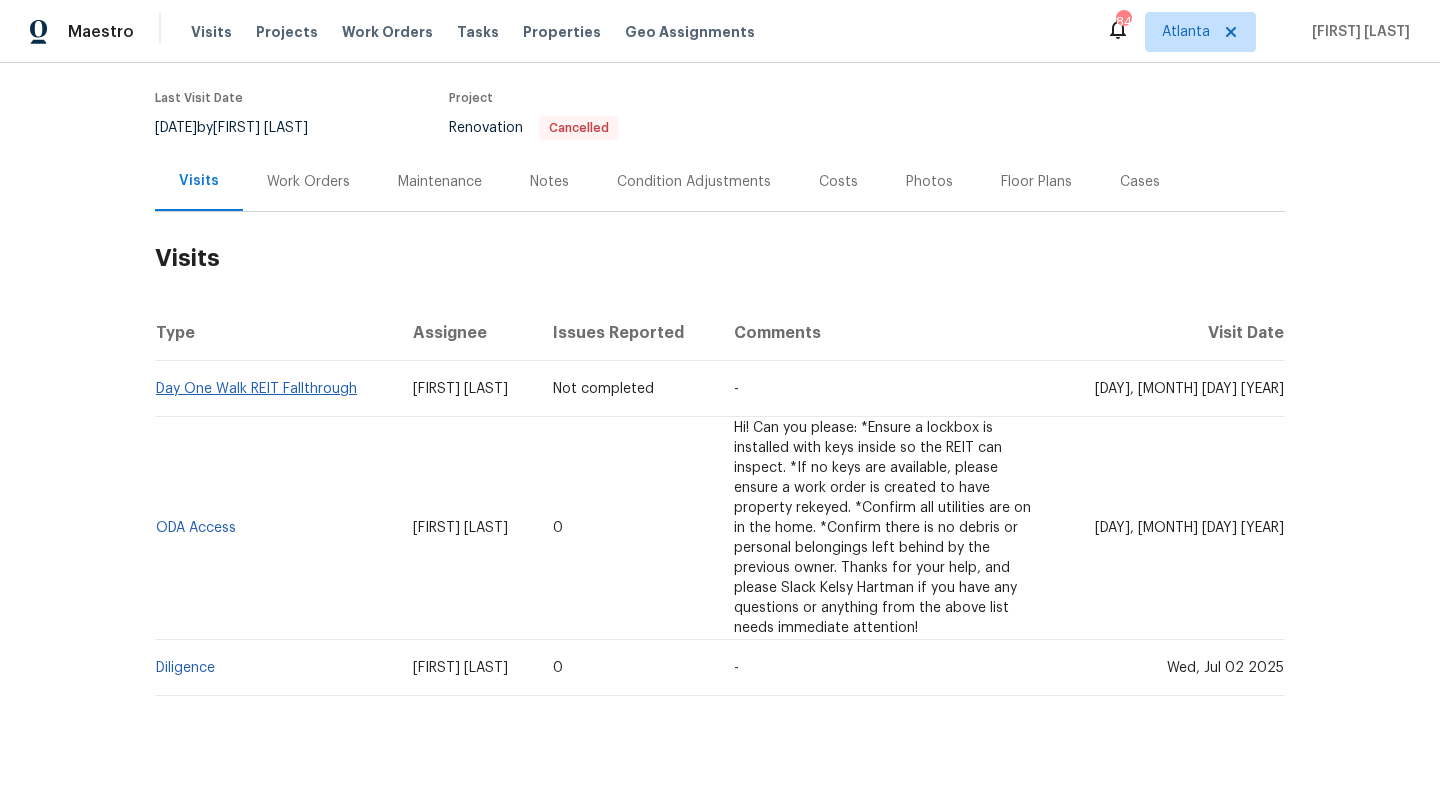 scroll, scrollTop: 157, scrollLeft: 0, axis: vertical 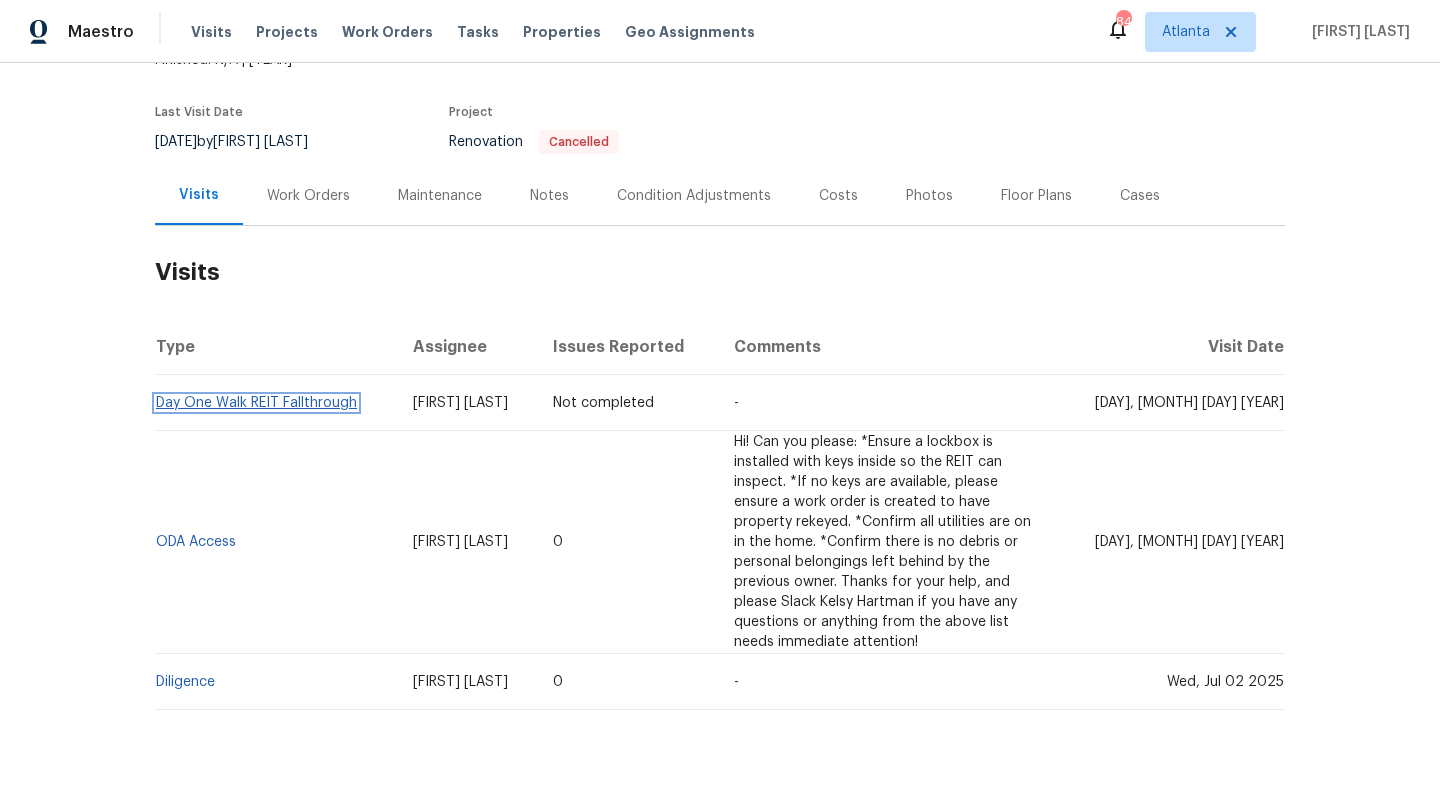 click on "Day One Walk REIT Fallthrough" at bounding box center [256, 403] 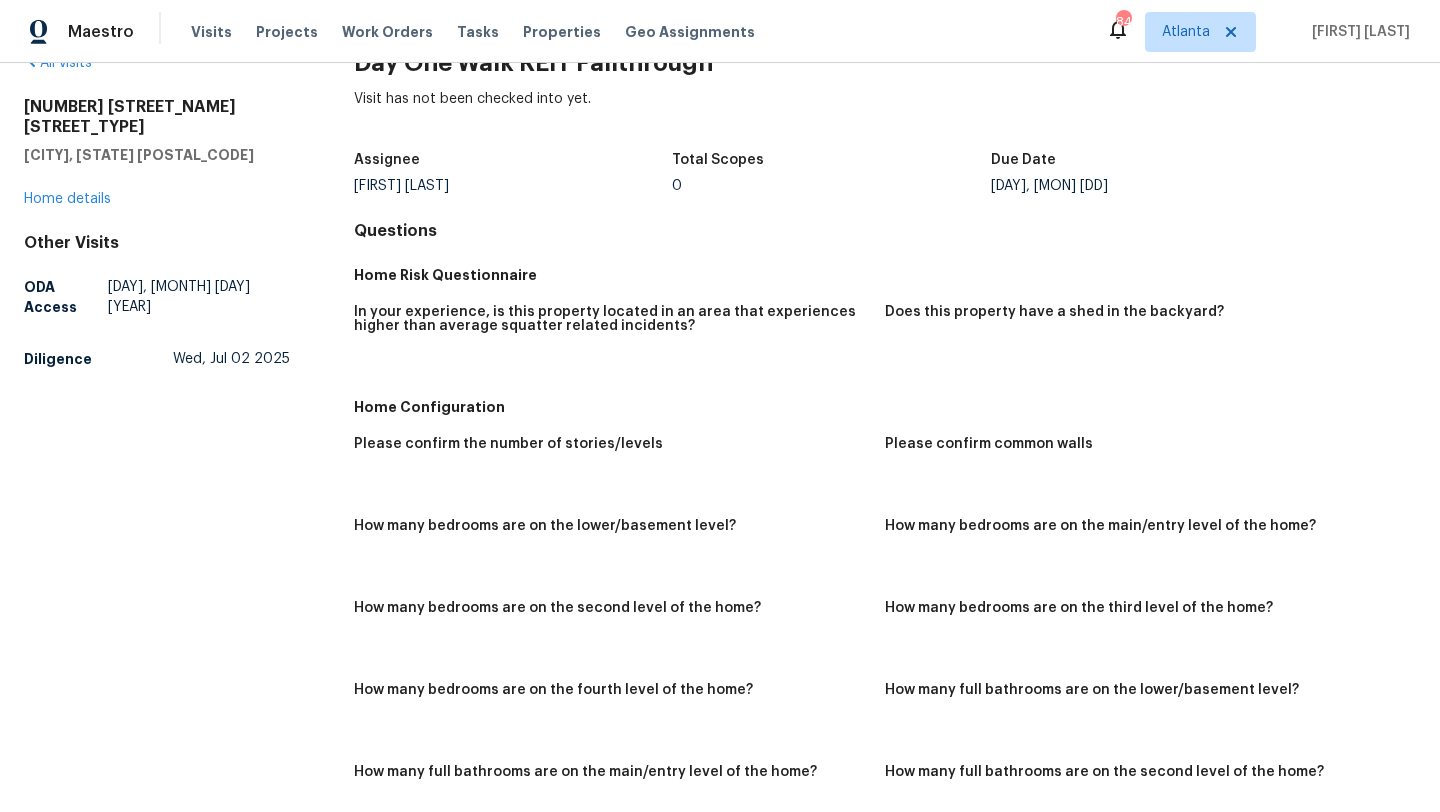 scroll, scrollTop: 0, scrollLeft: 0, axis: both 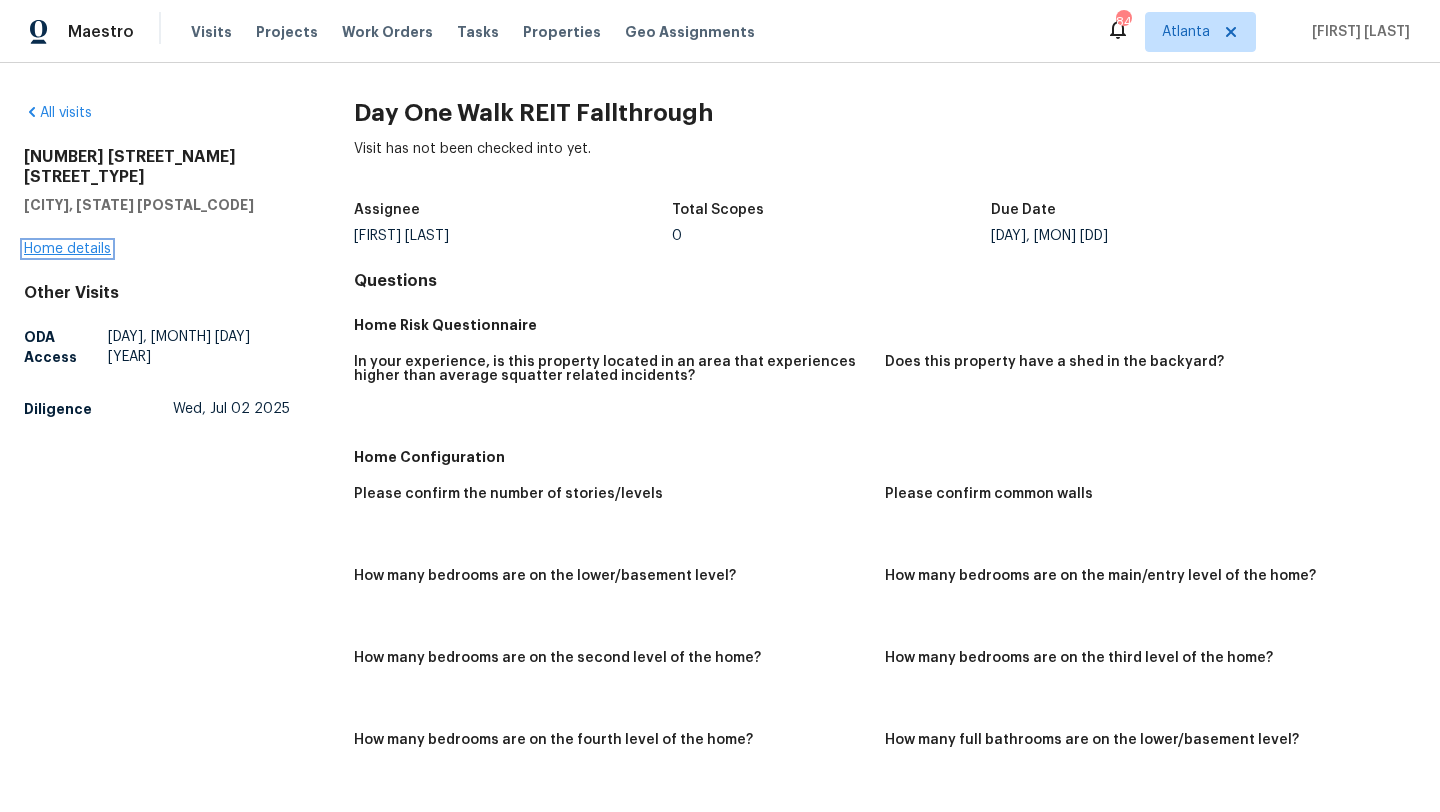 click on "Home details" at bounding box center [67, 249] 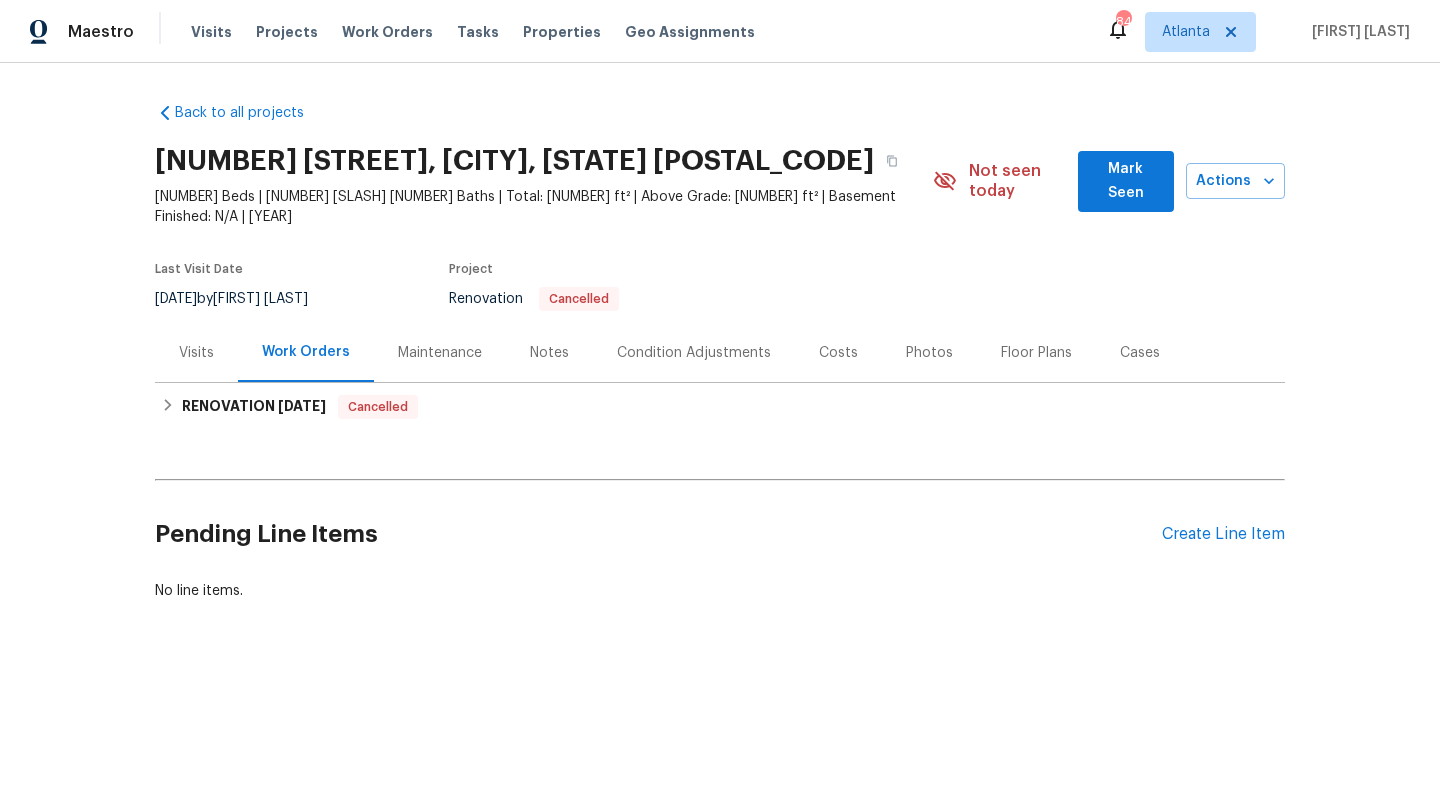 click on "Visits" at bounding box center (196, 352) 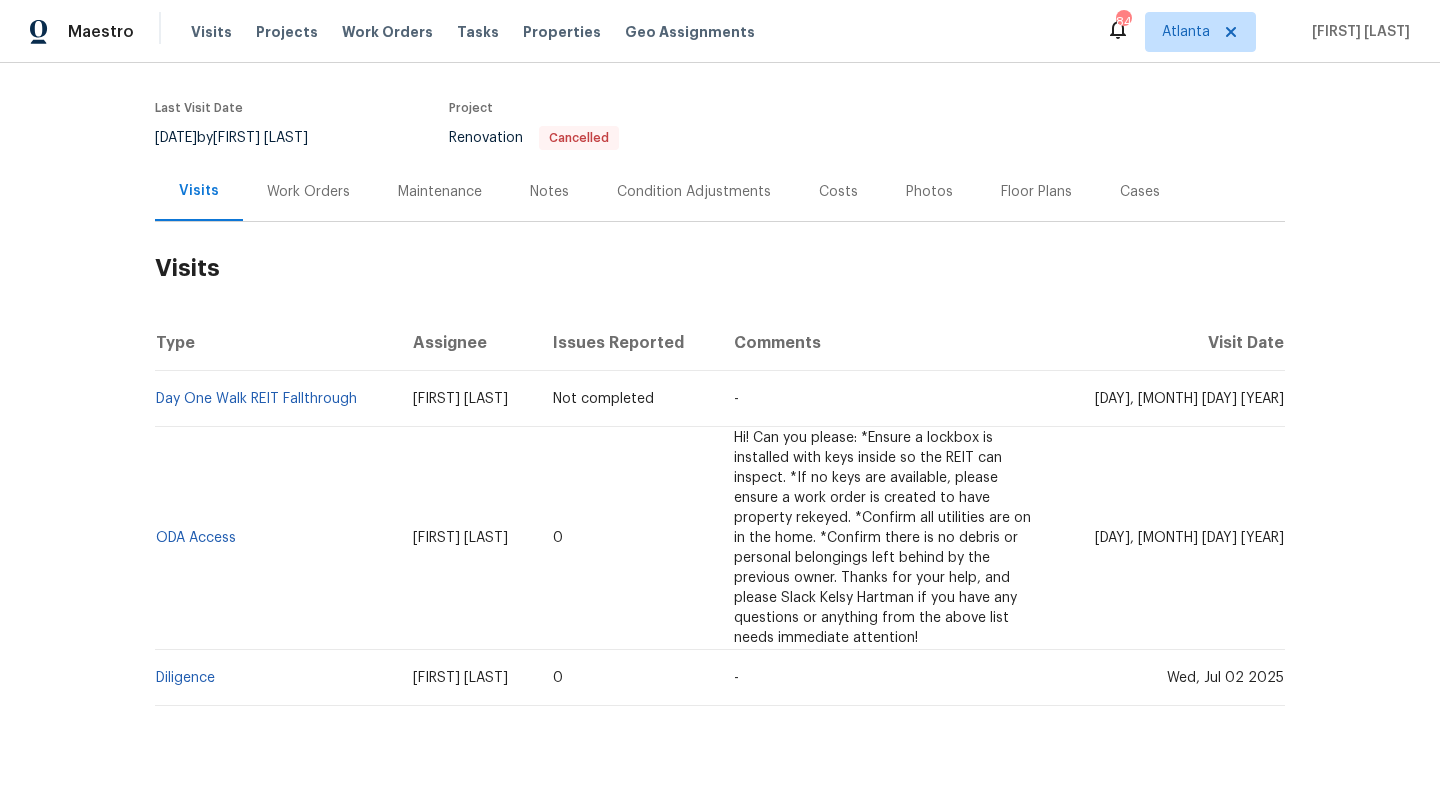 scroll, scrollTop: 171, scrollLeft: 0, axis: vertical 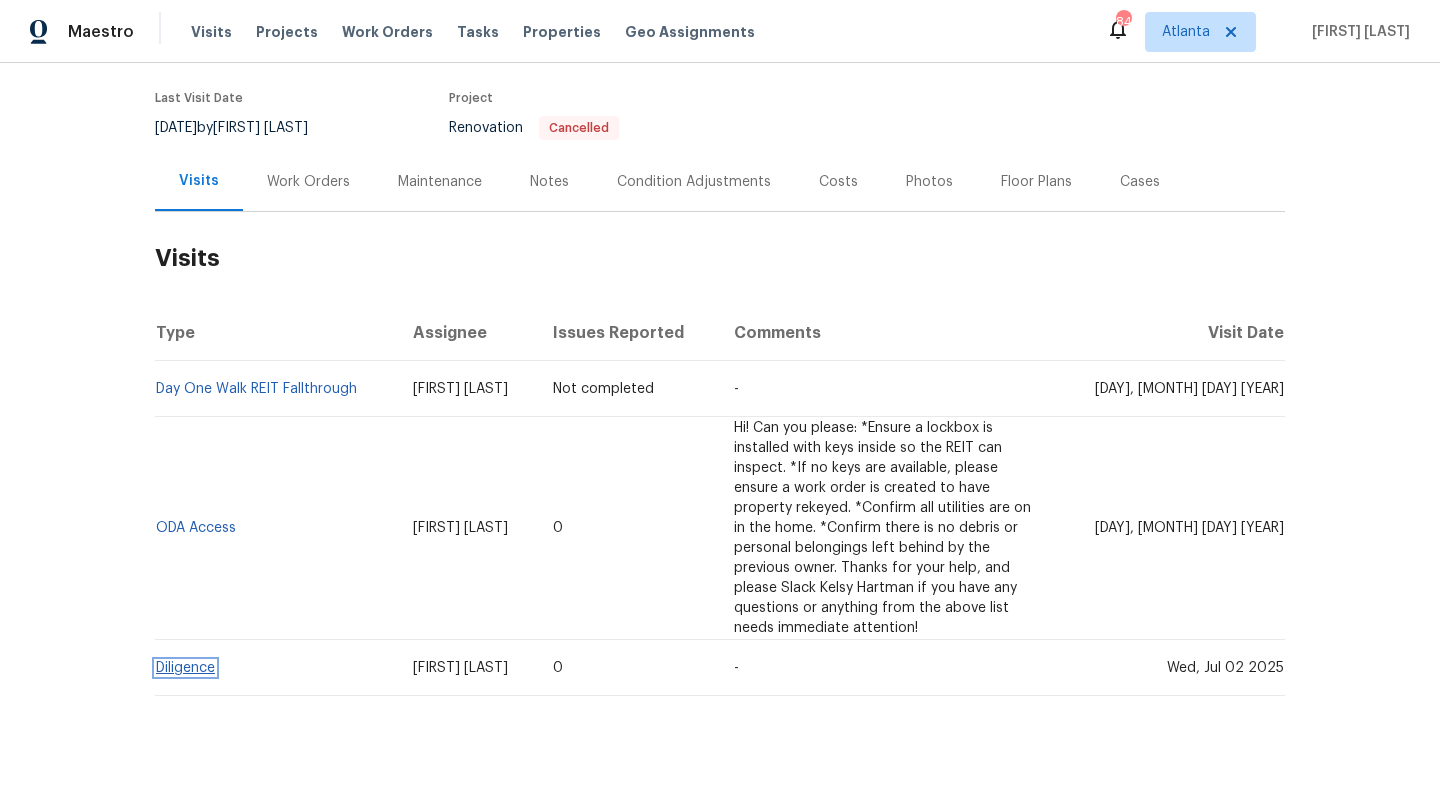 click on "Diligence" at bounding box center (185, 668) 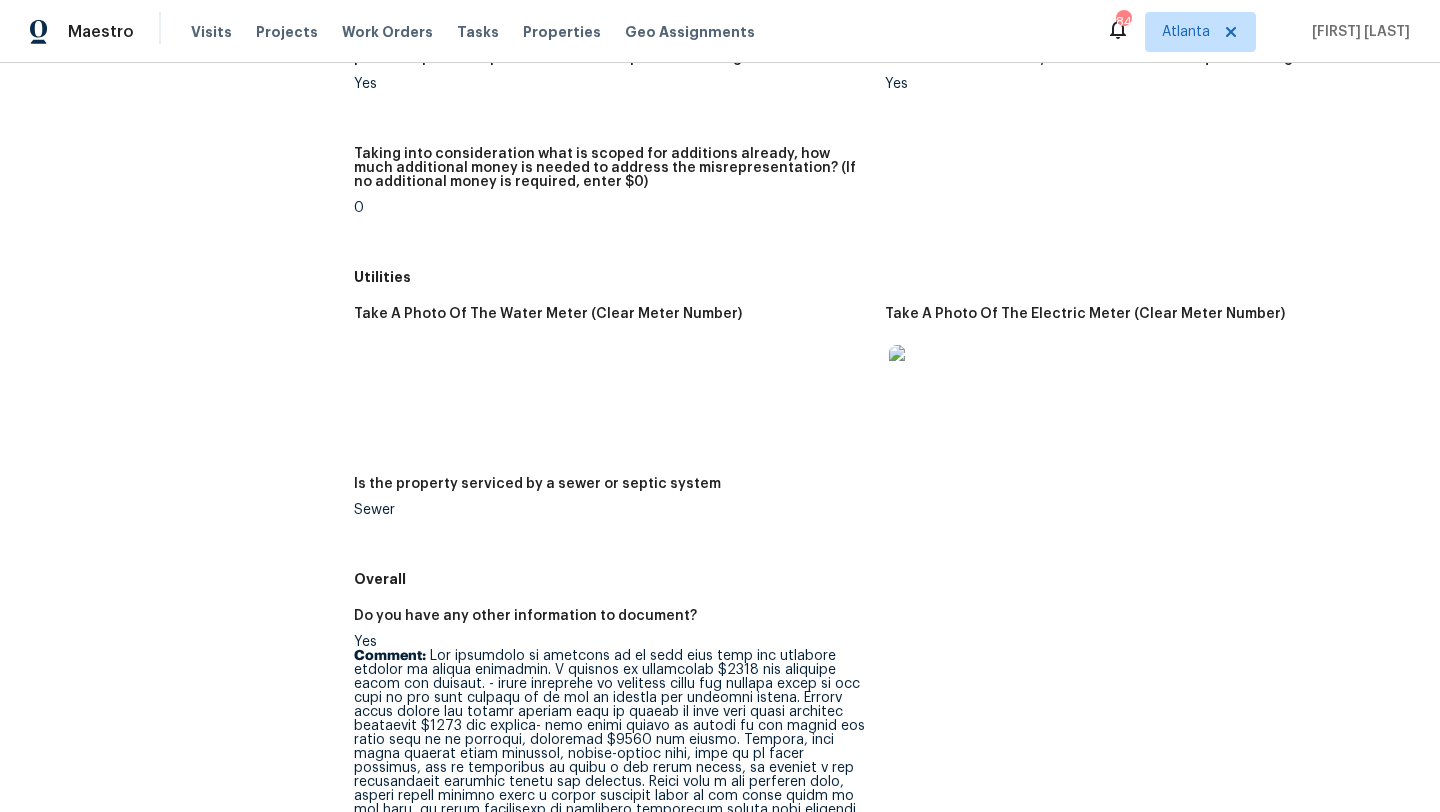 scroll, scrollTop: 2511, scrollLeft: 0, axis: vertical 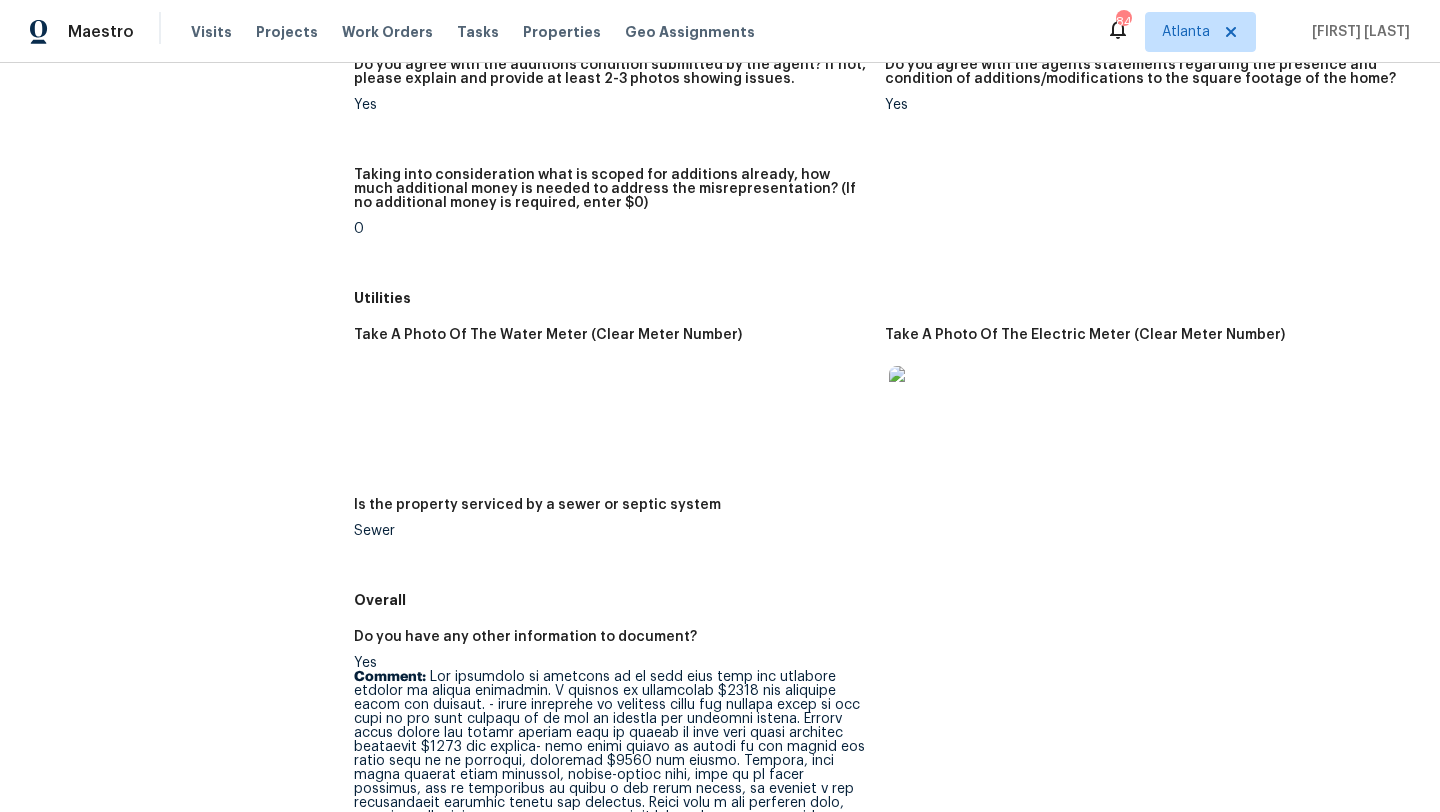 click at bounding box center [921, 398] 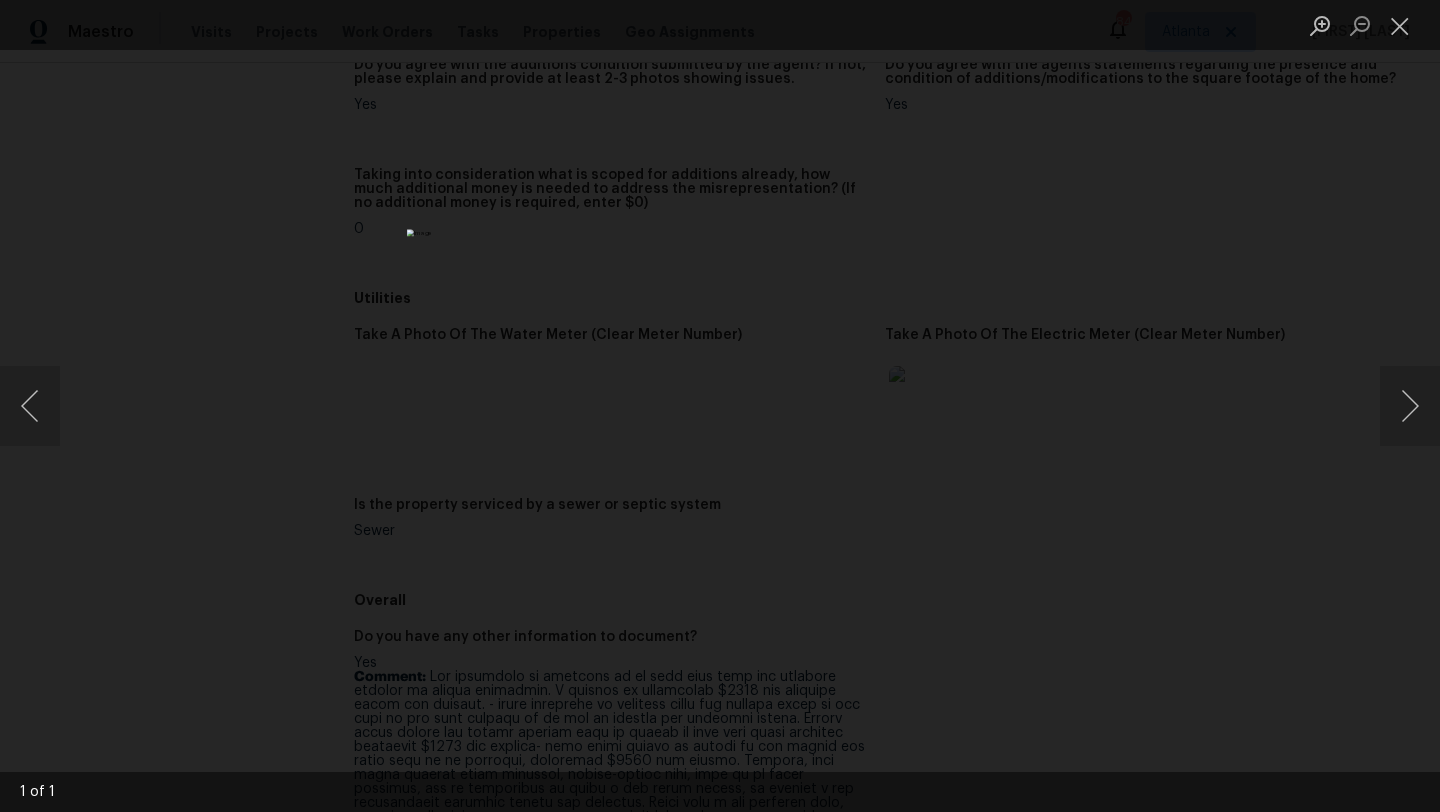 click at bounding box center [720, 406] 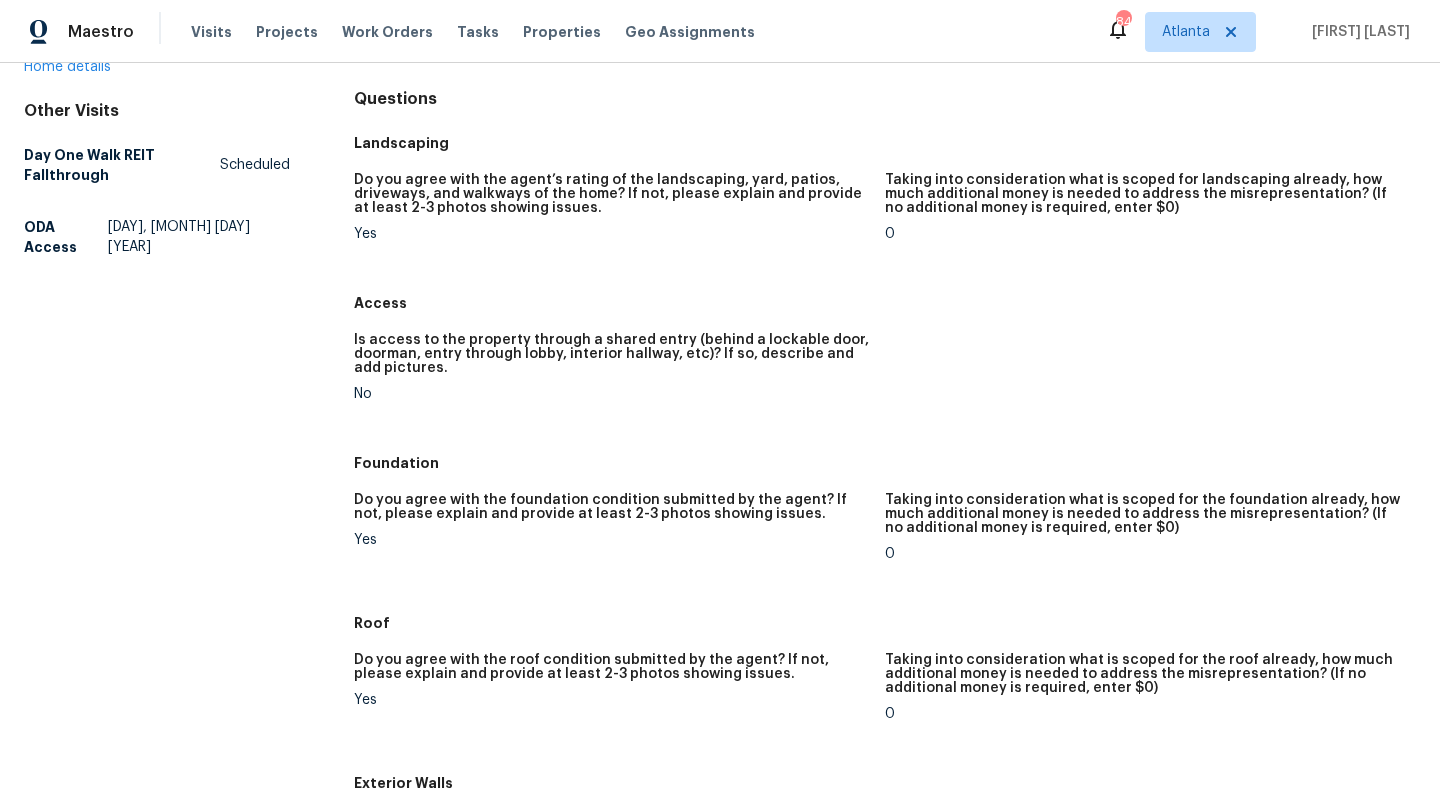 scroll, scrollTop: 0, scrollLeft: 0, axis: both 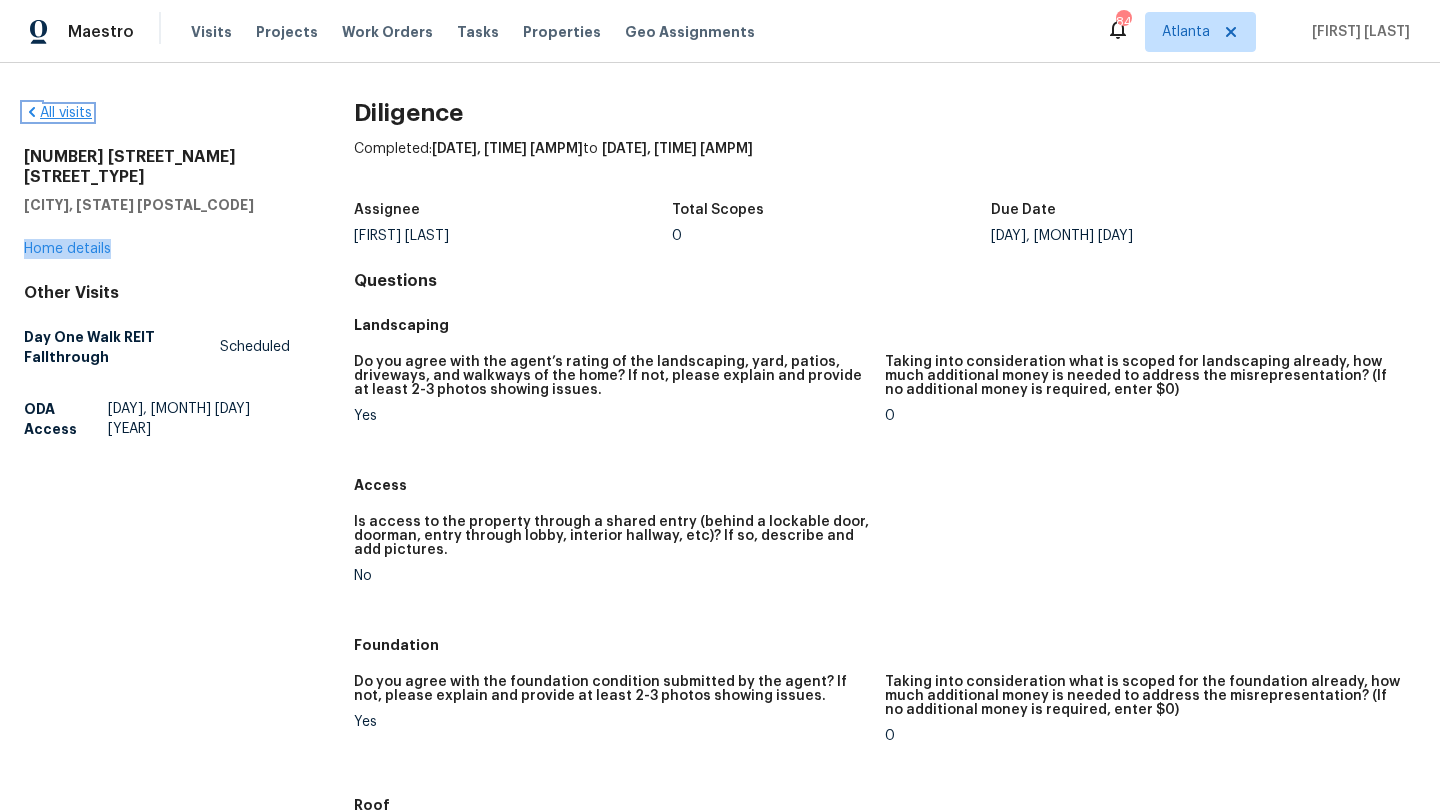click on "All visits" at bounding box center (58, 113) 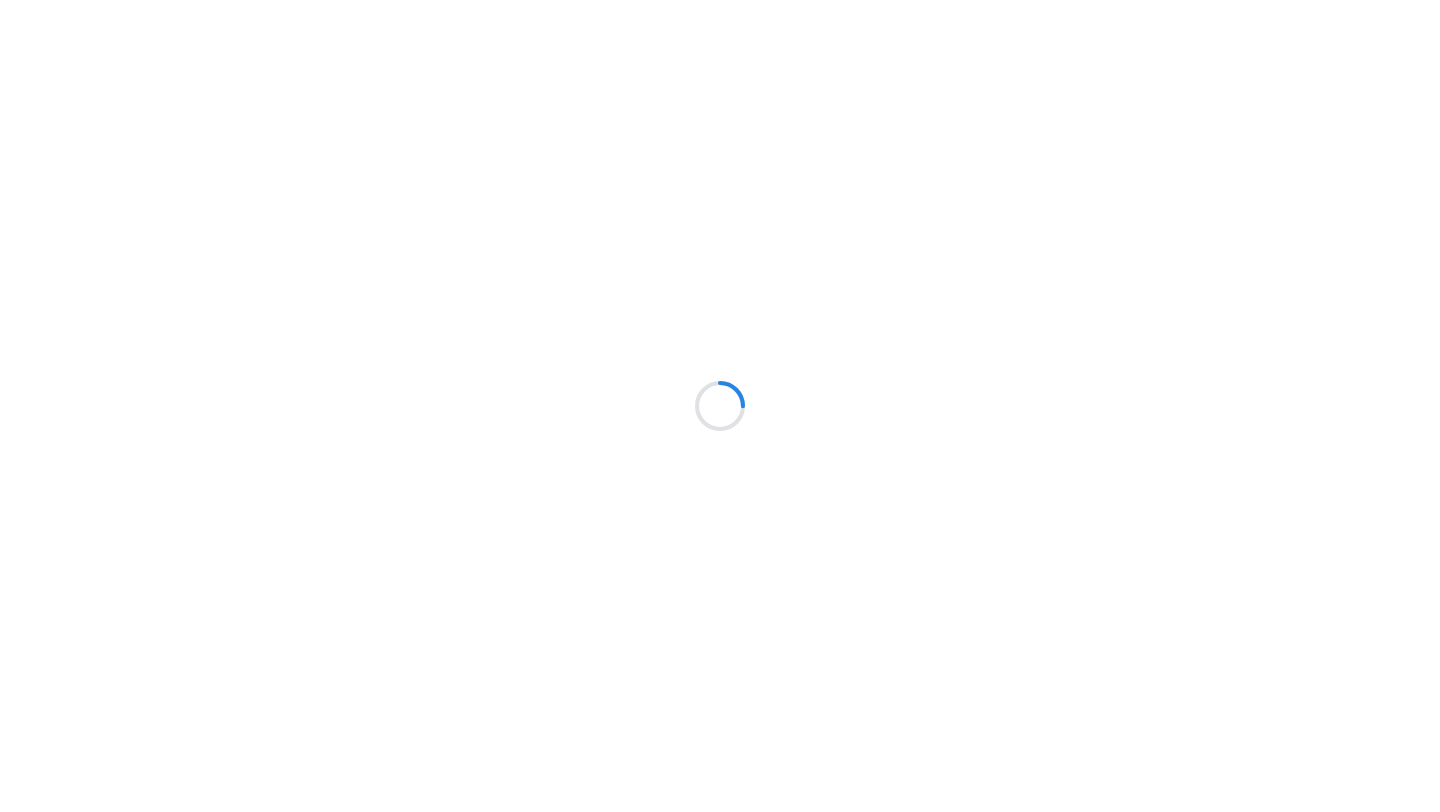 scroll, scrollTop: 0, scrollLeft: 0, axis: both 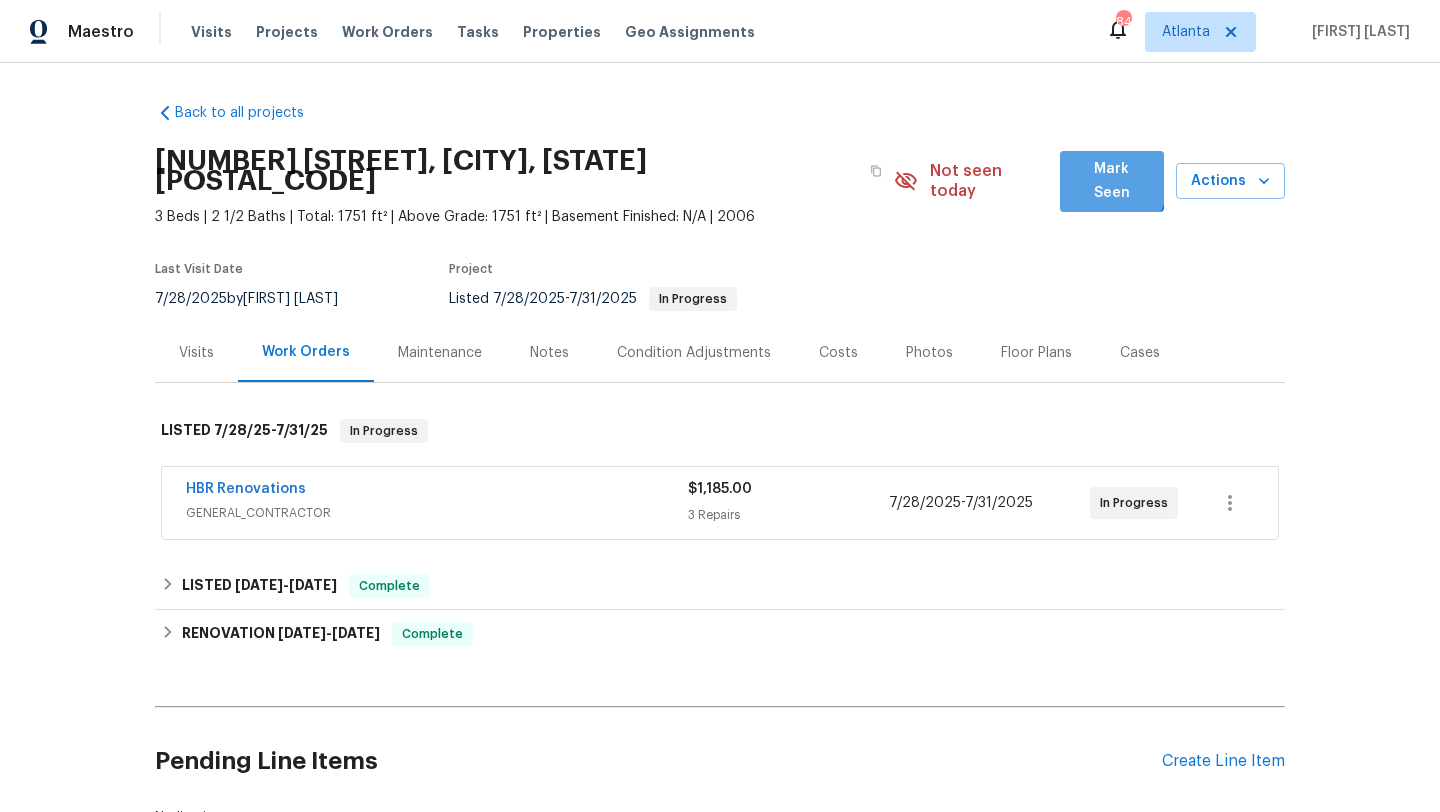 click on "Mark Seen" at bounding box center (1112, 181) 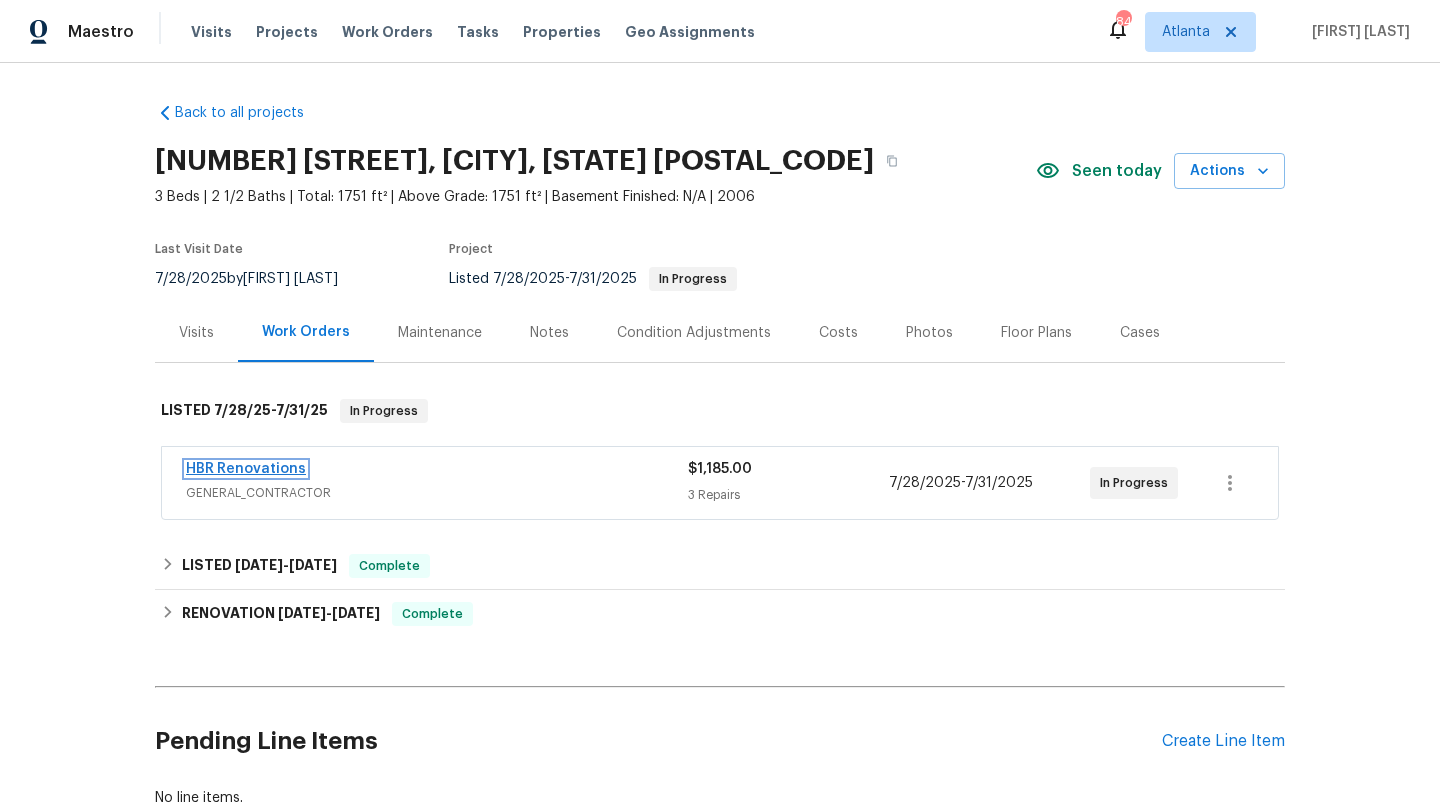 click on "HBR Renovations" at bounding box center [246, 469] 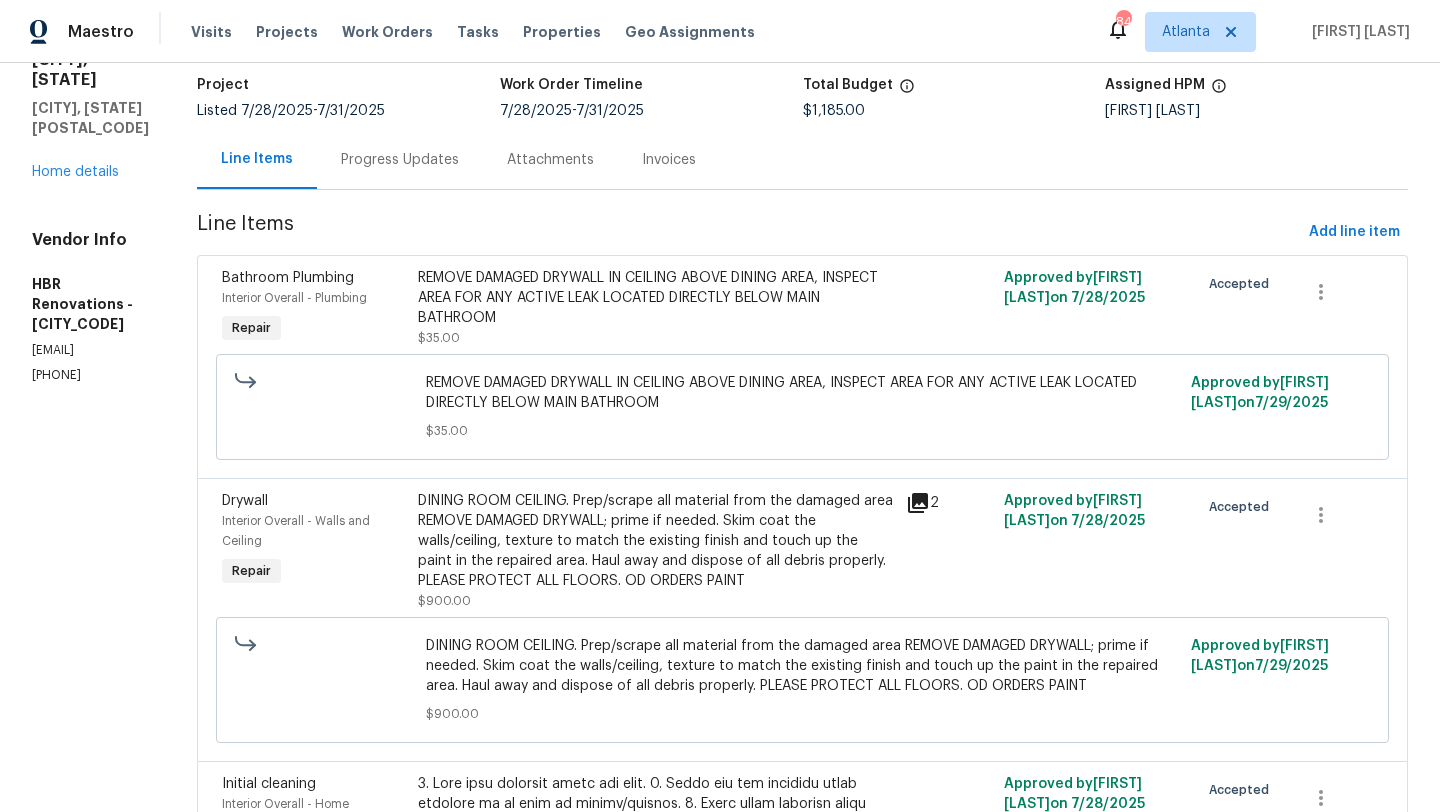 scroll, scrollTop: 0, scrollLeft: 0, axis: both 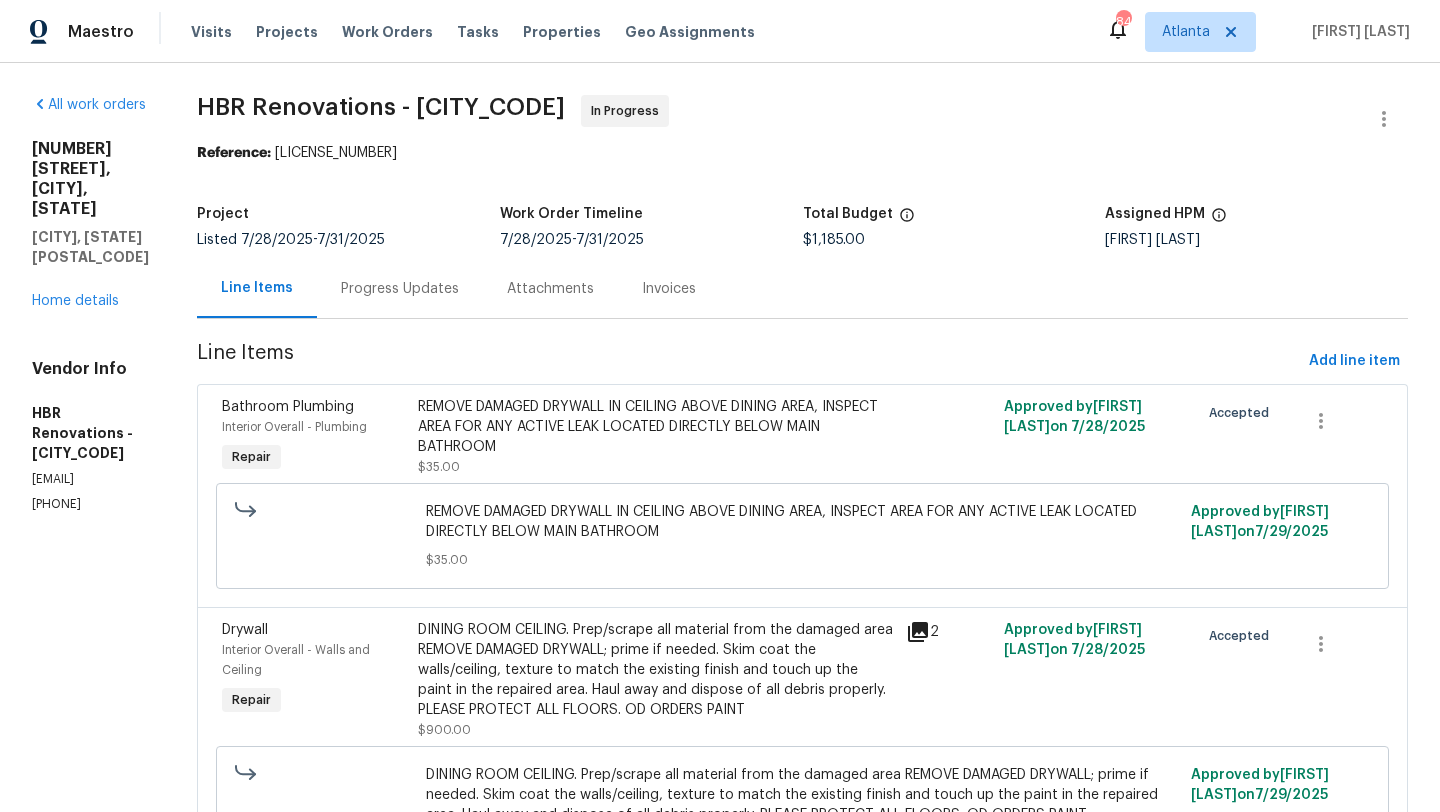 click on "Progress Updates" at bounding box center (400, 289) 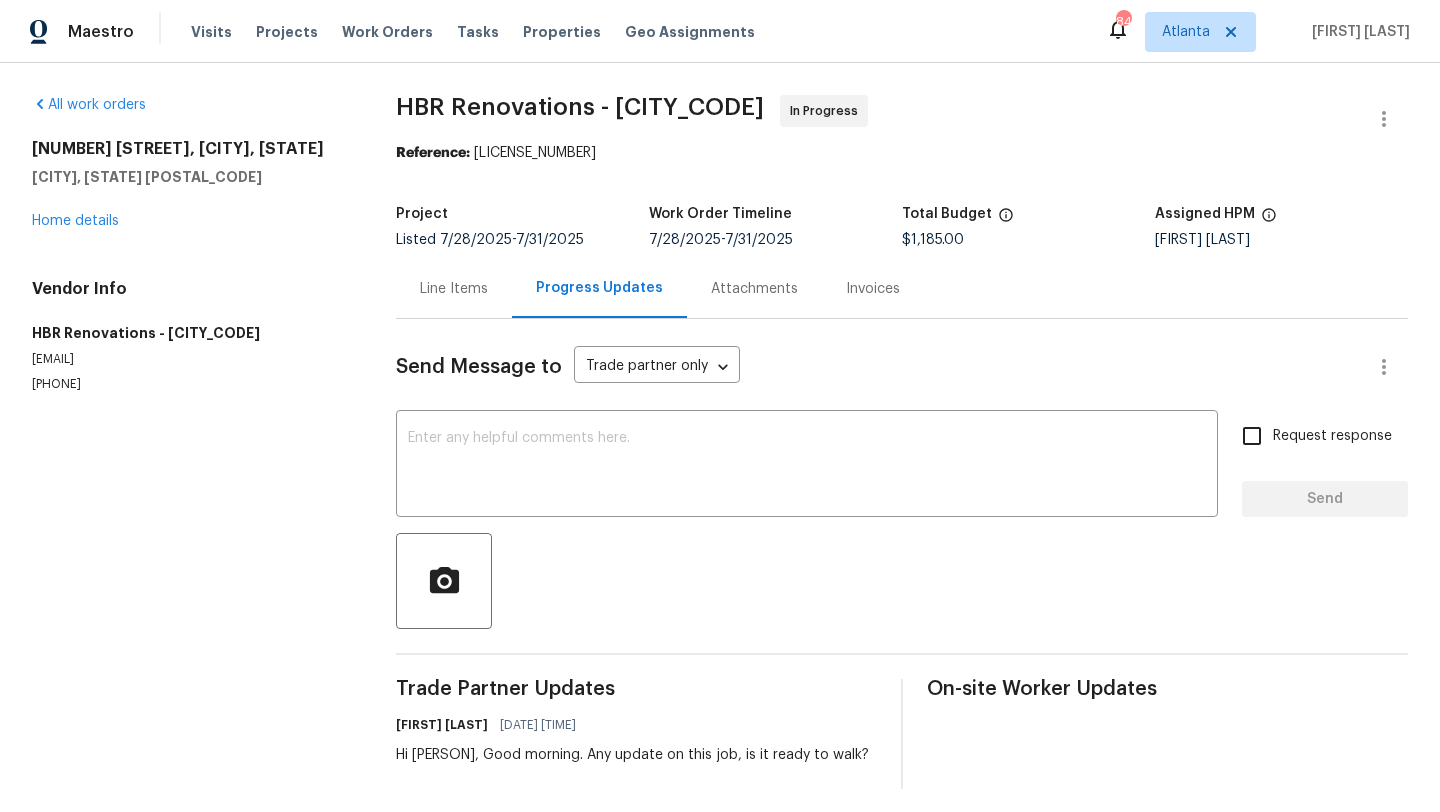 scroll, scrollTop: 9, scrollLeft: 0, axis: vertical 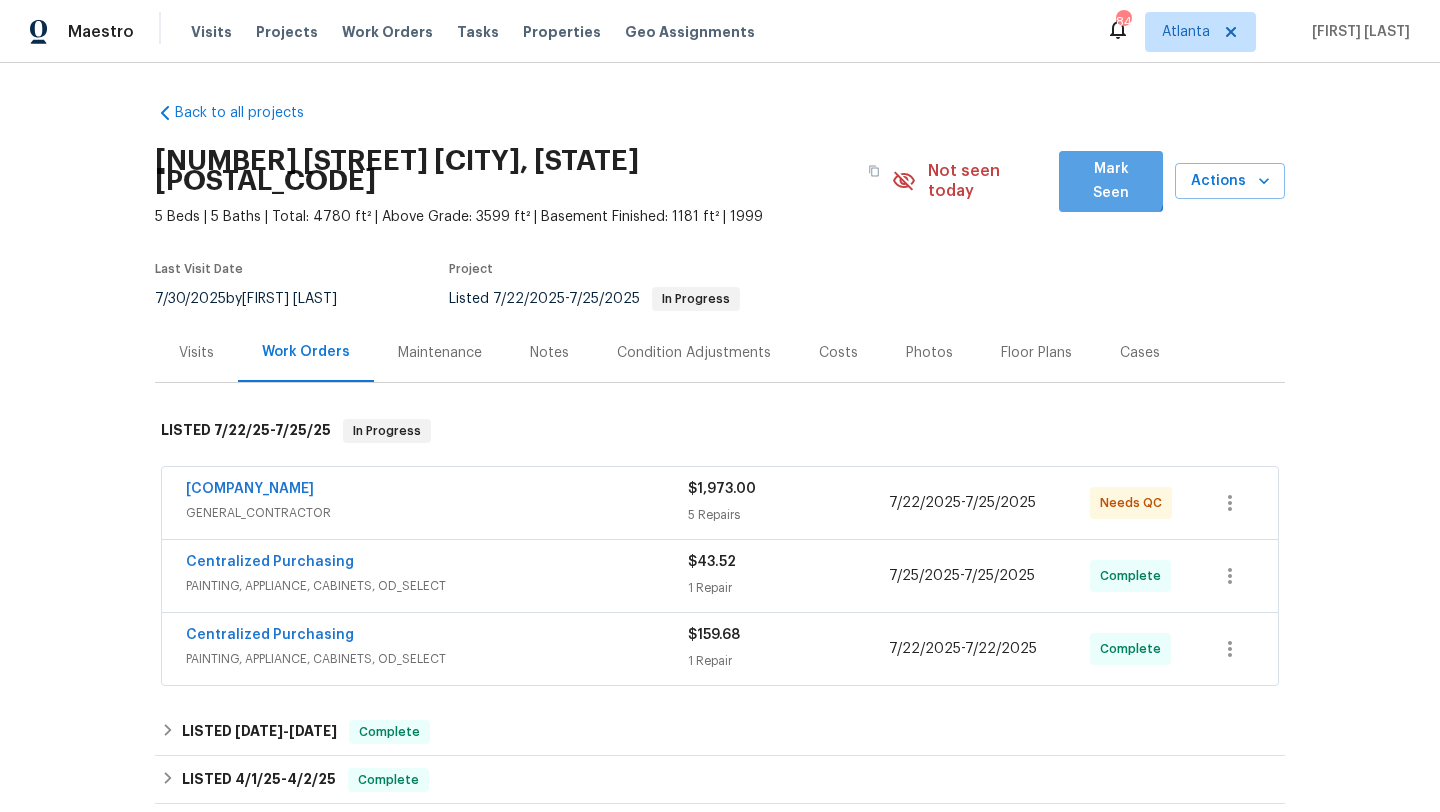 click on "Mark Seen" at bounding box center [1111, 181] 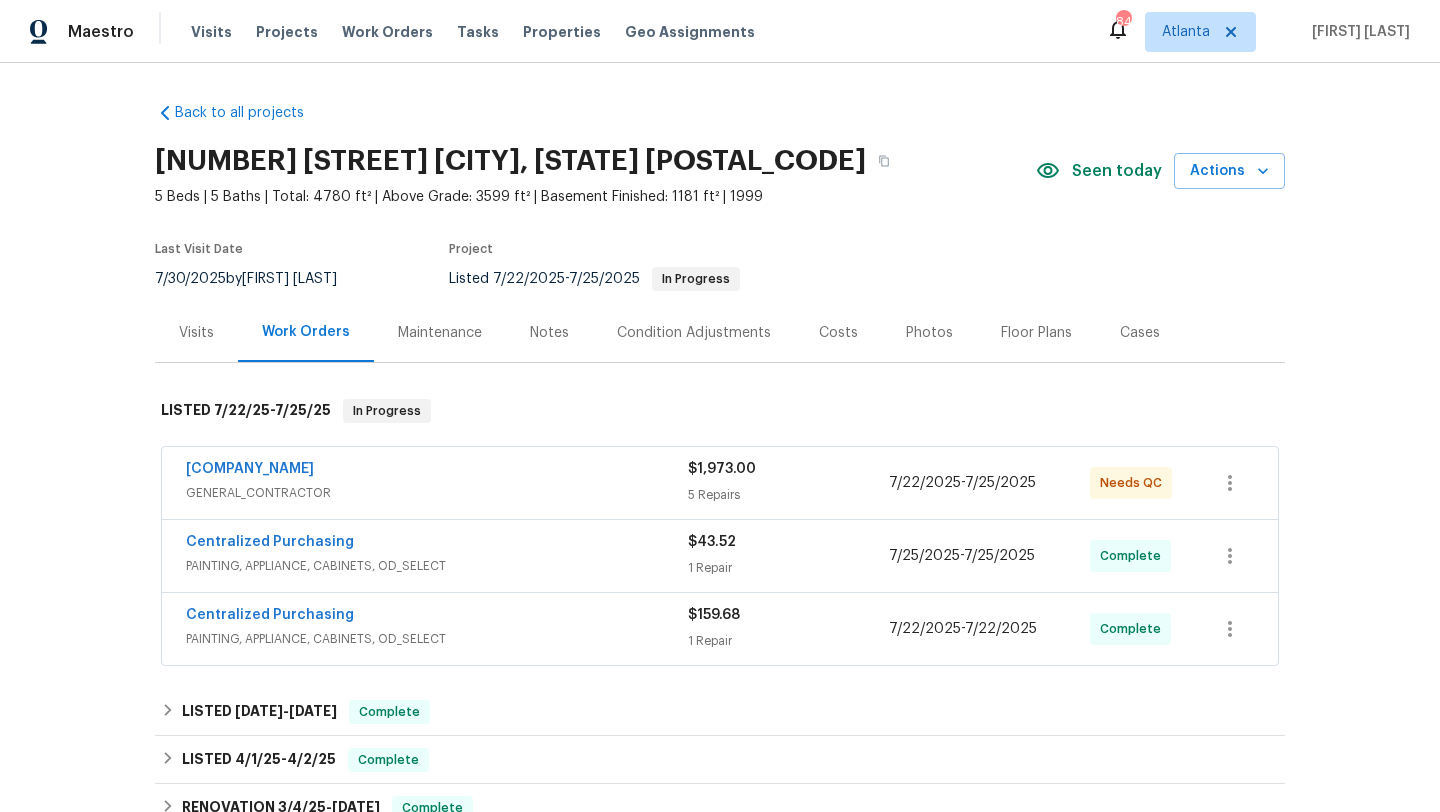 click on "Photos" at bounding box center (929, 333) 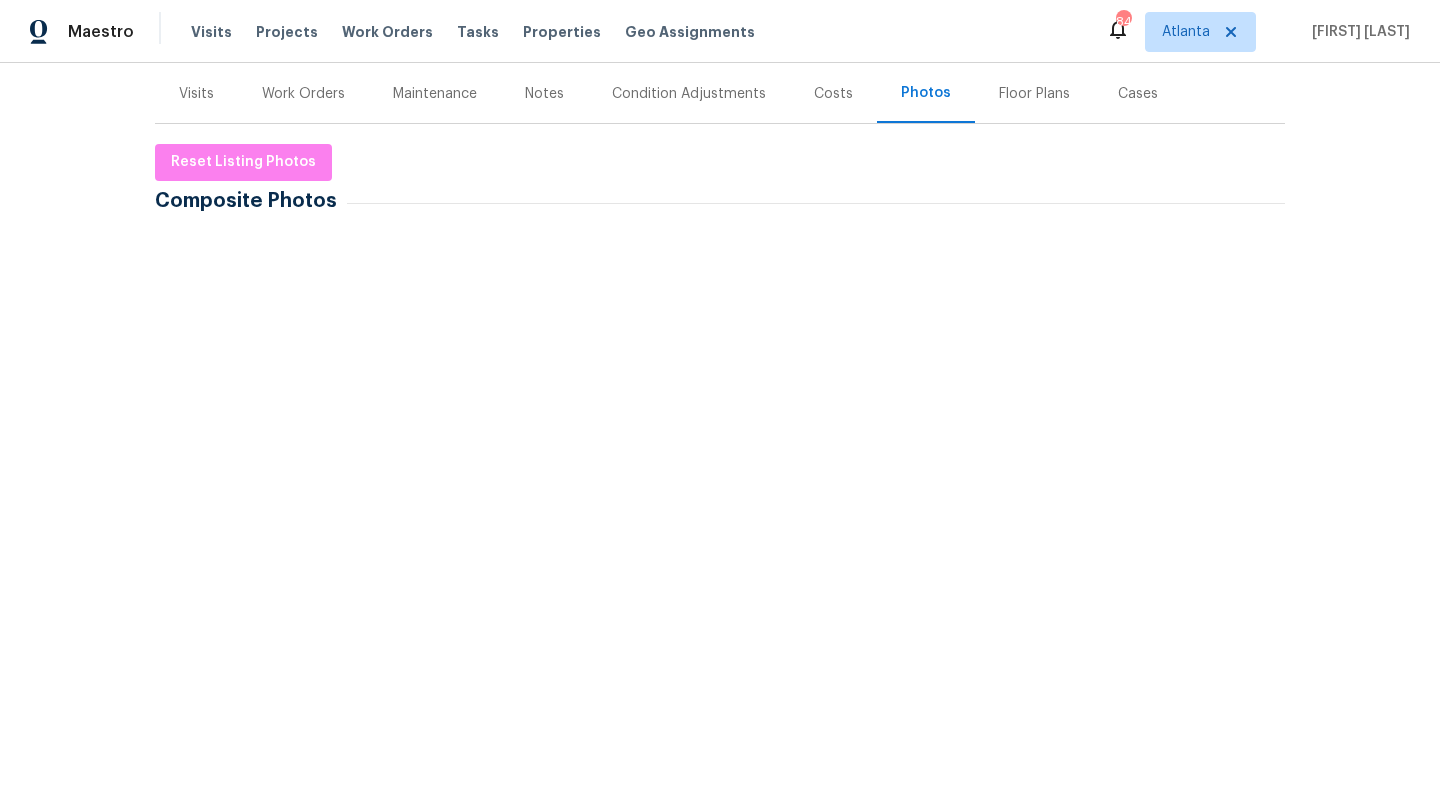scroll, scrollTop: 244, scrollLeft: 0, axis: vertical 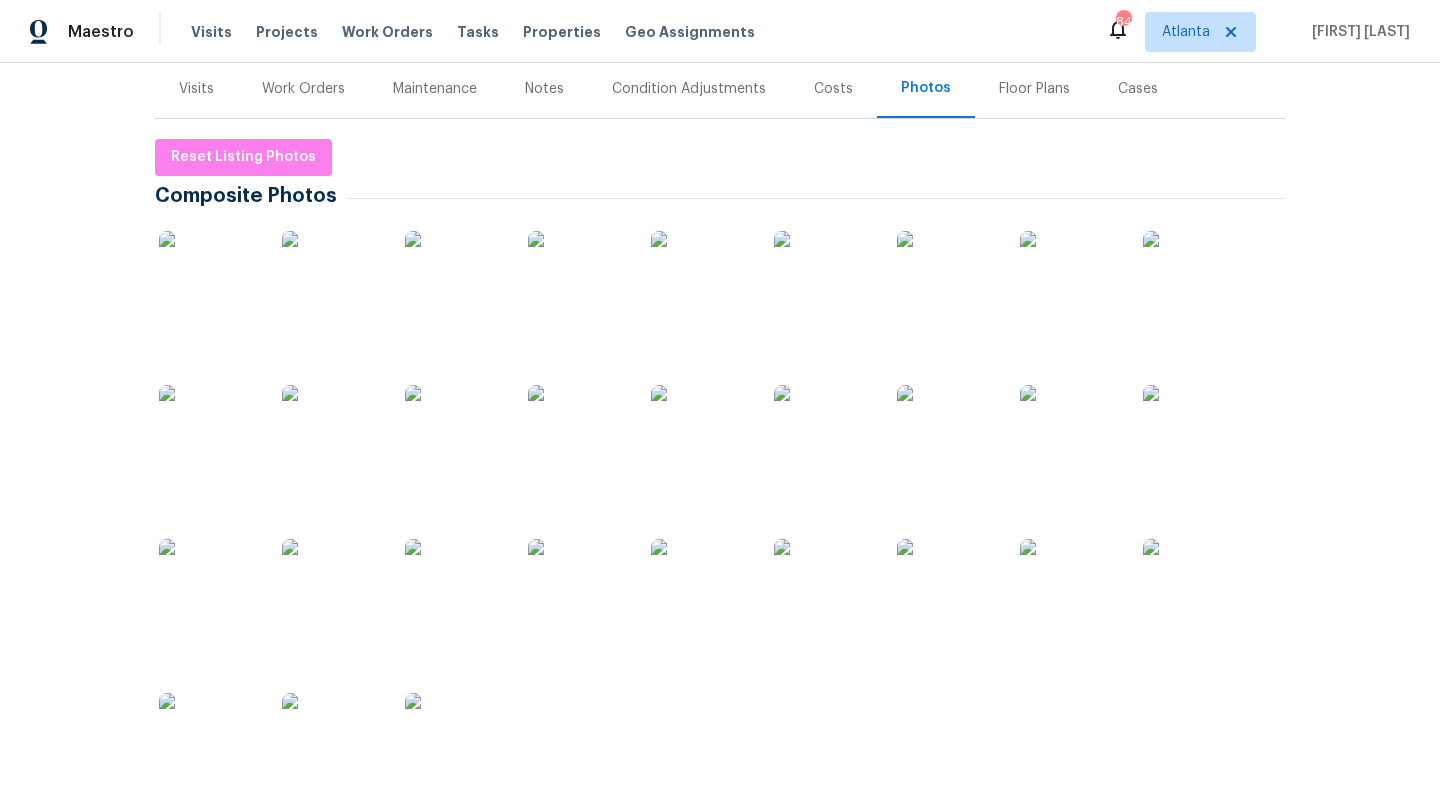 click at bounding box center [209, 281] 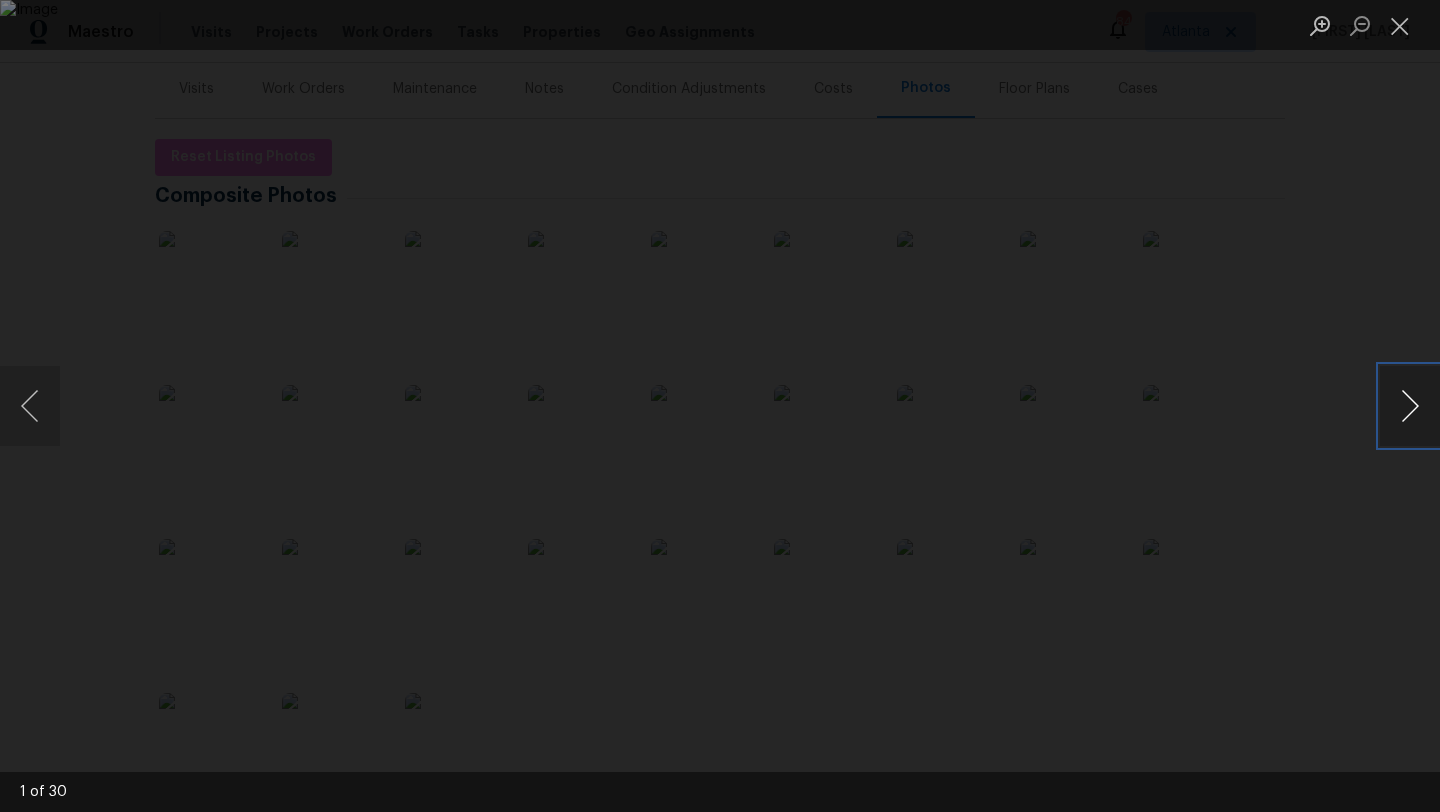 click at bounding box center (1410, 406) 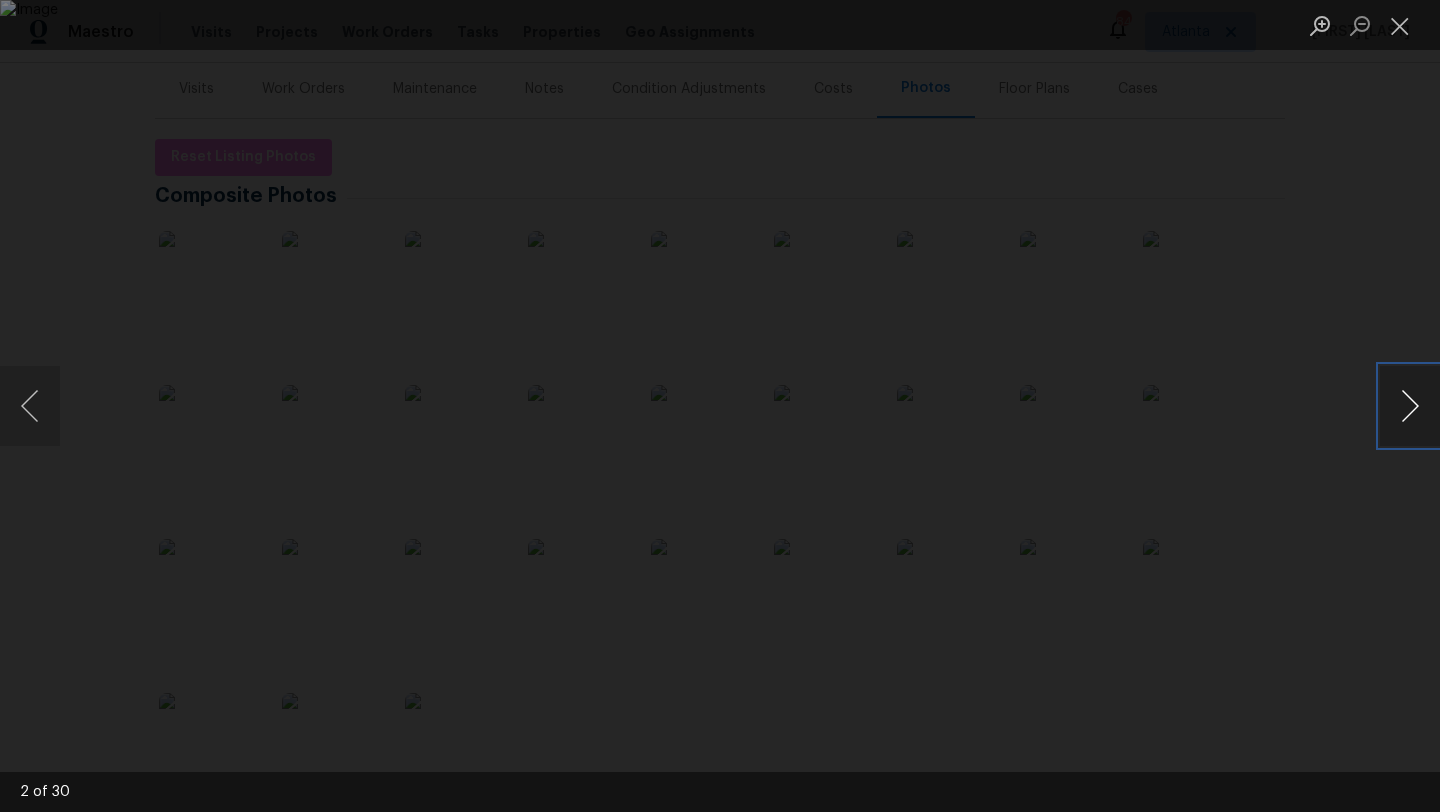 click at bounding box center [1410, 406] 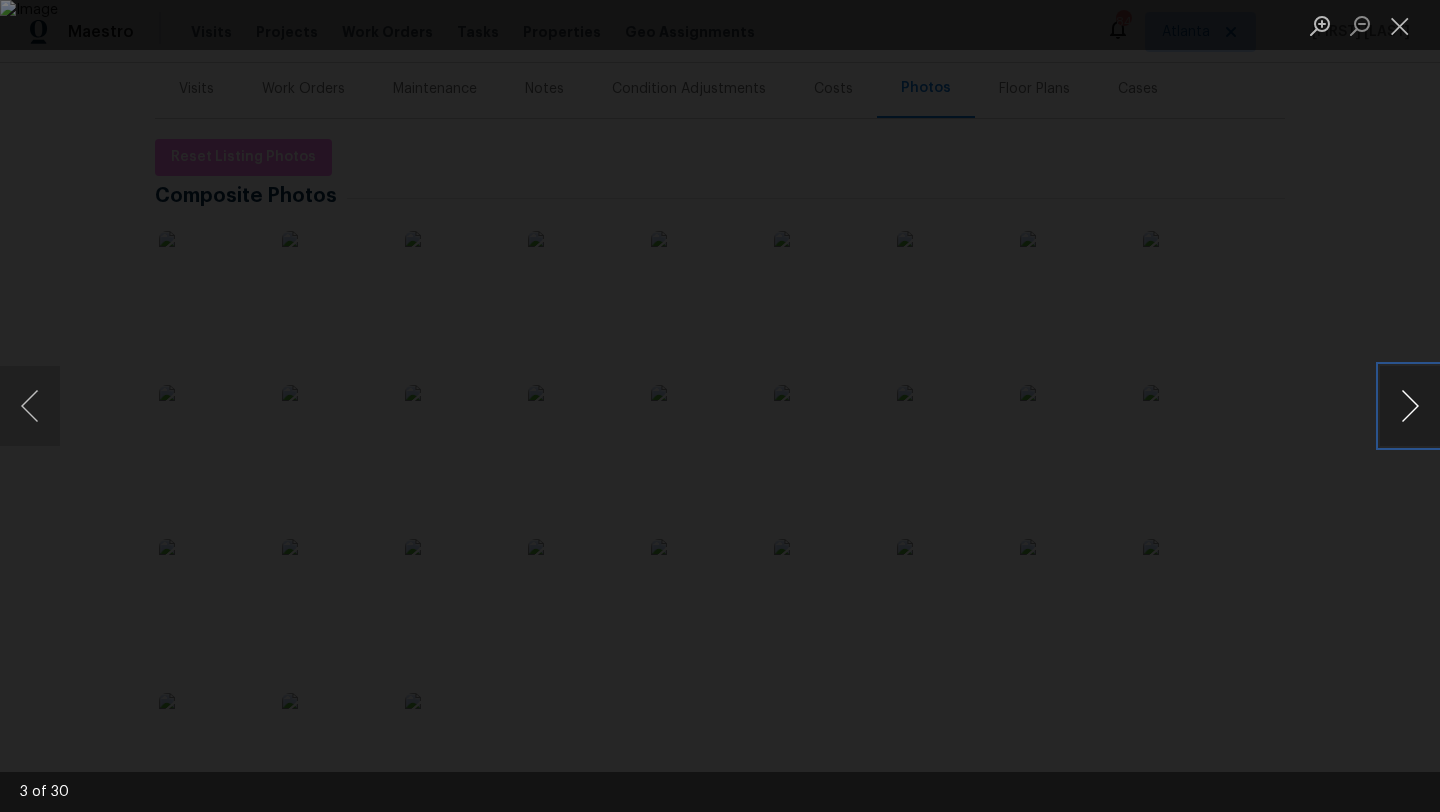 click at bounding box center (1410, 406) 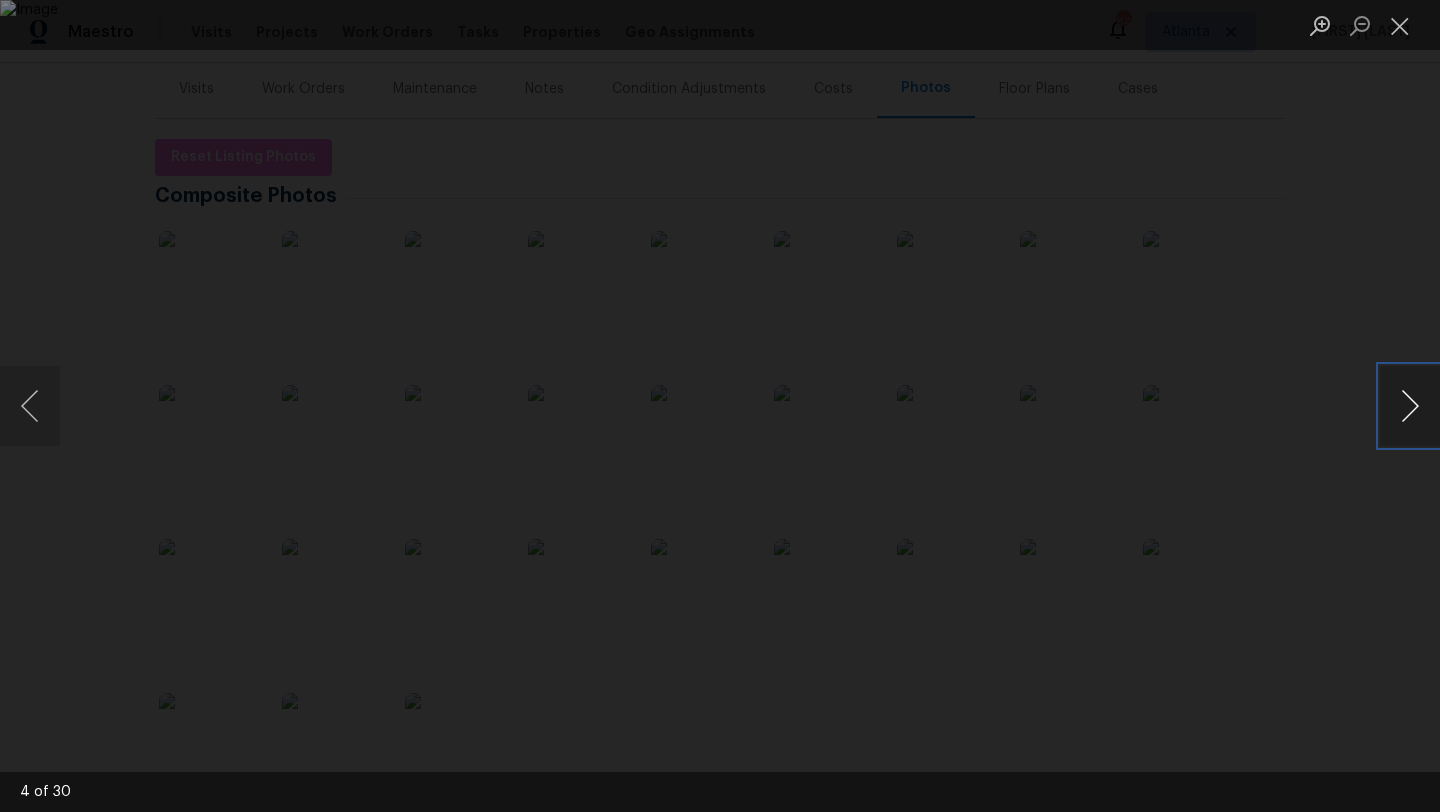 click at bounding box center (1410, 406) 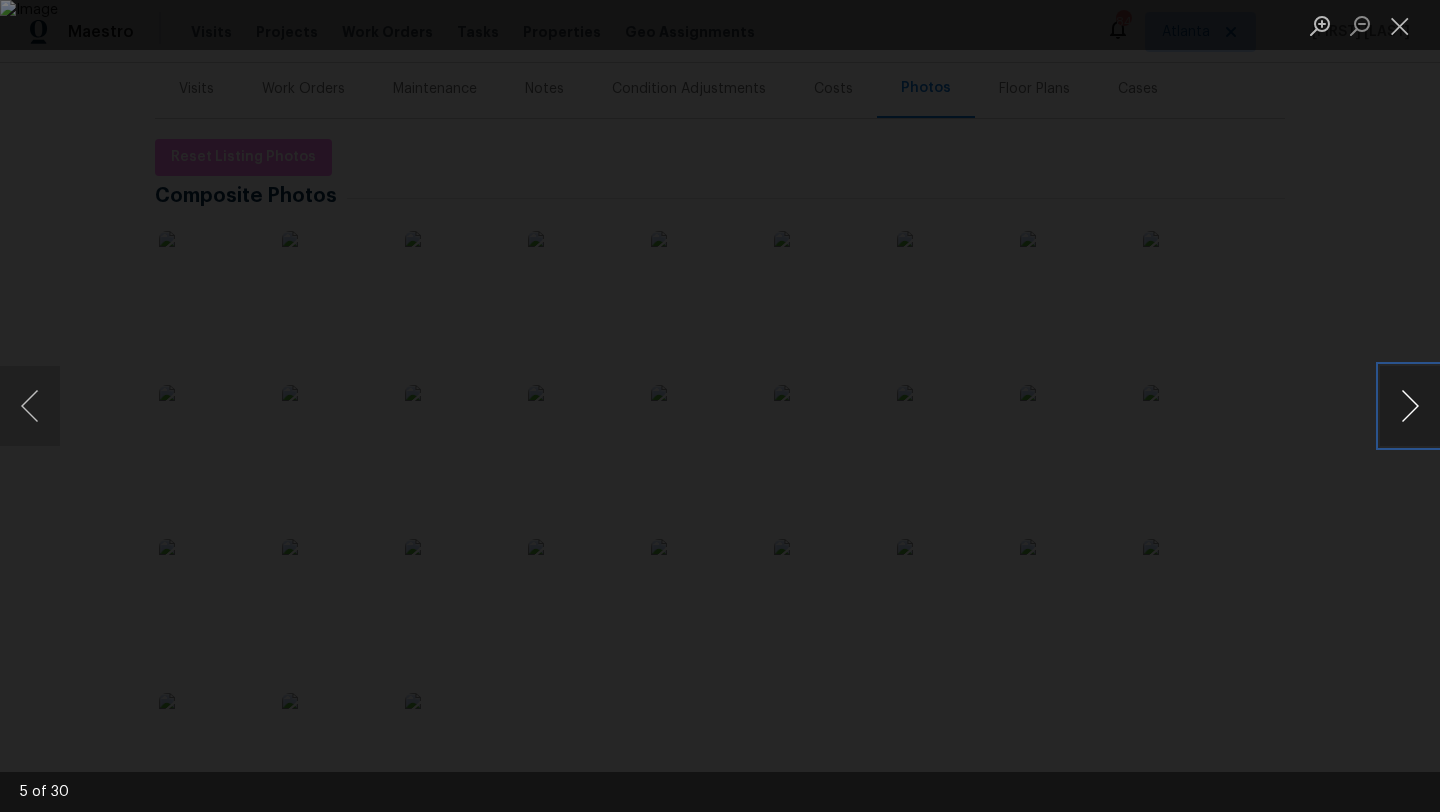 click at bounding box center [1410, 406] 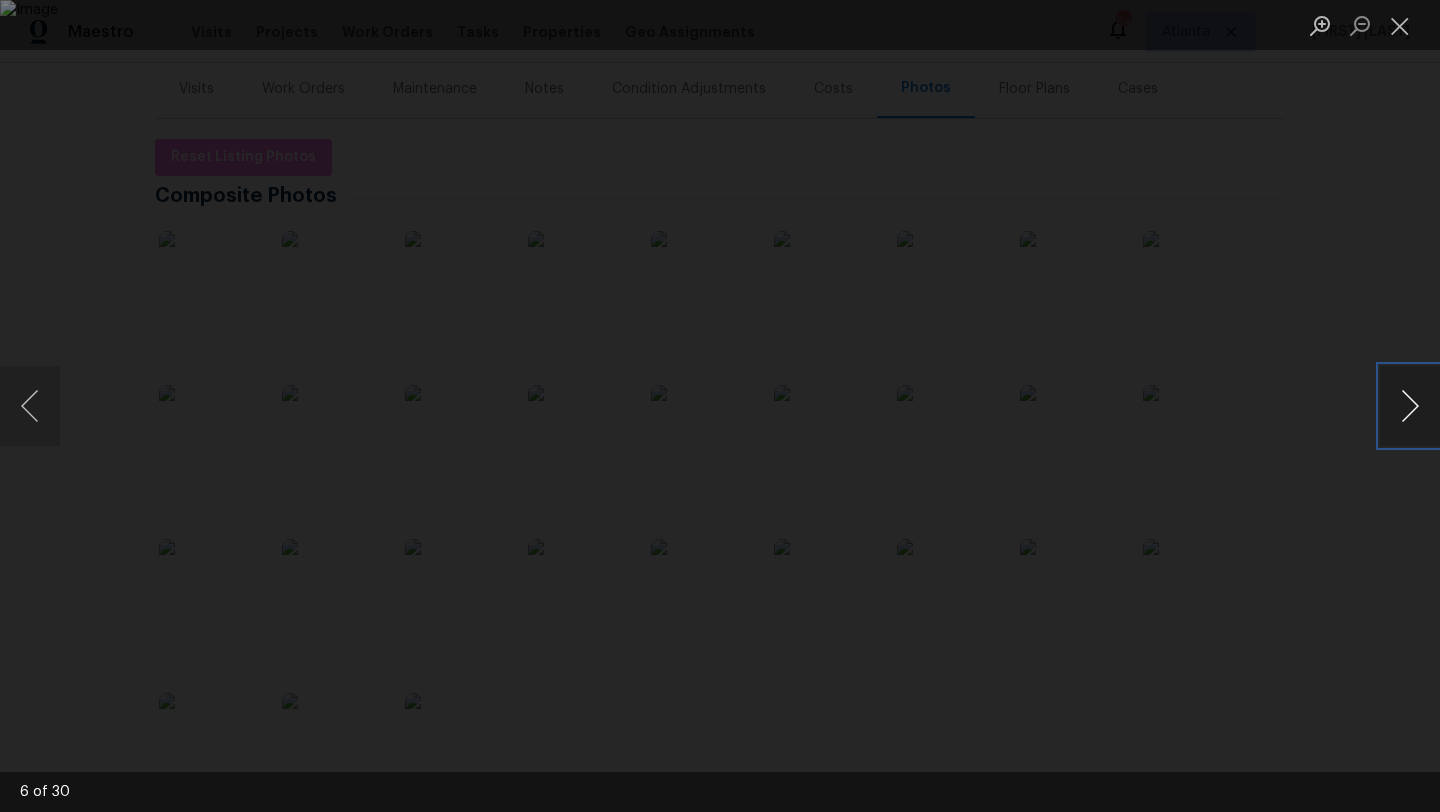 click at bounding box center [1410, 406] 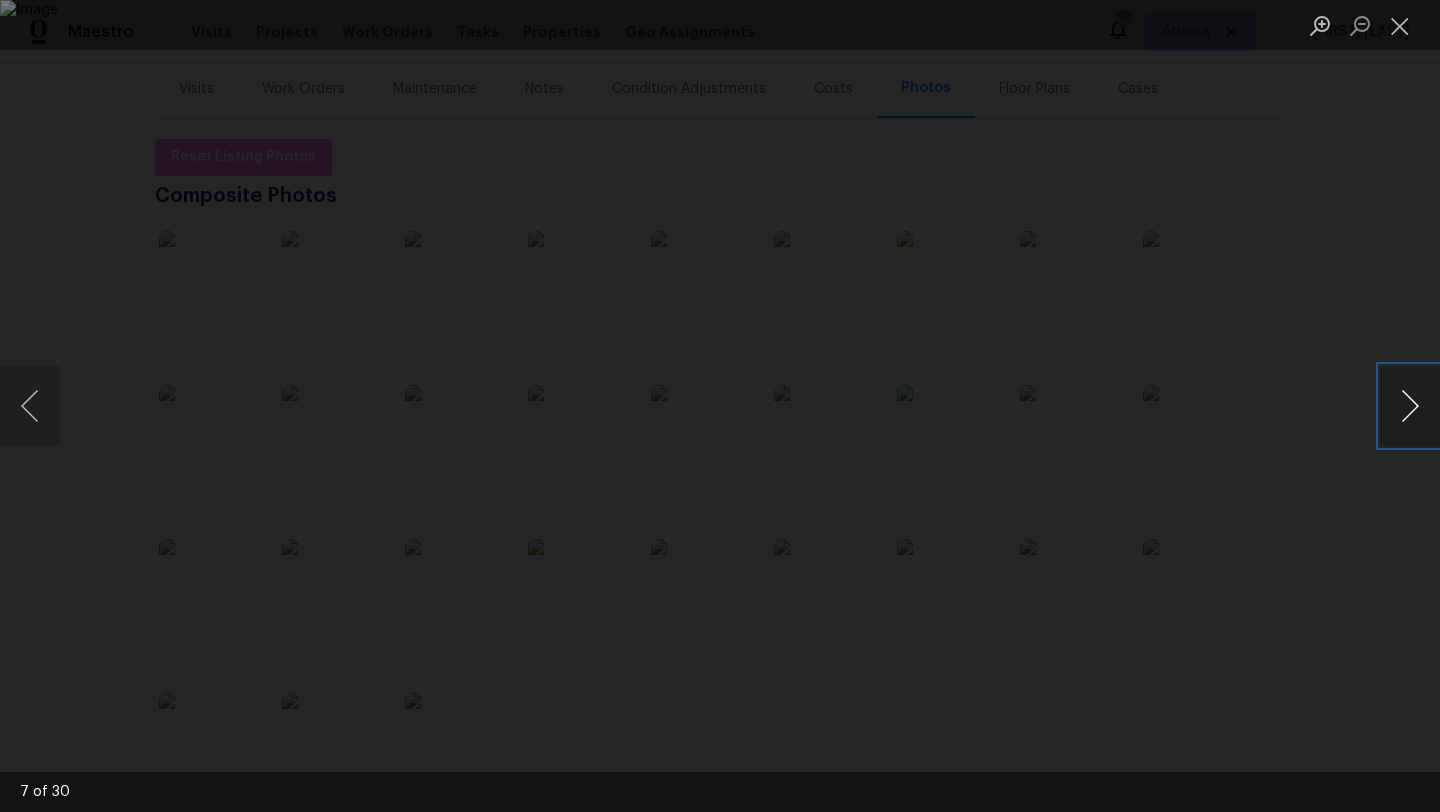 click at bounding box center (1410, 406) 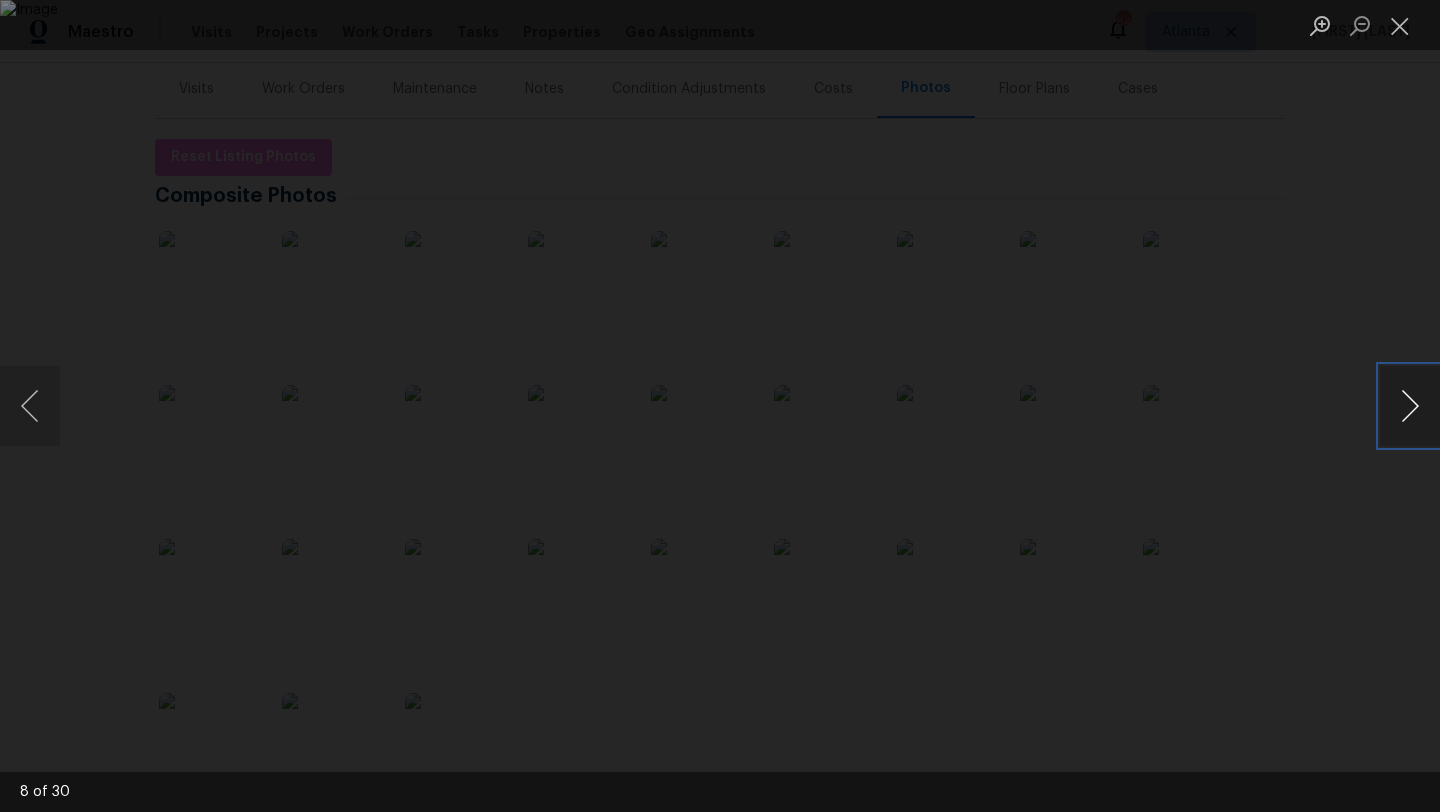 click at bounding box center (1410, 406) 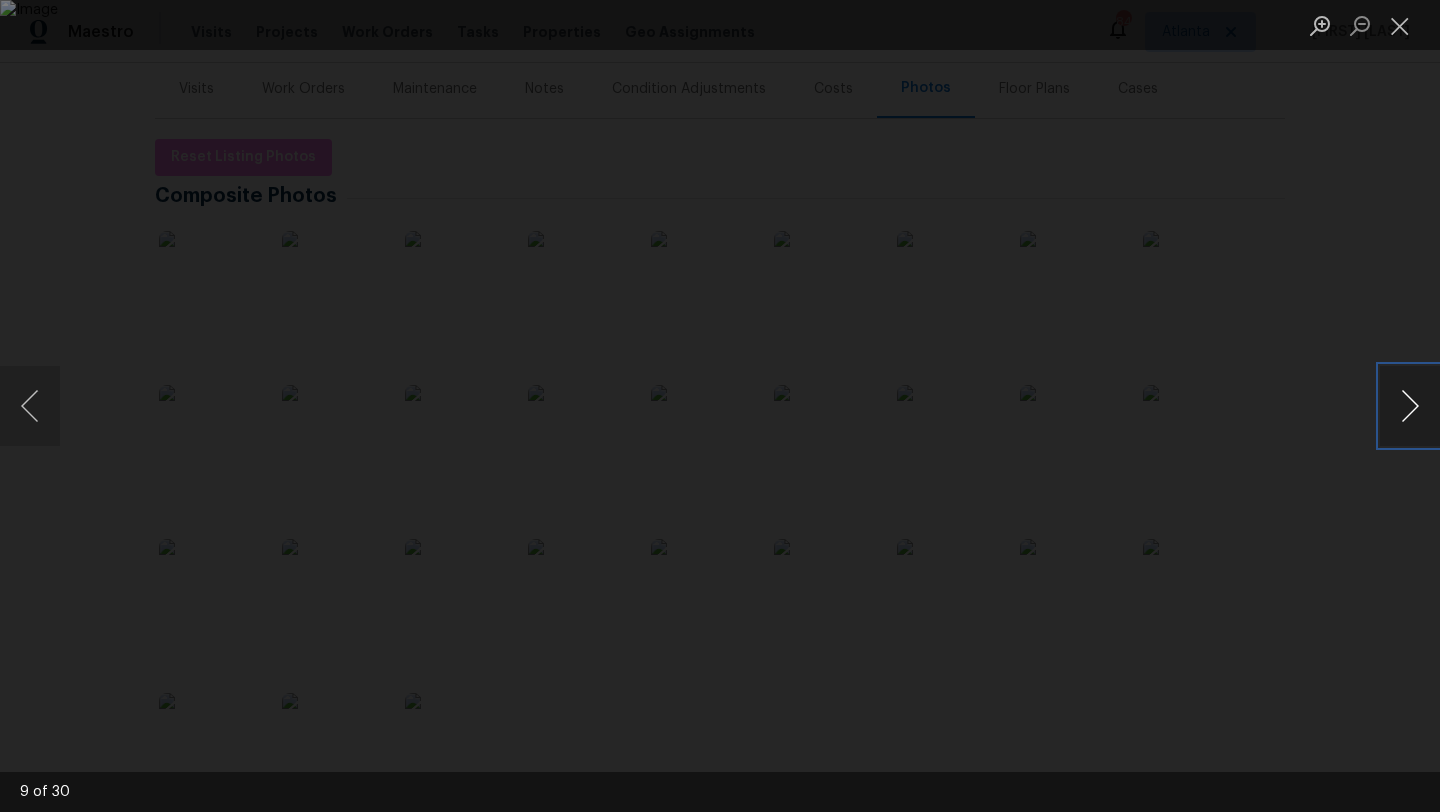 click at bounding box center [1410, 406] 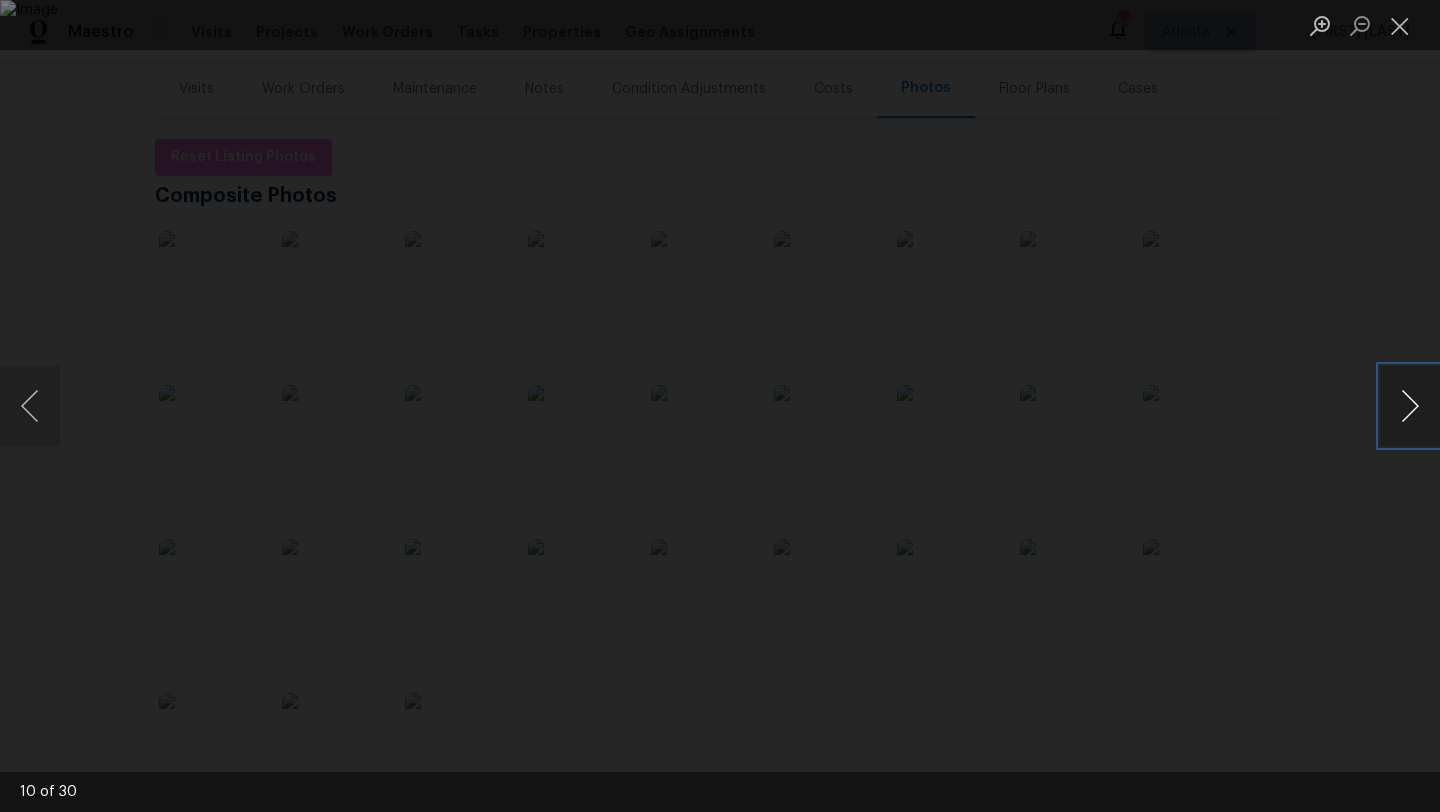 click at bounding box center [1410, 406] 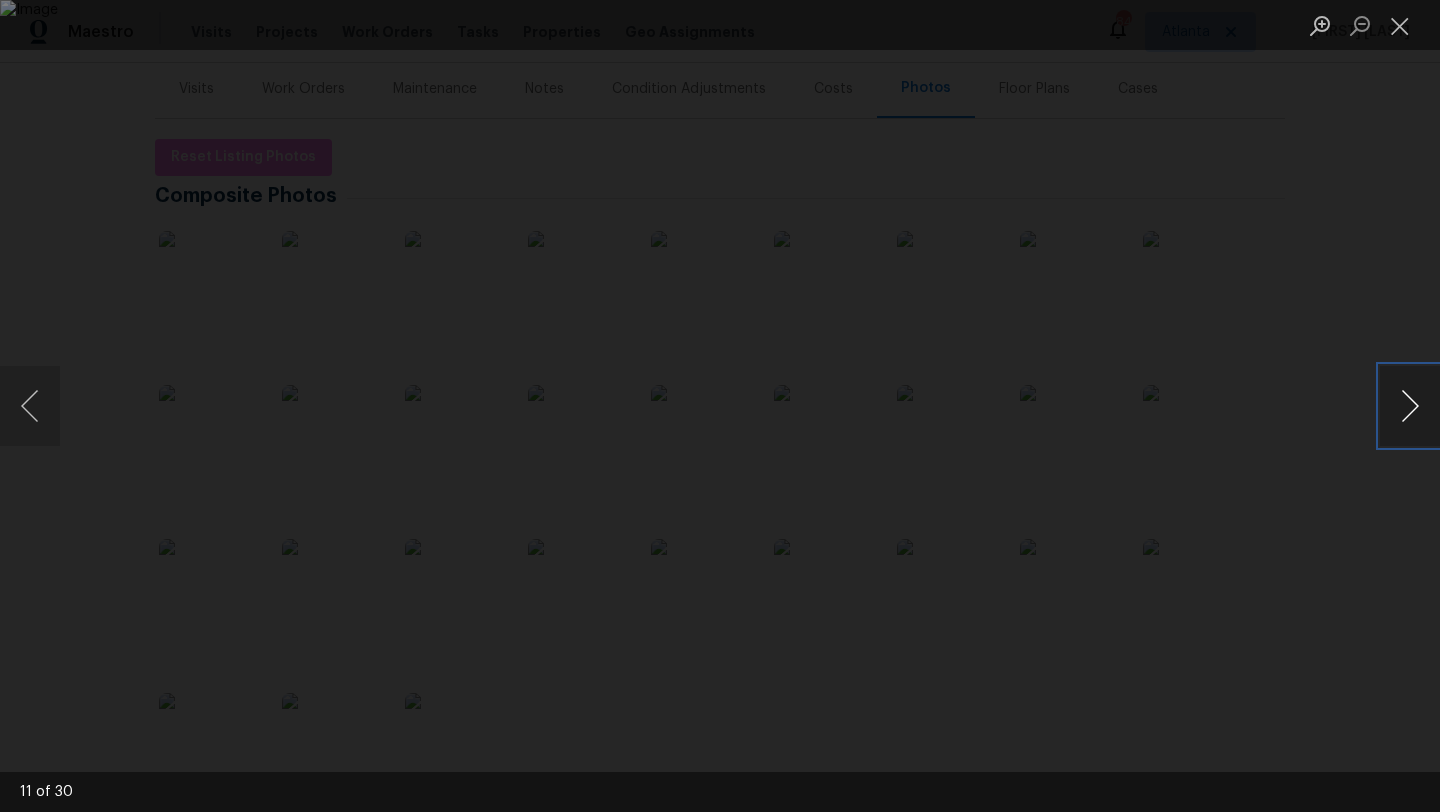 click at bounding box center (1410, 406) 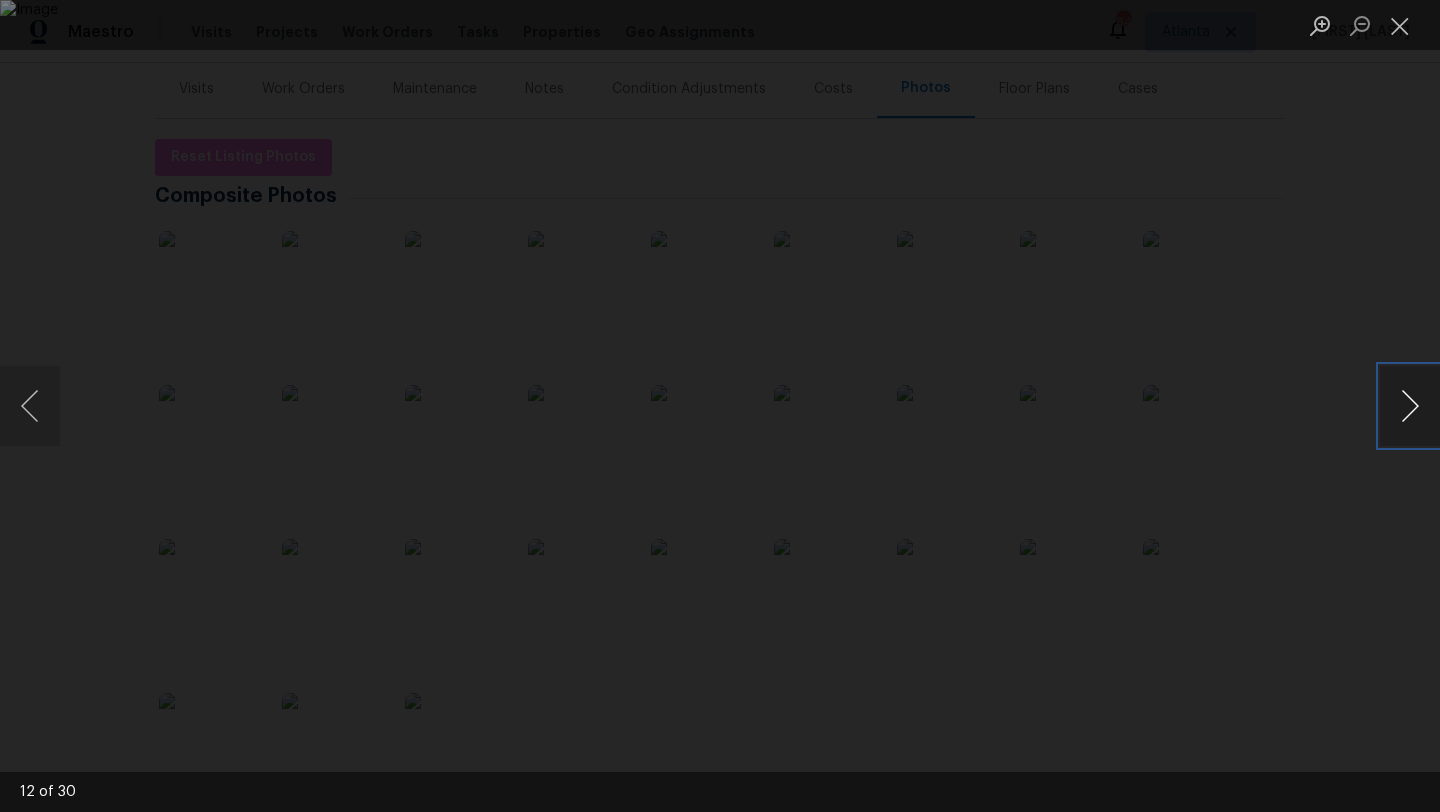 click at bounding box center [1410, 406] 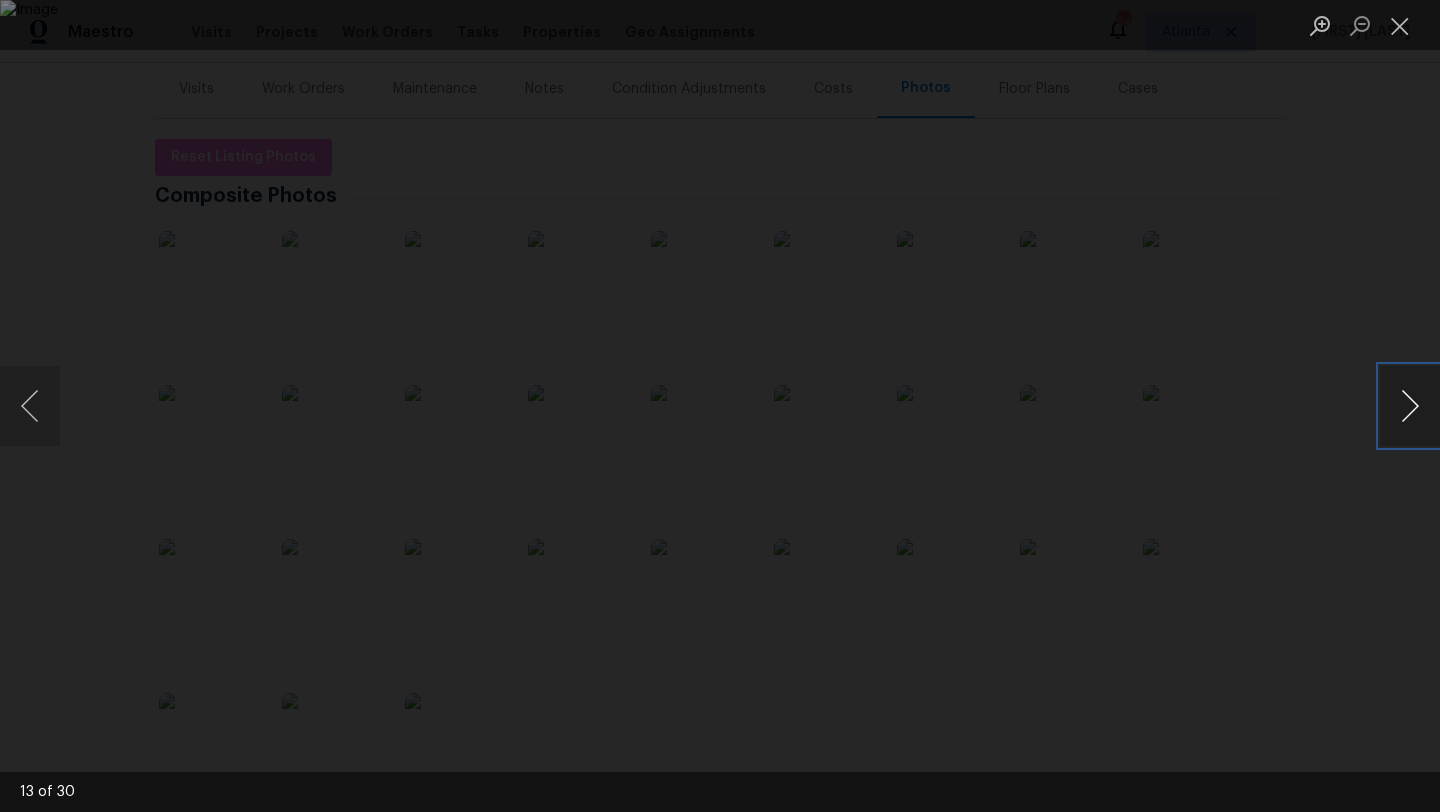 click at bounding box center [1410, 406] 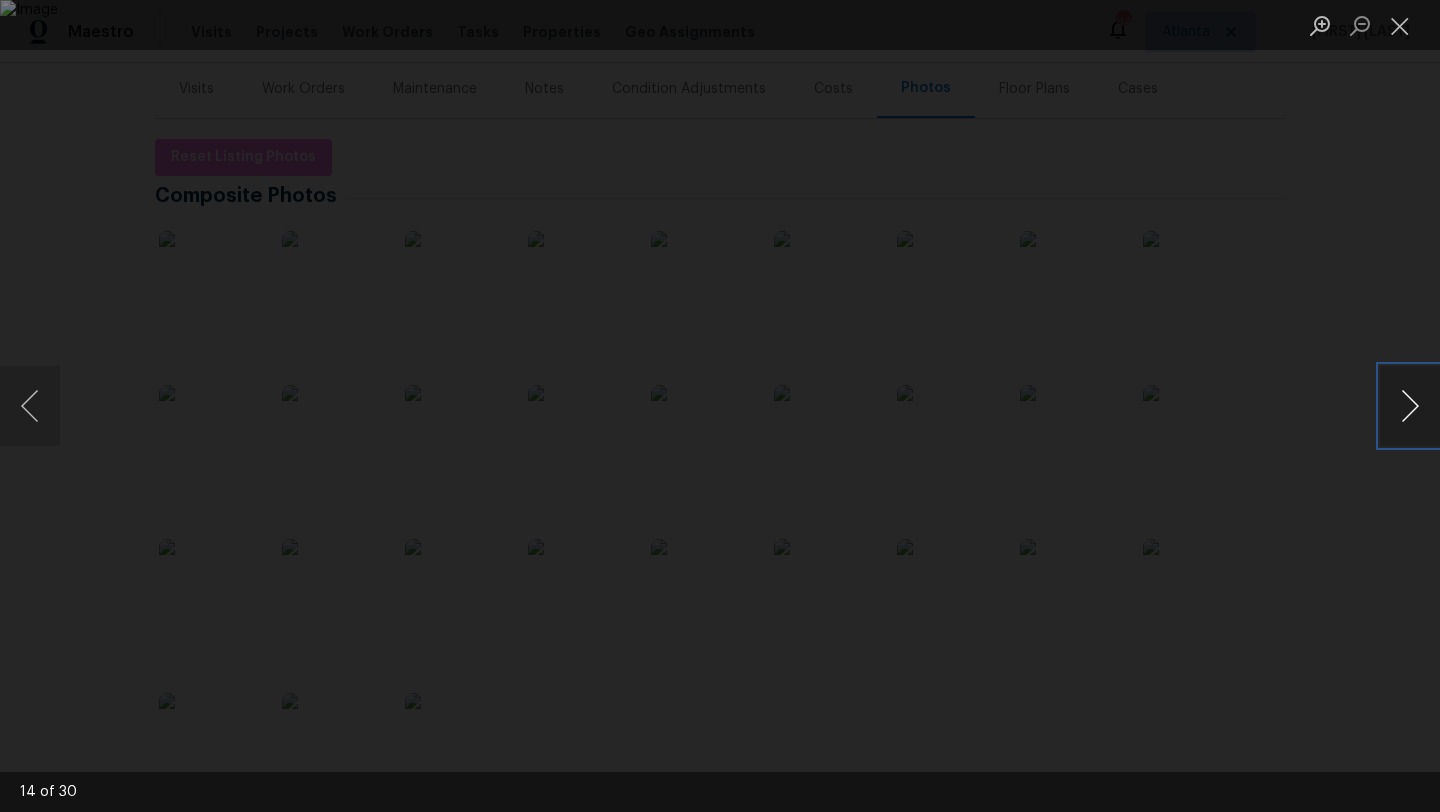 click at bounding box center [1410, 406] 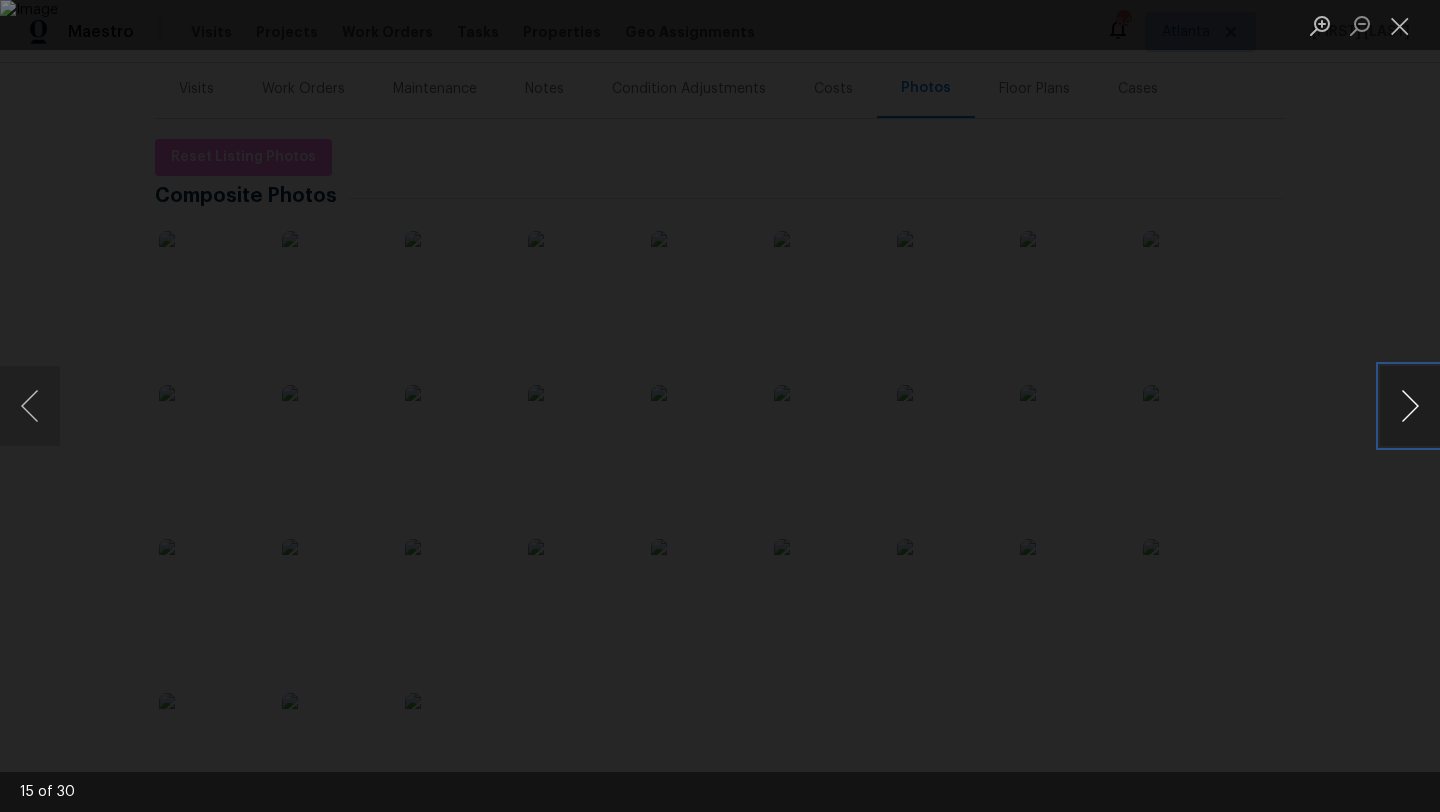 click at bounding box center [1410, 406] 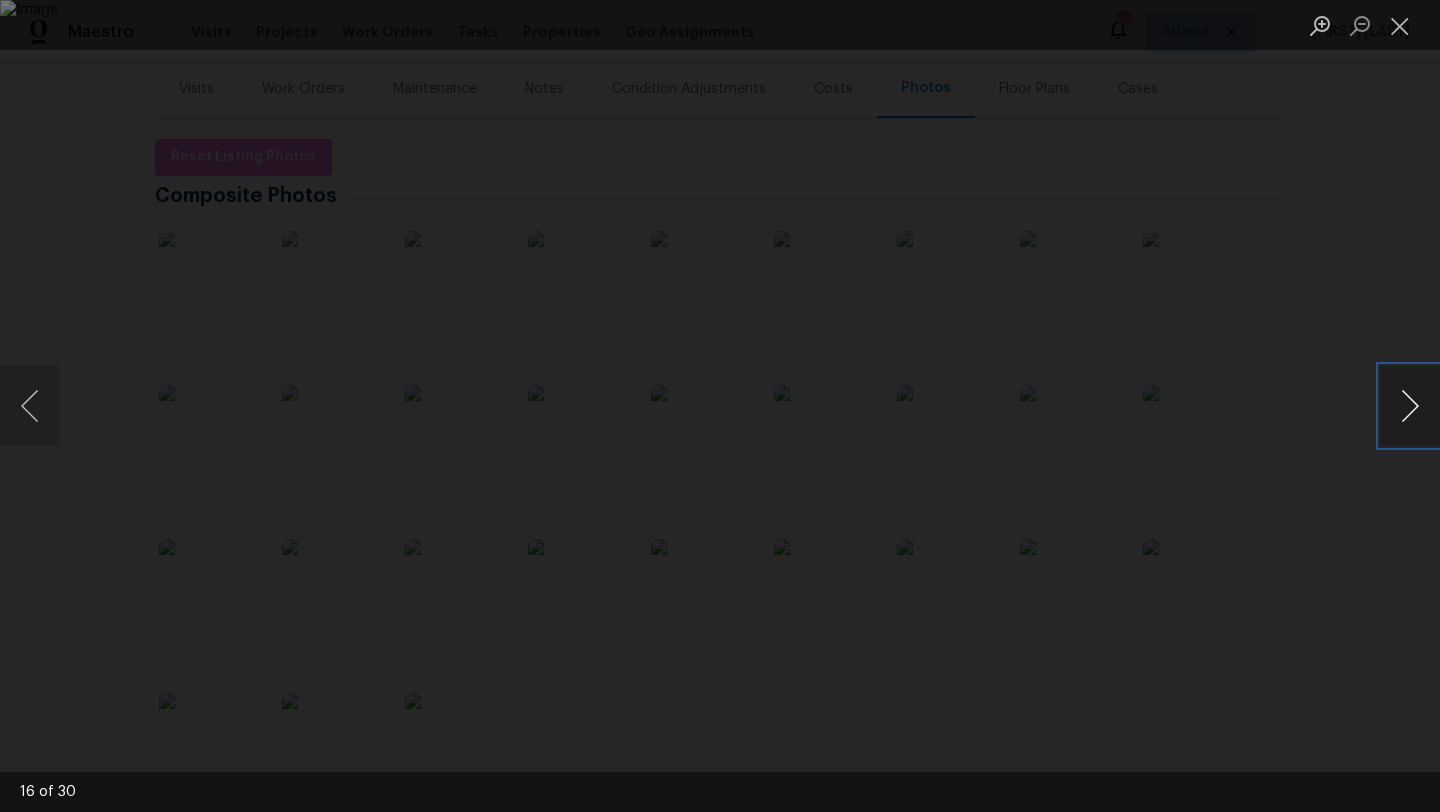 click at bounding box center (1410, 406) 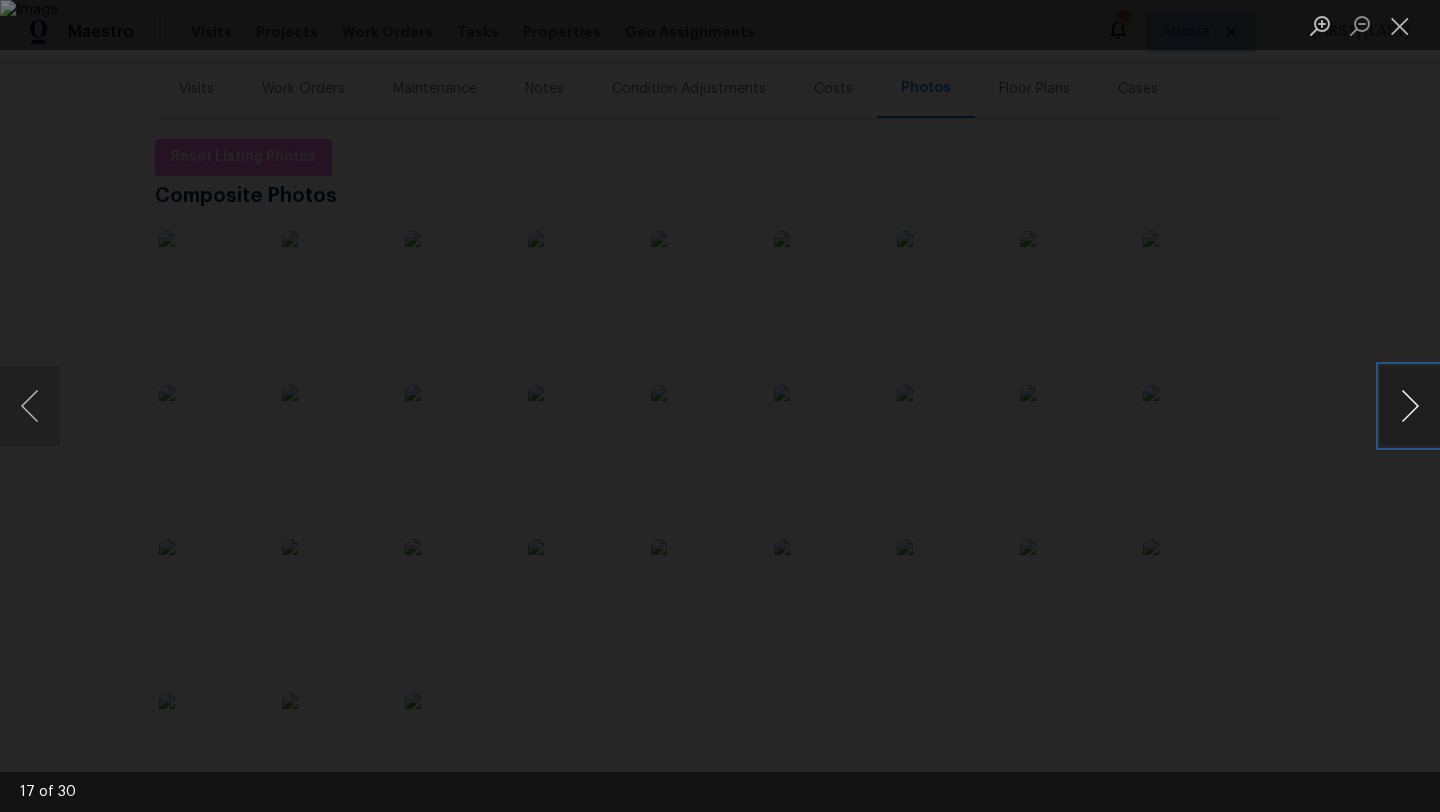 click at bounding box center [1410, 406] 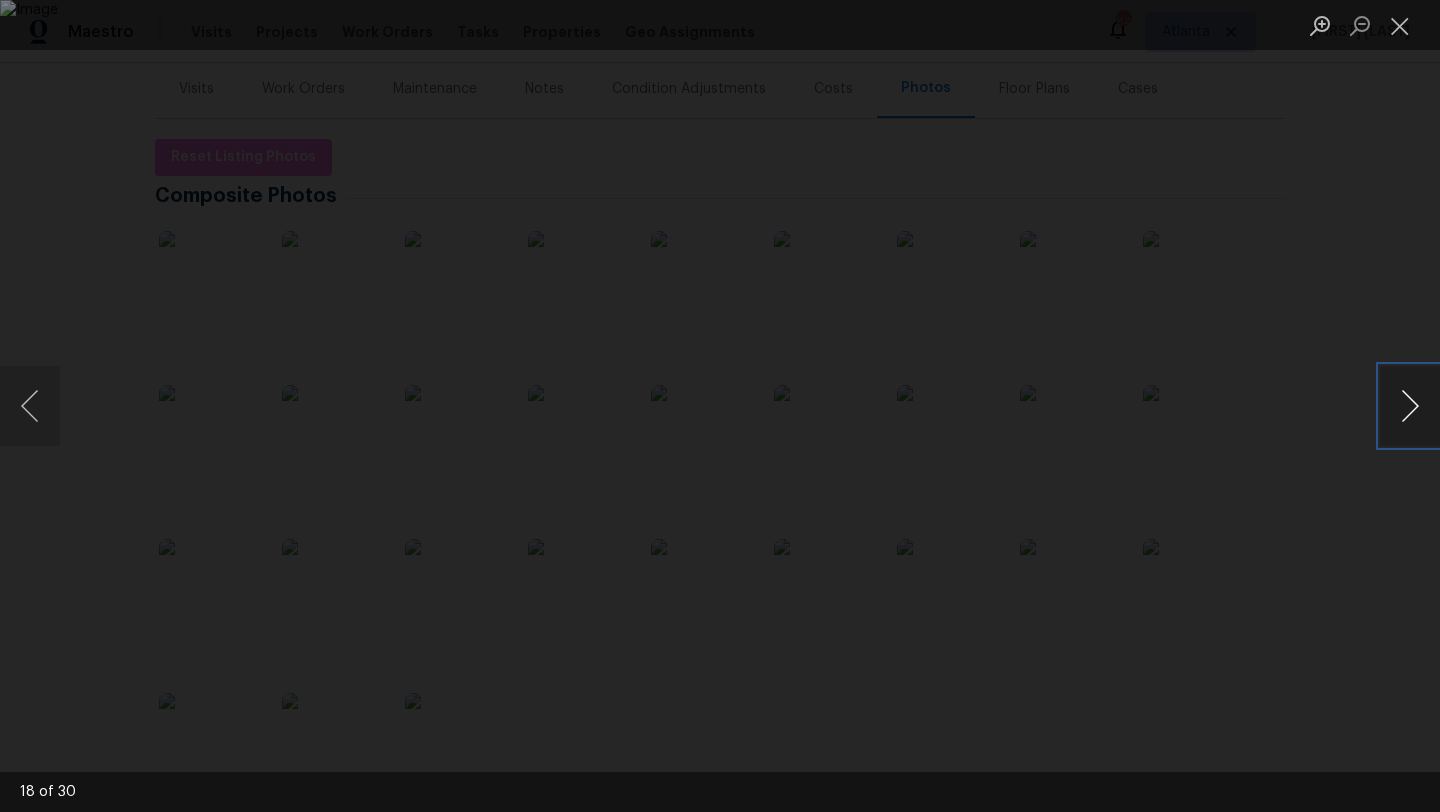 click at bounding box center [1410, 406] 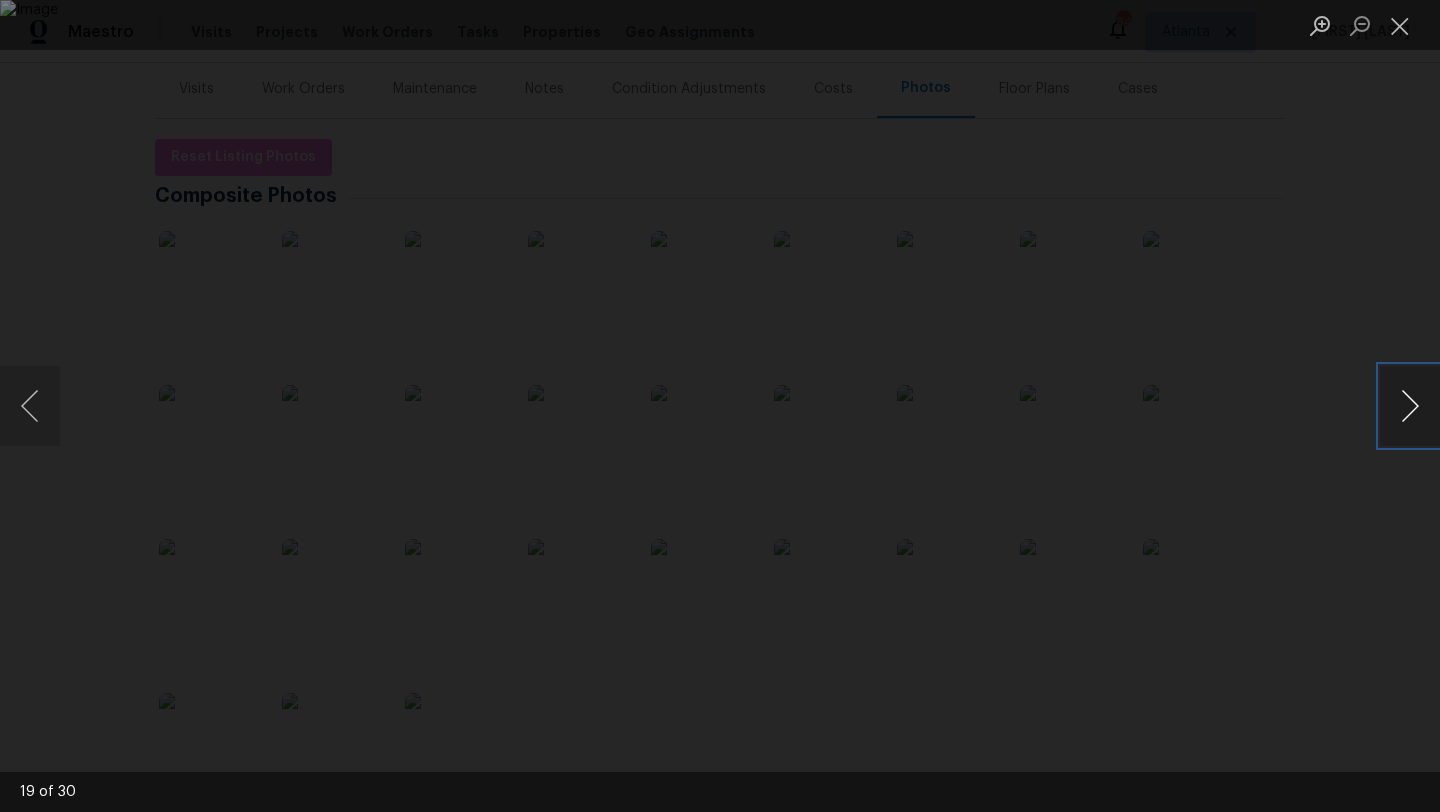 click at bounding box center (1410, 406) 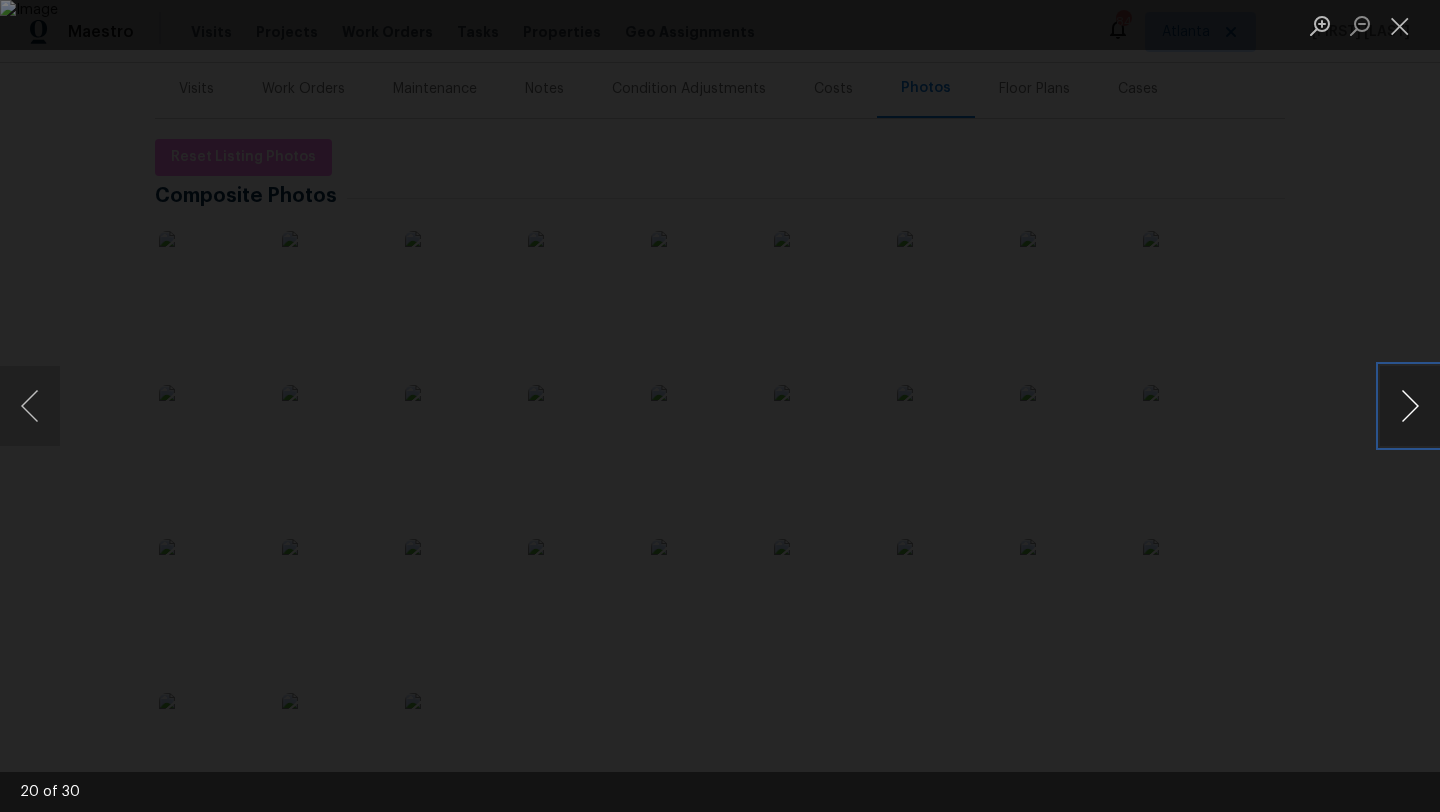 click at bounding box center (1410, 406) 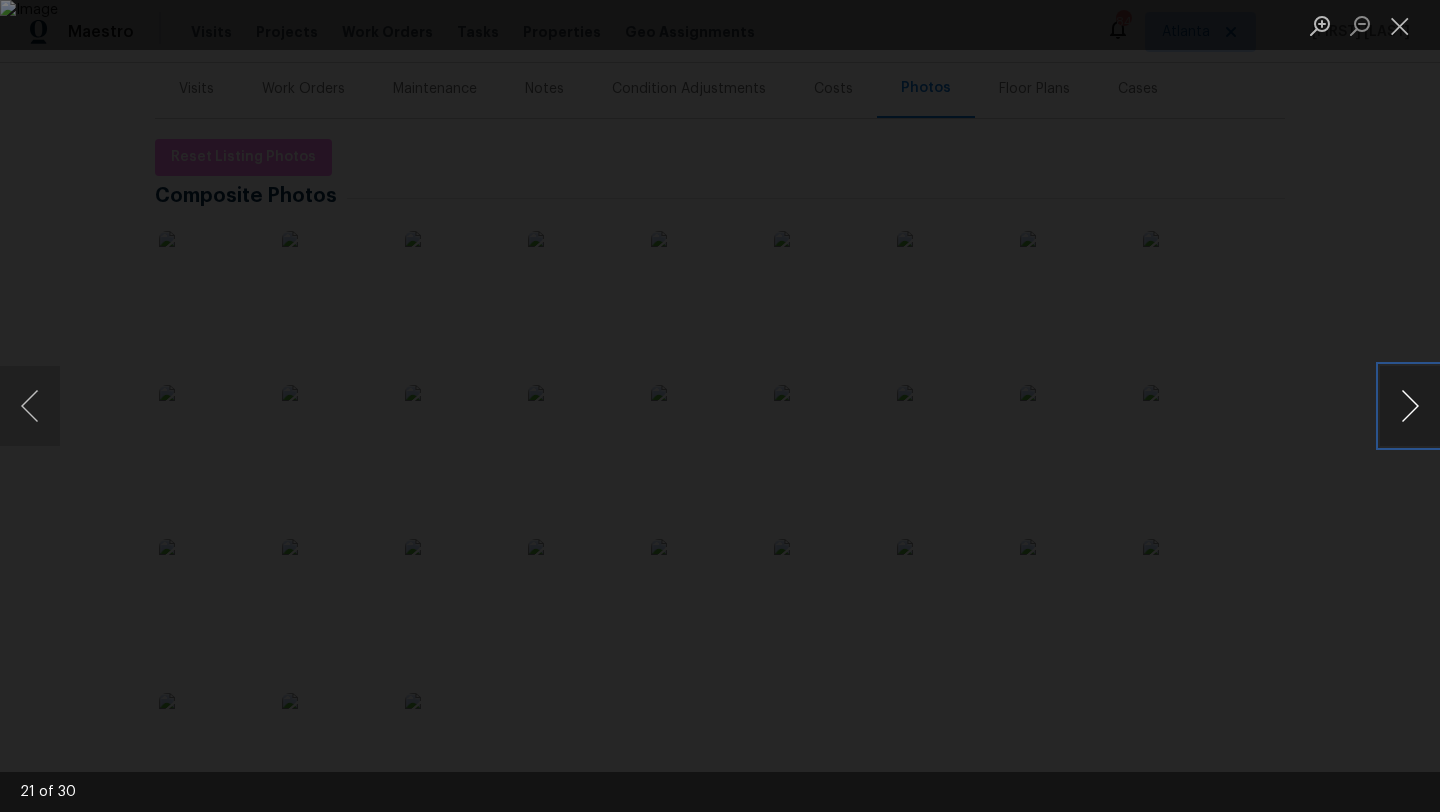 click at bounding box center [1410, 406] 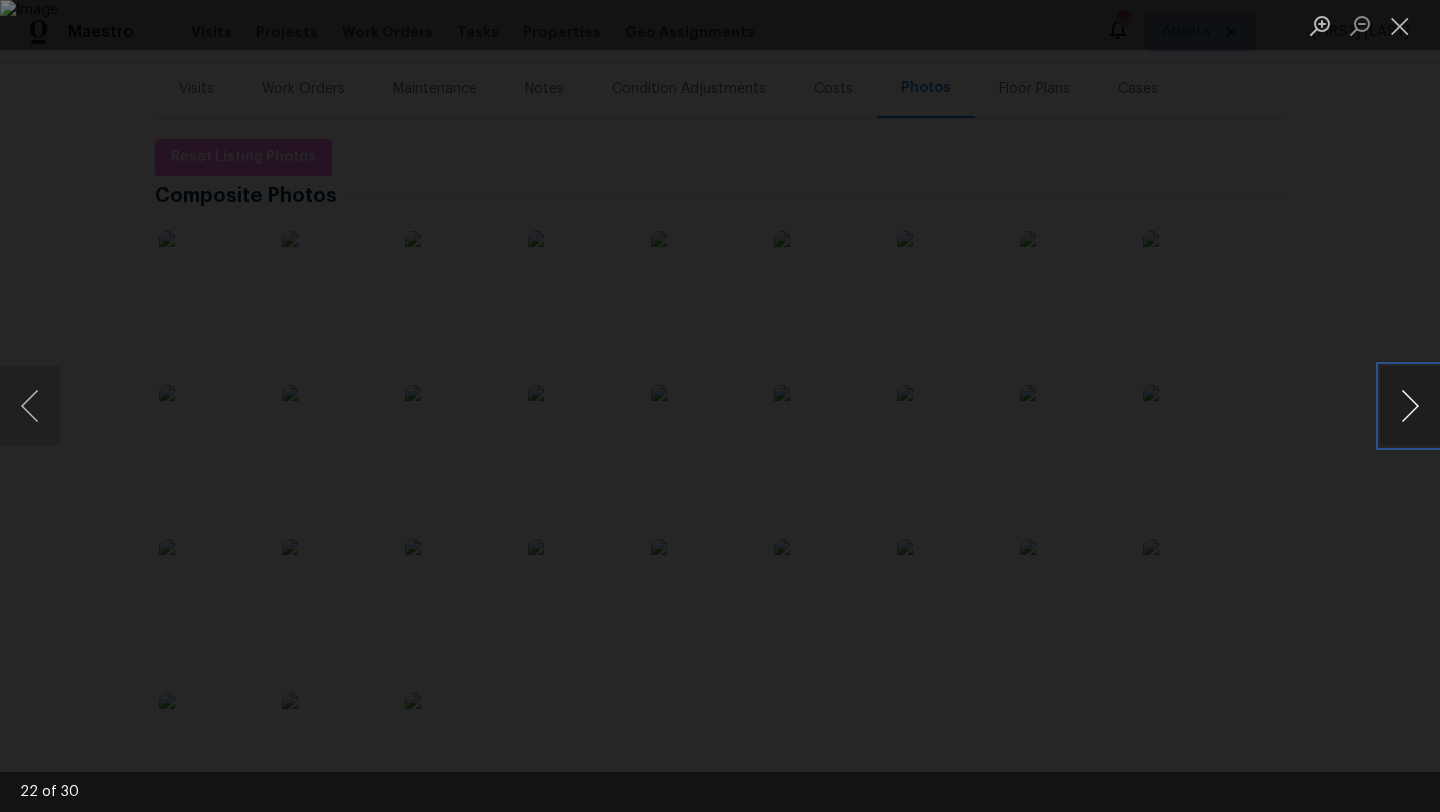 click at bounding box center [1410, 406] 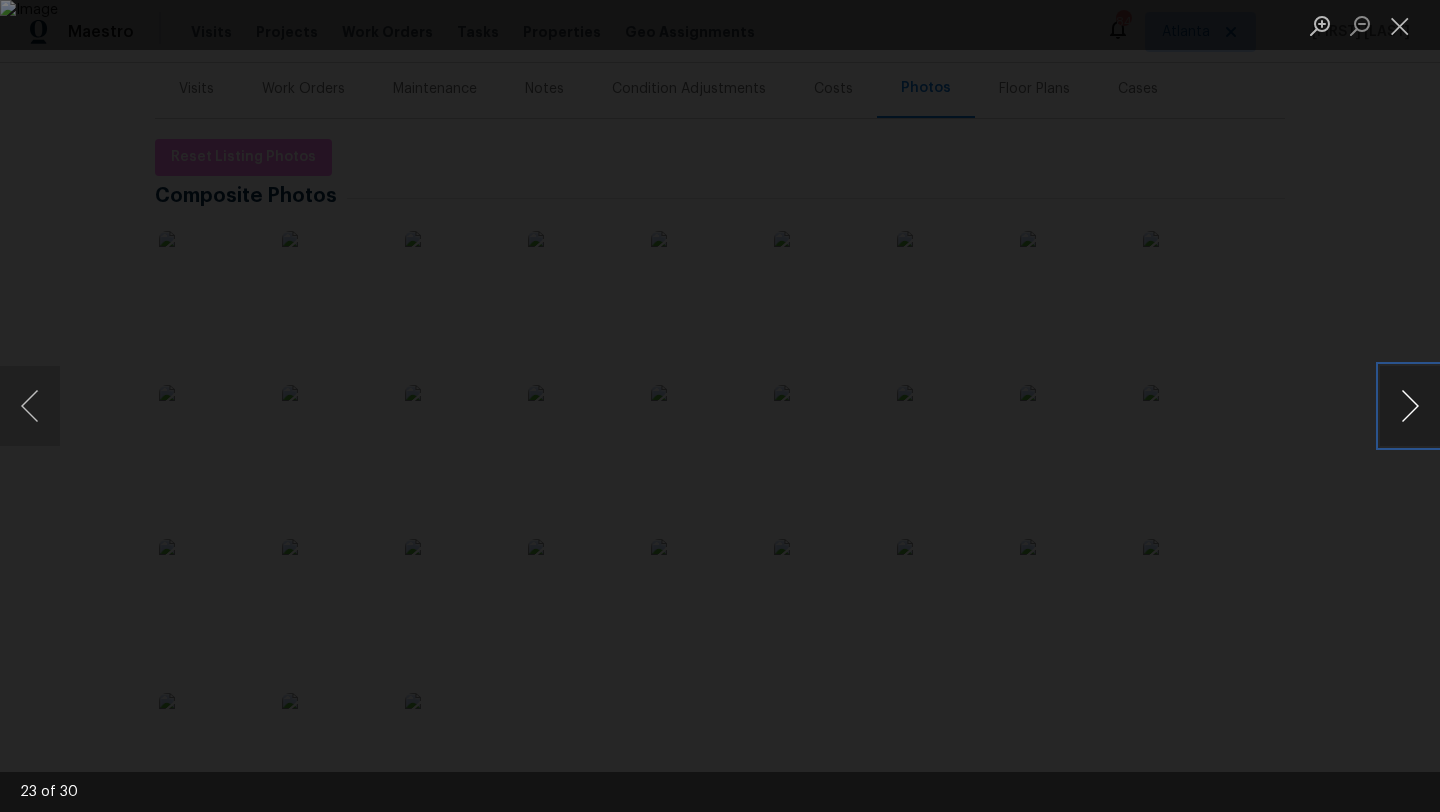 click at bounding box center (1410, 406) 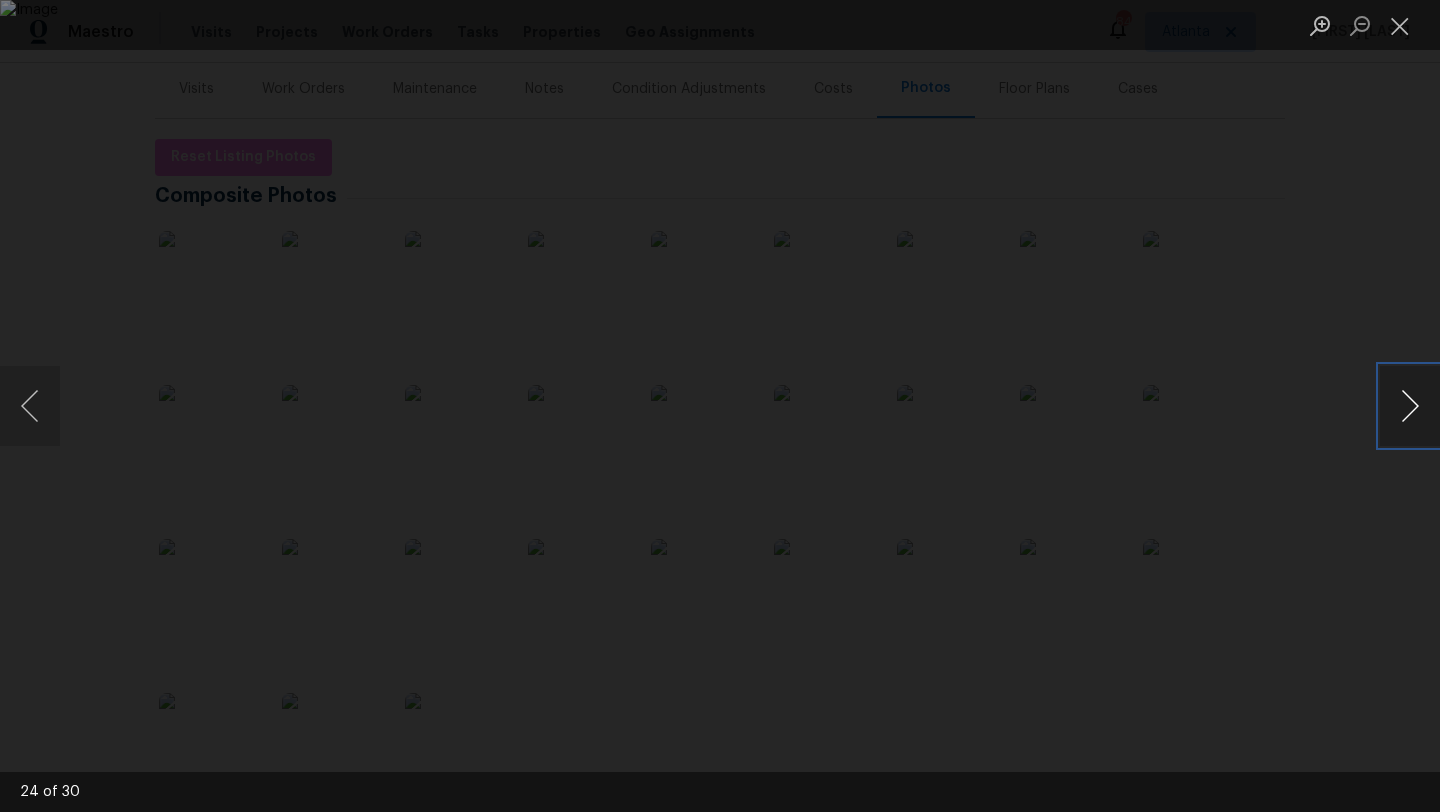 click at bounding box center [1410, 406] 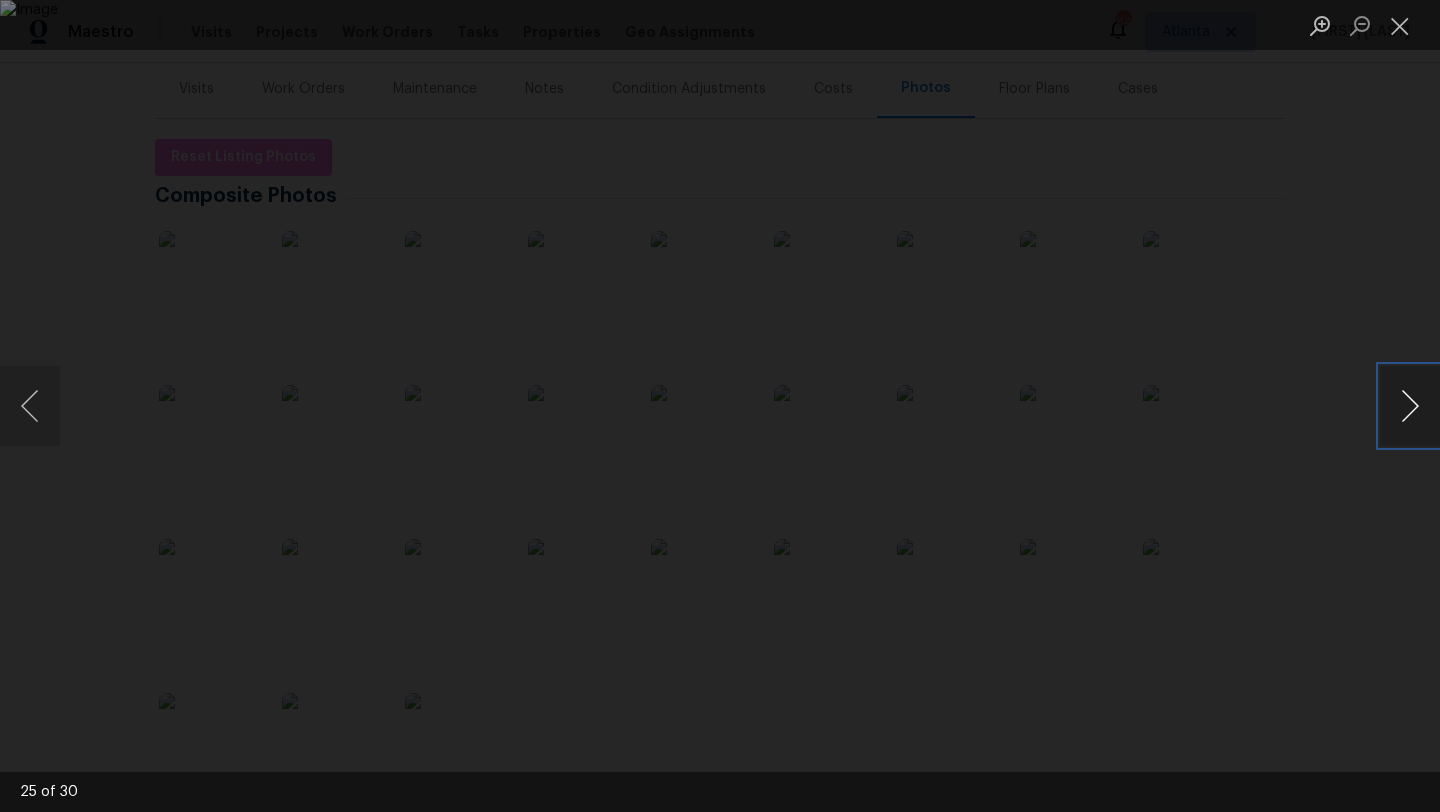 click at bounding box center (1410, 406) 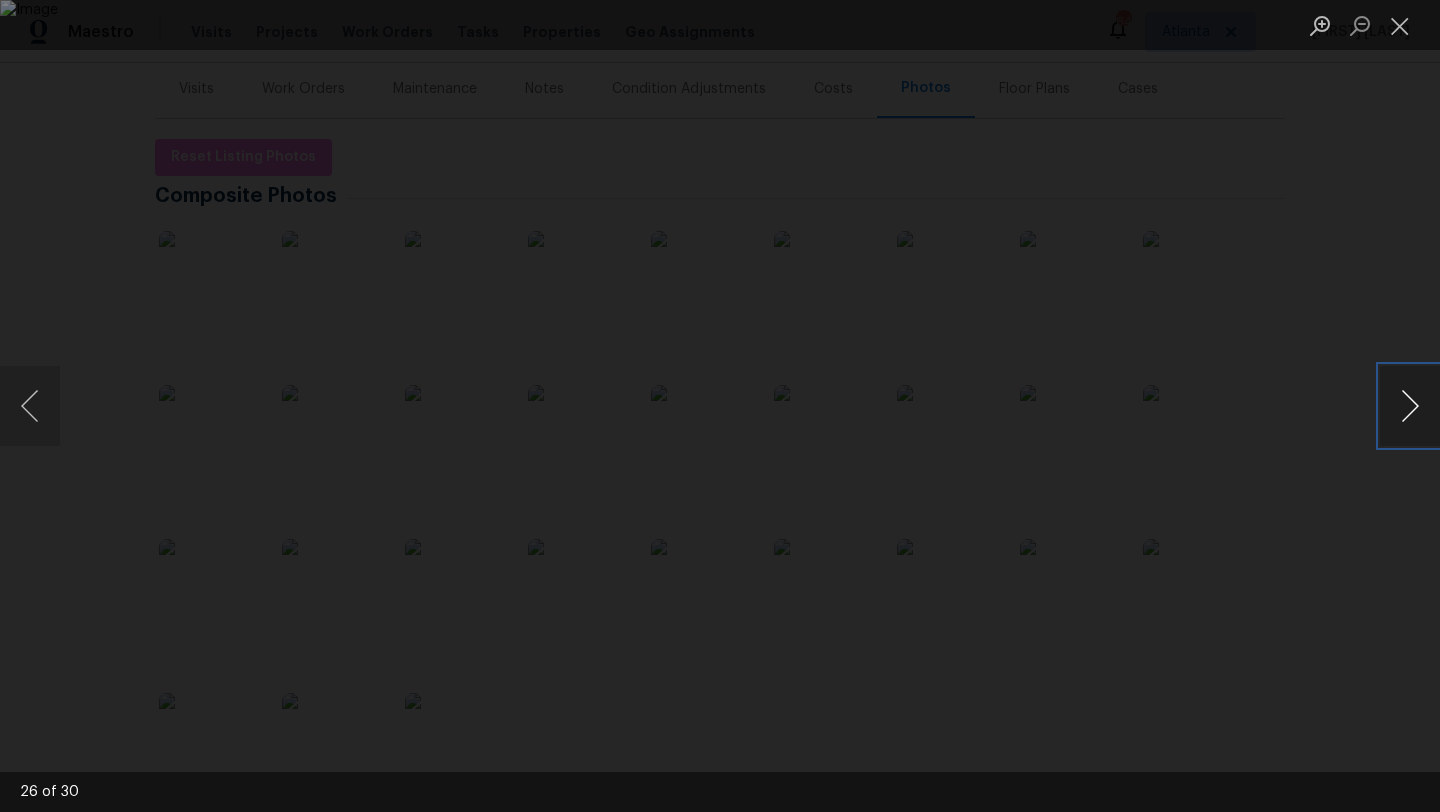 click at bounding box center (1410, 406) 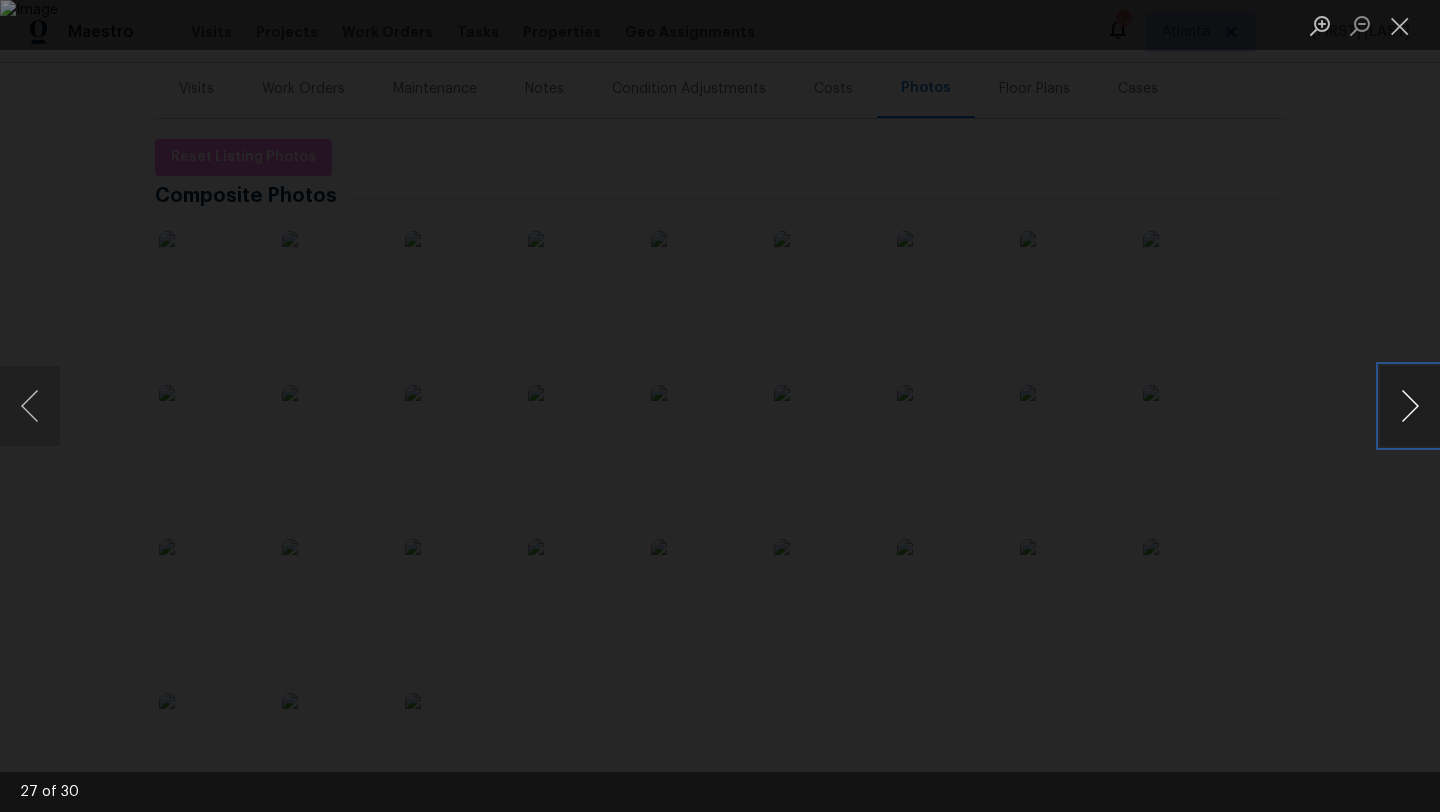 click at bounding box center [1410, 406] 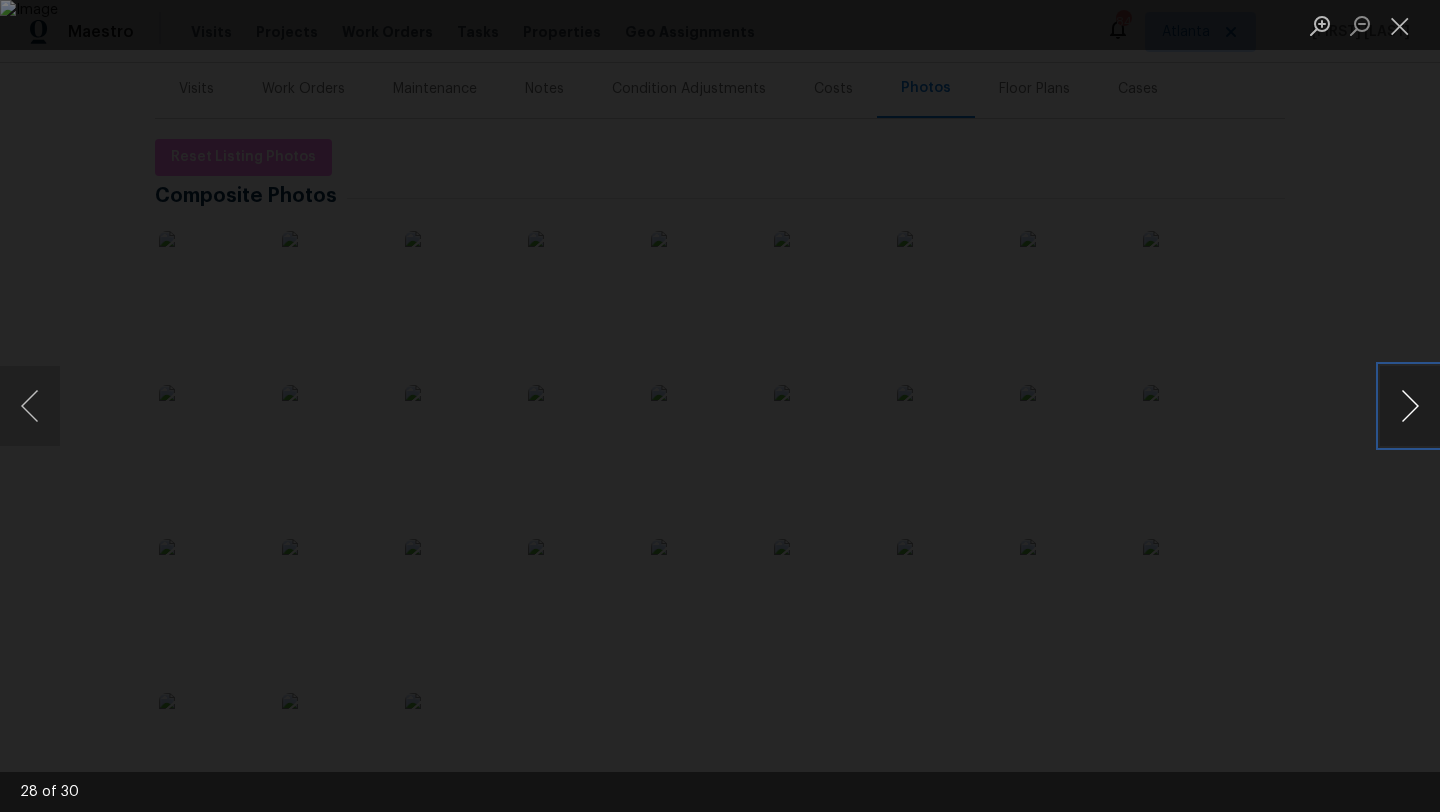 click at bounding box center (1410, 406) 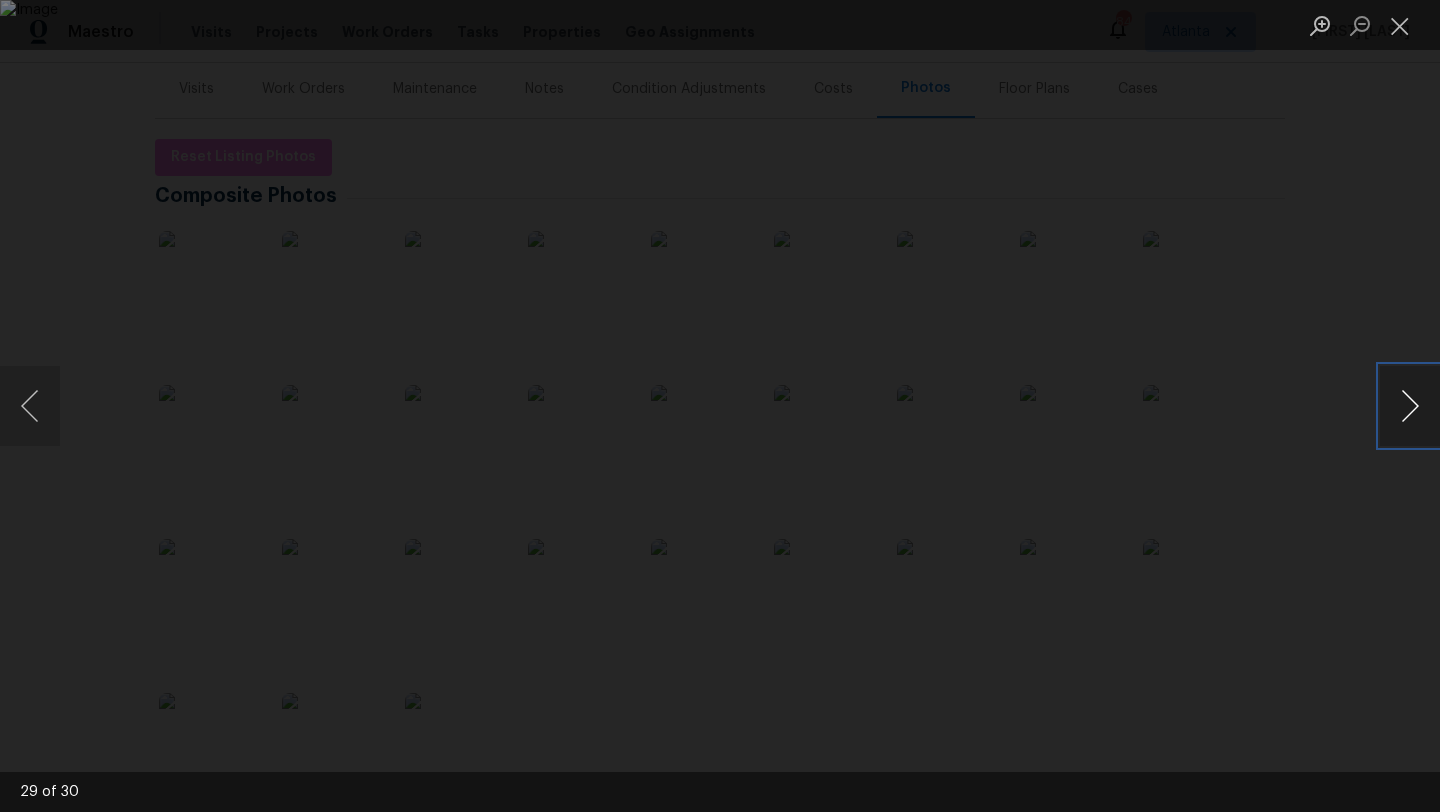 click at bounding box center [1410, 406] 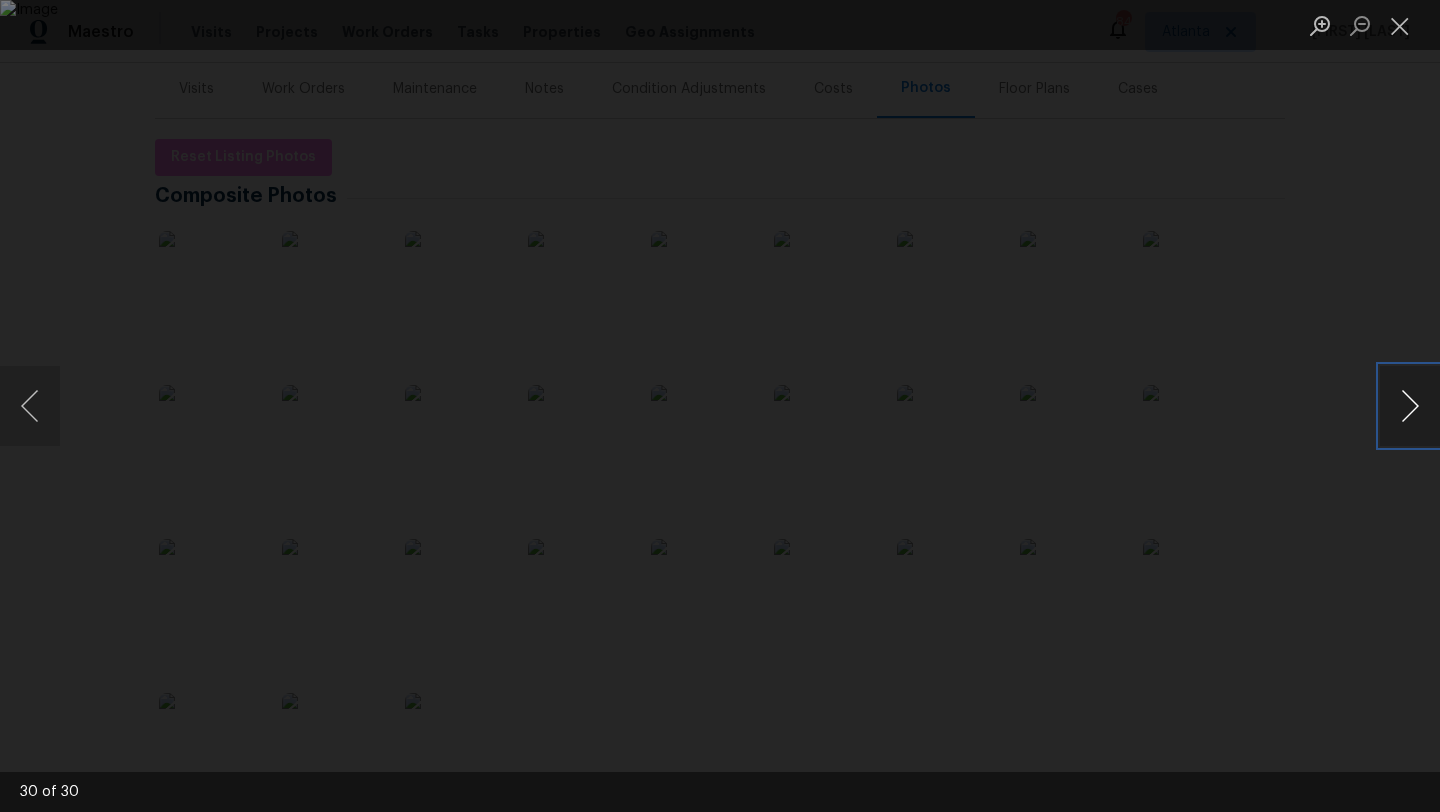 click at bounding box center (1410, 406) 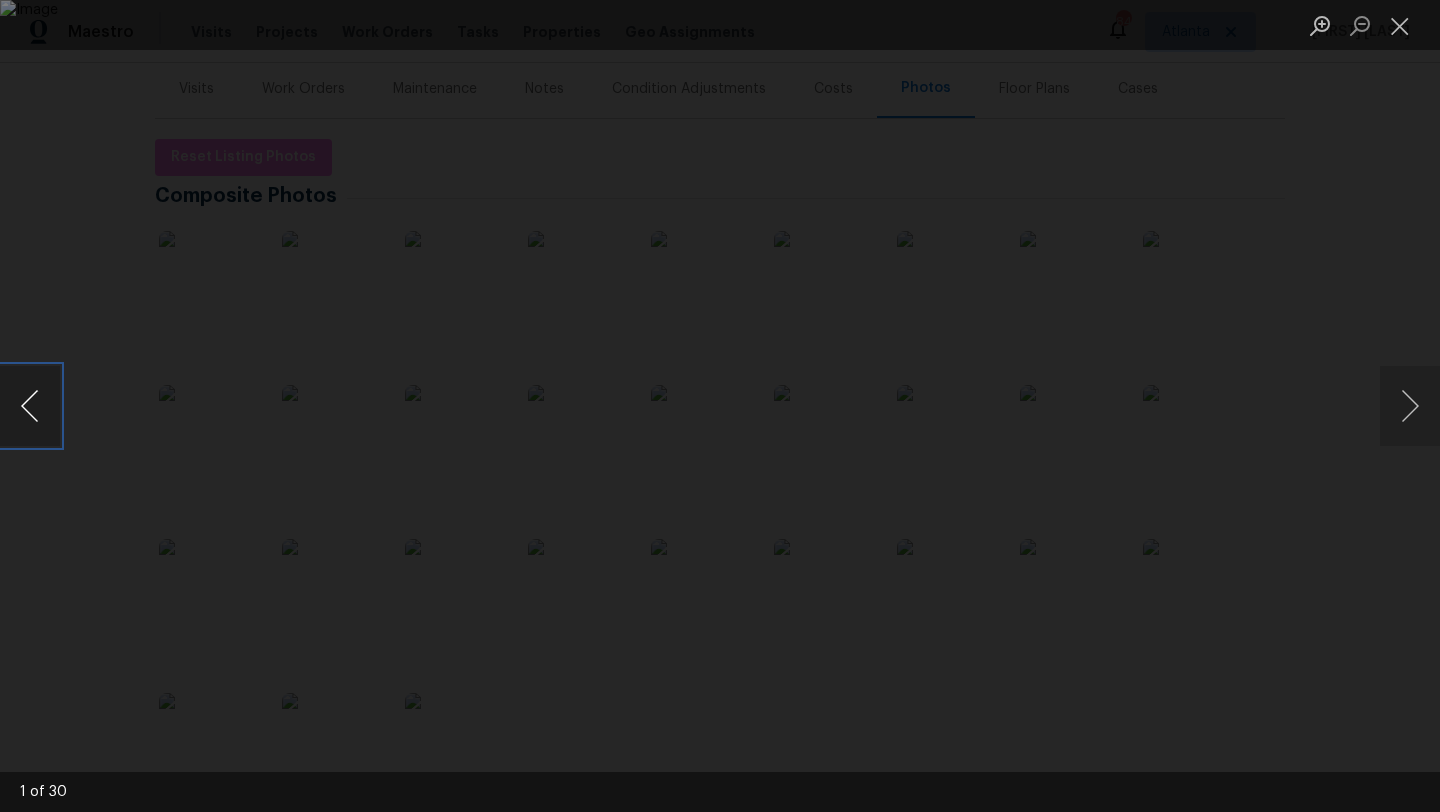 click at bounding box center (30, 406) 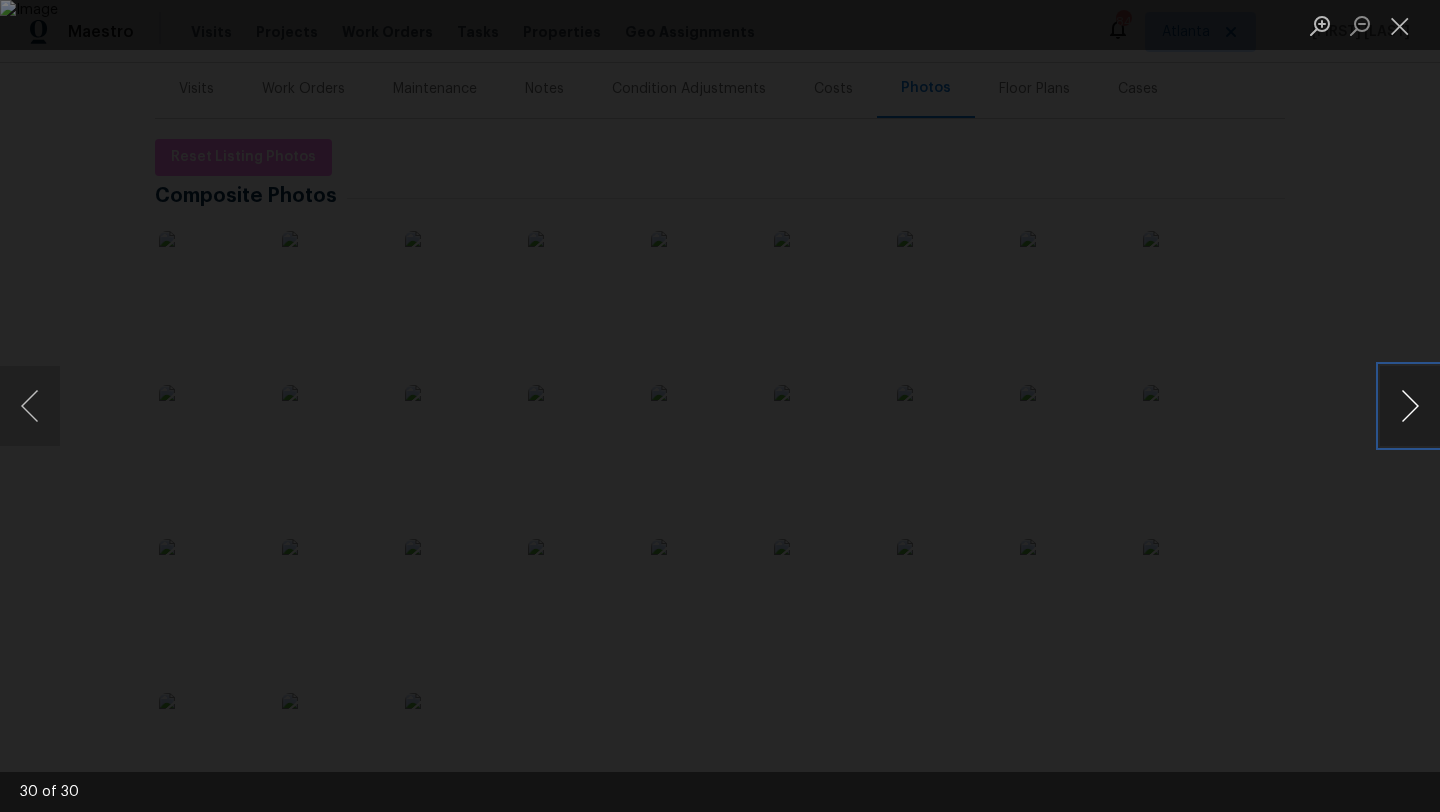 click at bounding box center (1410, 406) 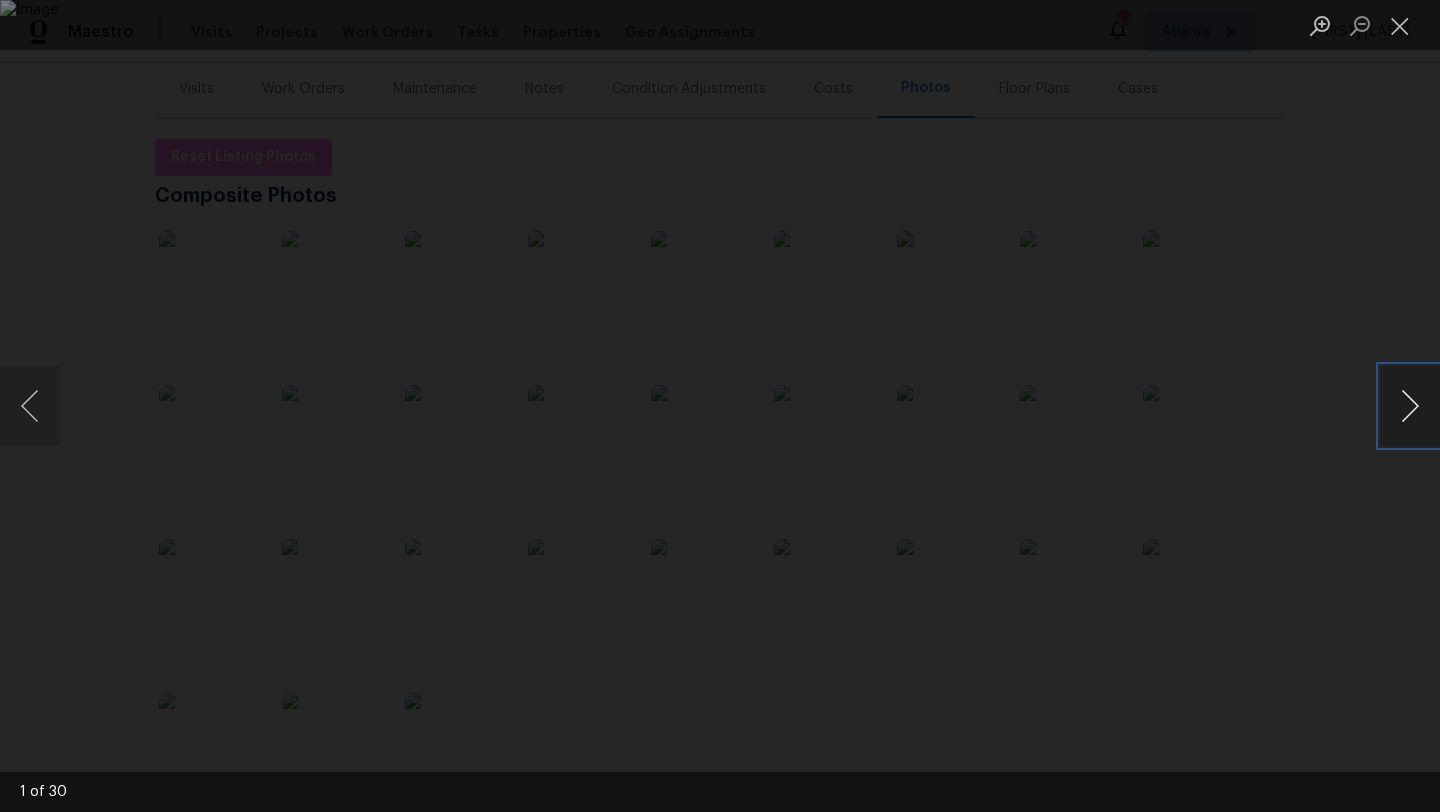 click at bounding box center [1410, 406] 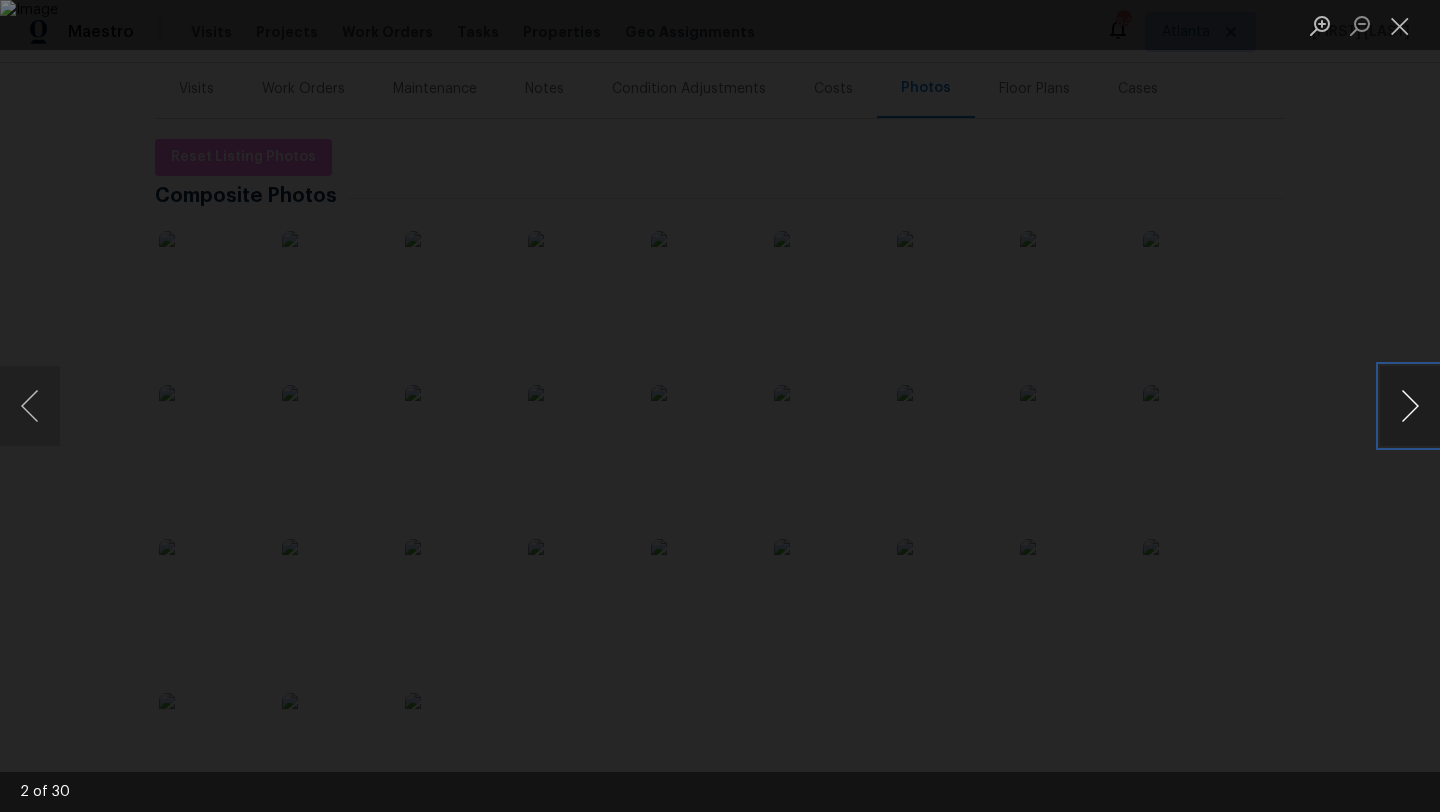 click at bounding box center (1410, 406) 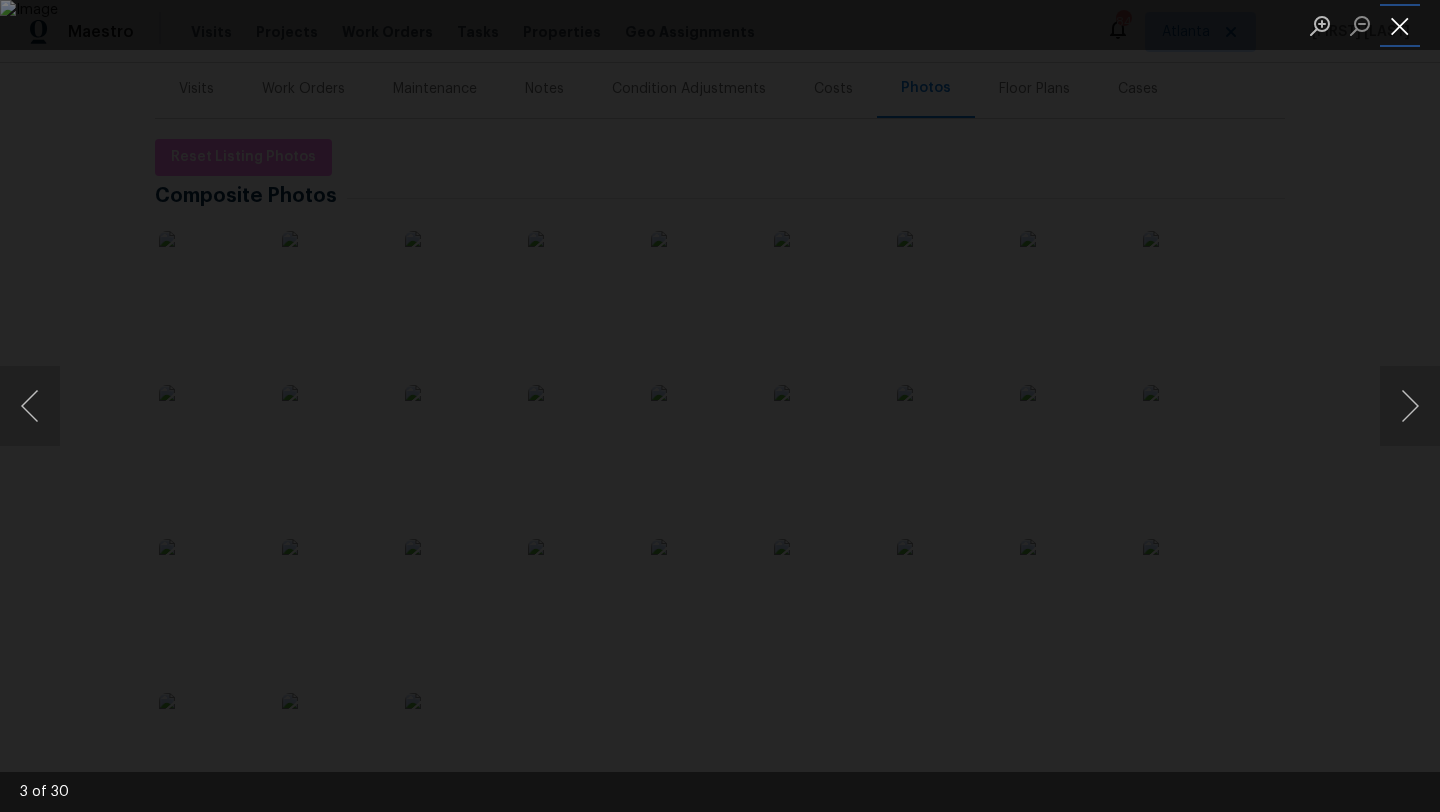 click at bounding box center (1400, 25) 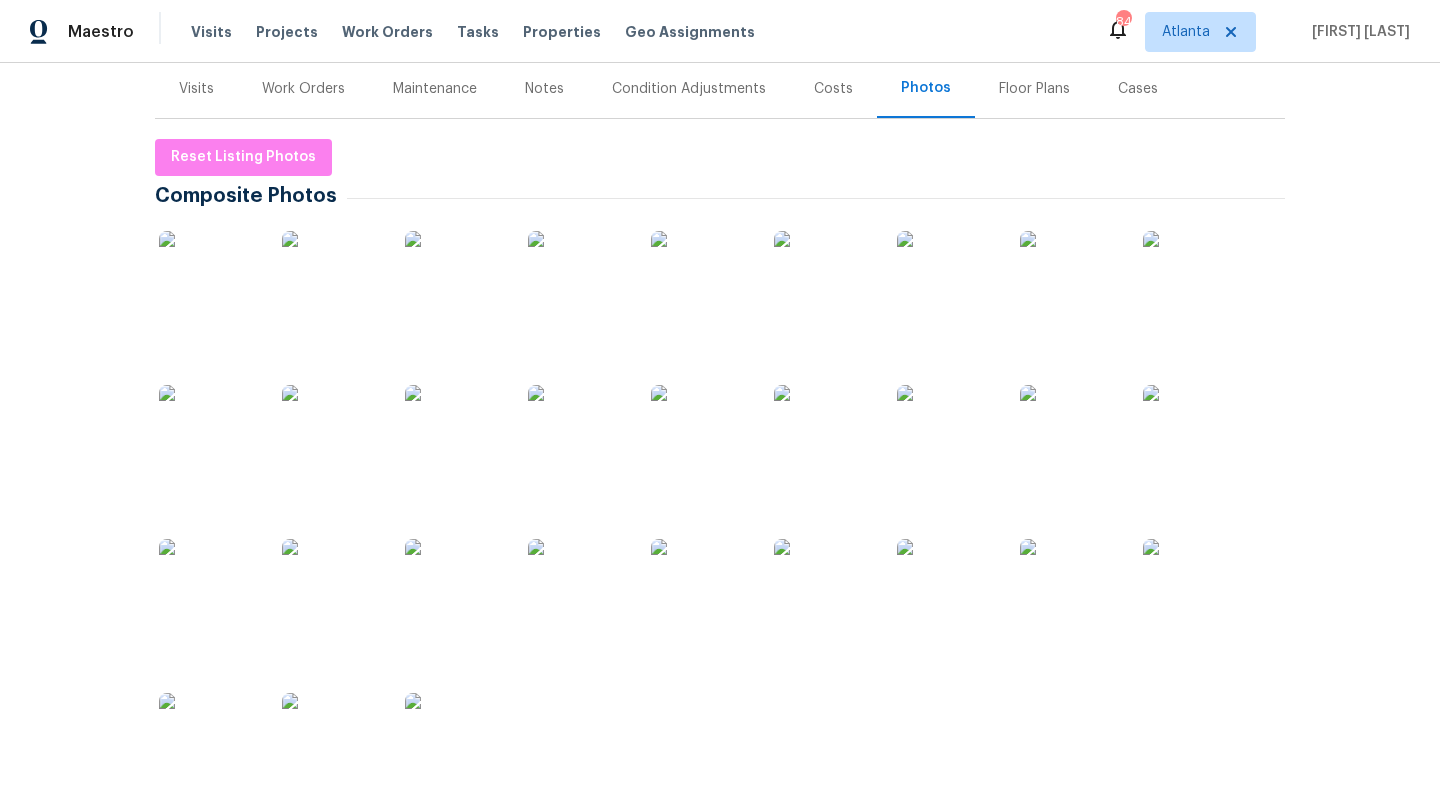 click on "Work Orders" at bounding box center (303, 89) 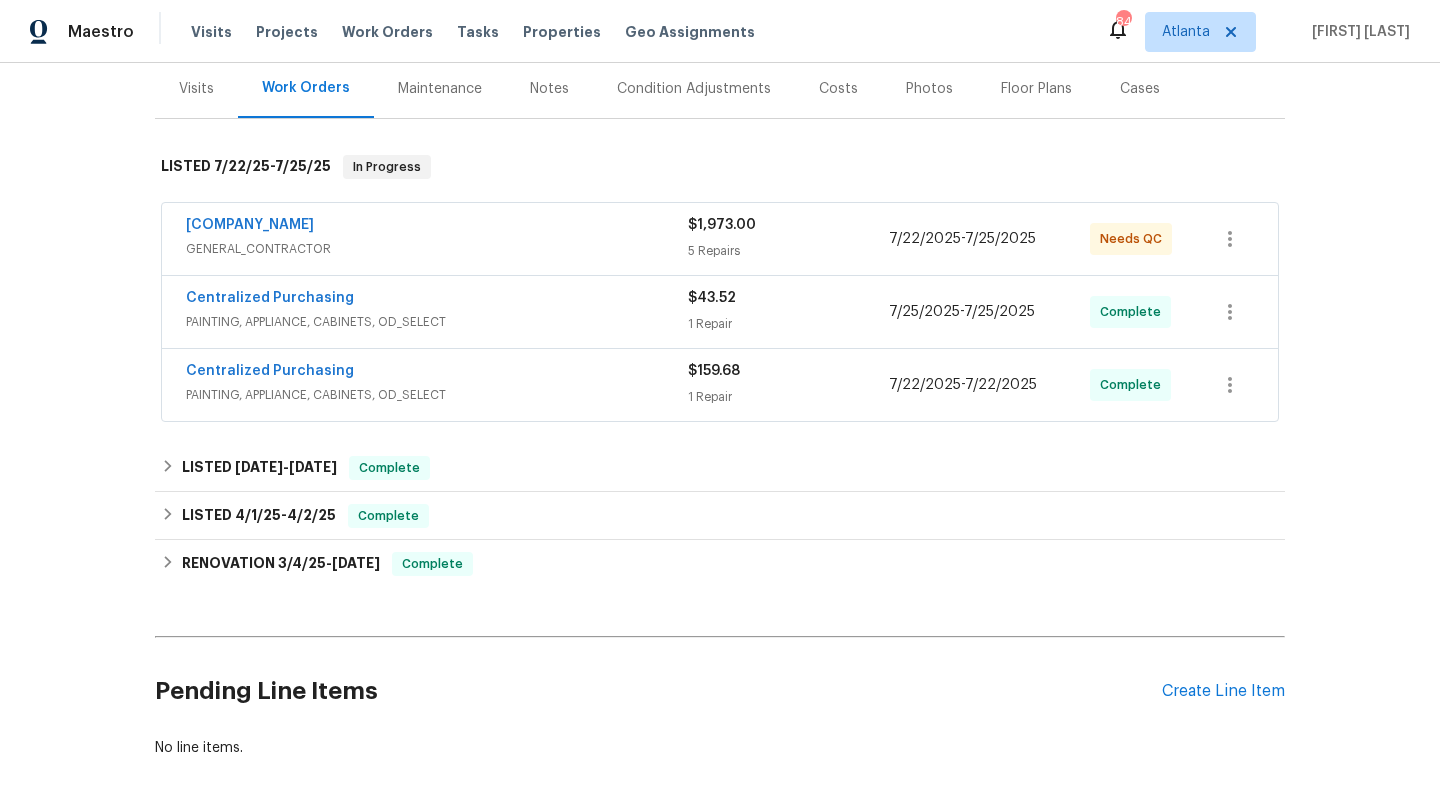 click on "GENERAL_CONTRACTOR" at bounding box center (437, 249) 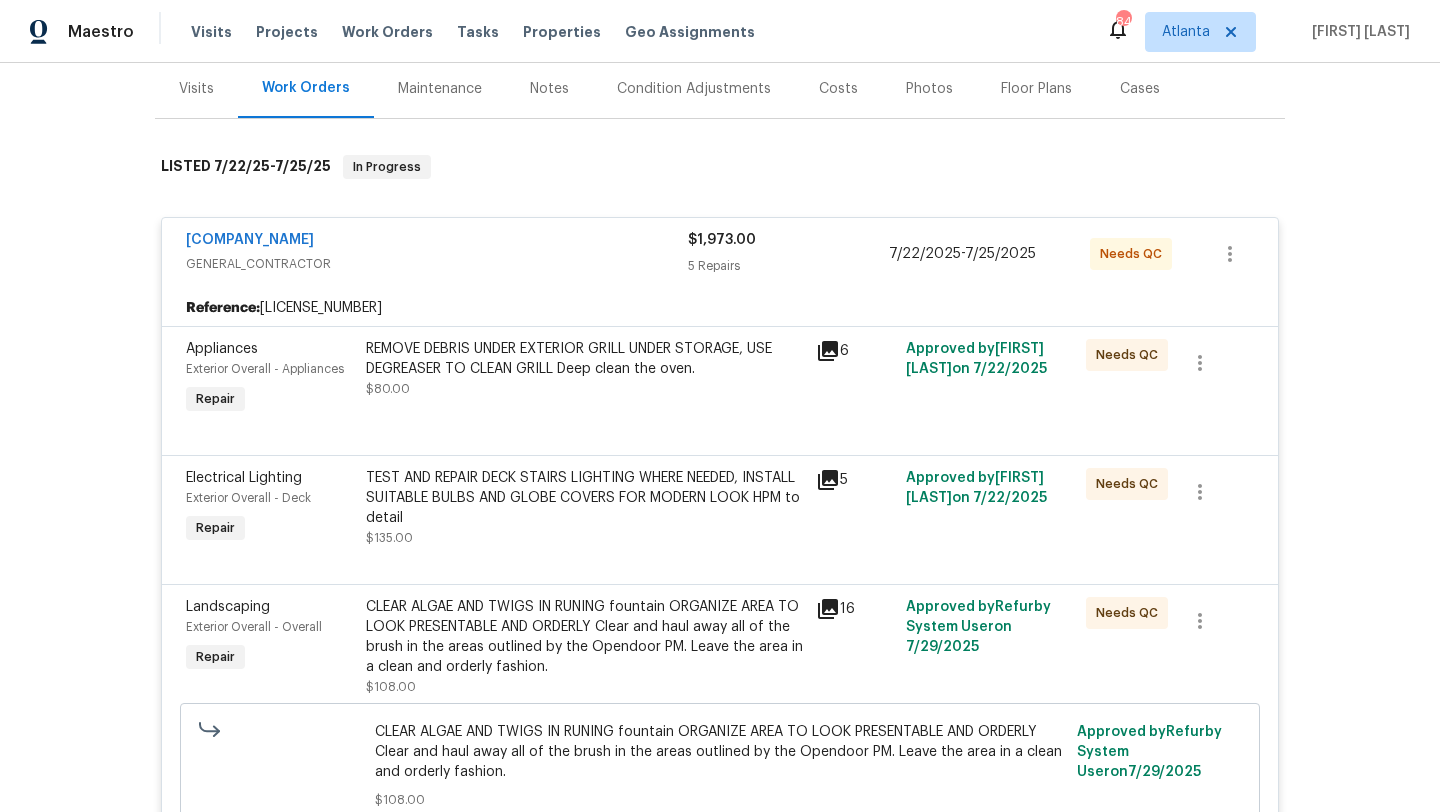 click 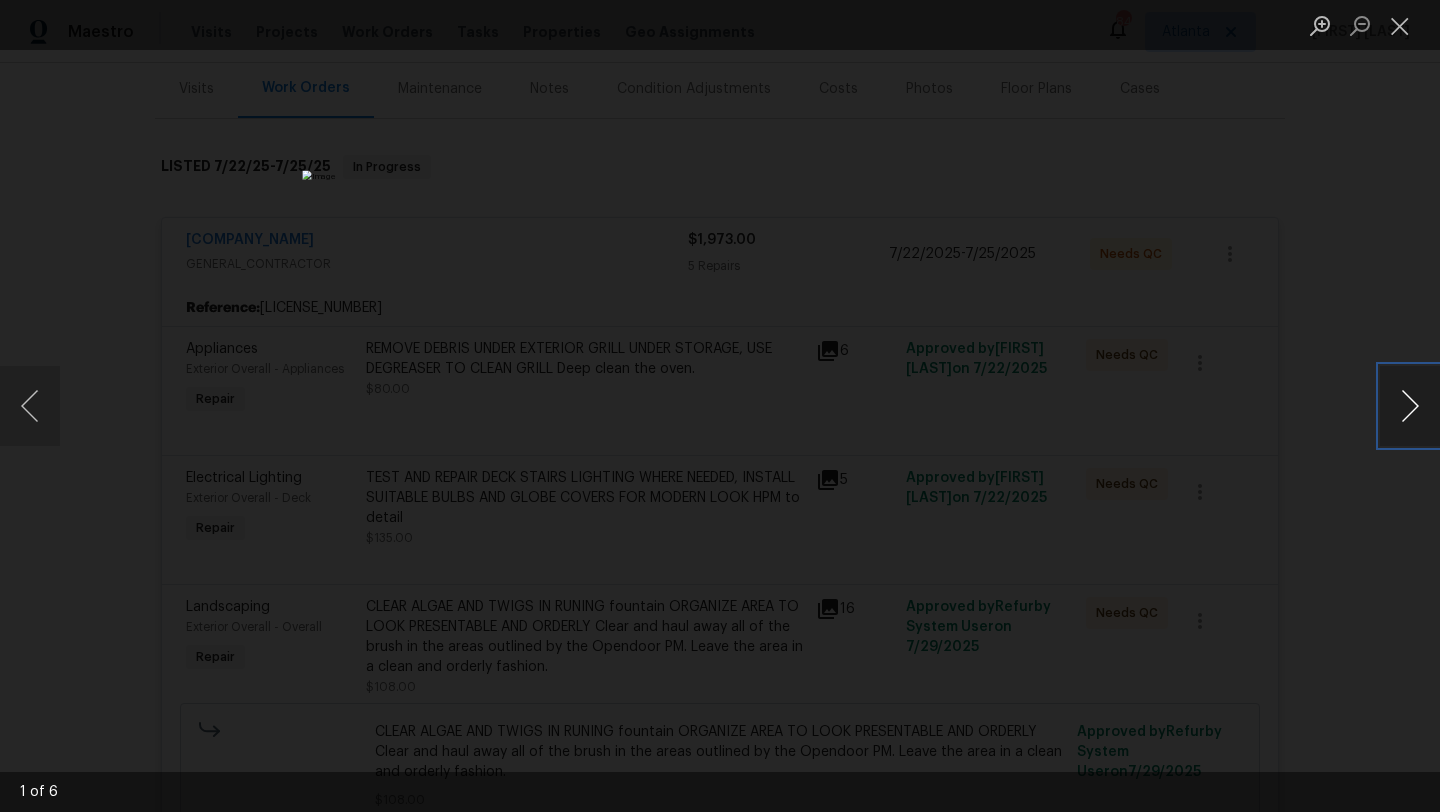 click at bounding box center (1410, 406) 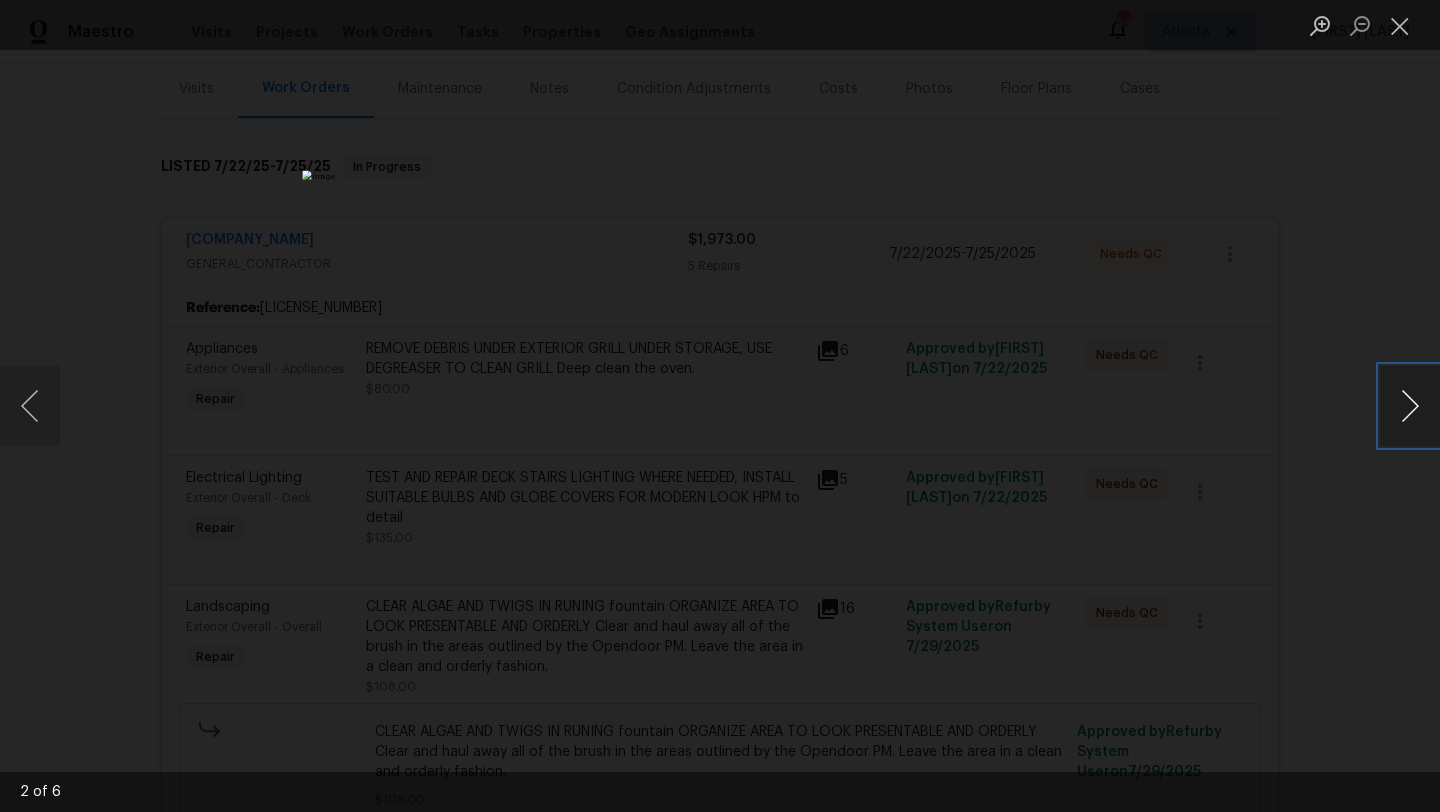 click at bounding box center (1410, 406) 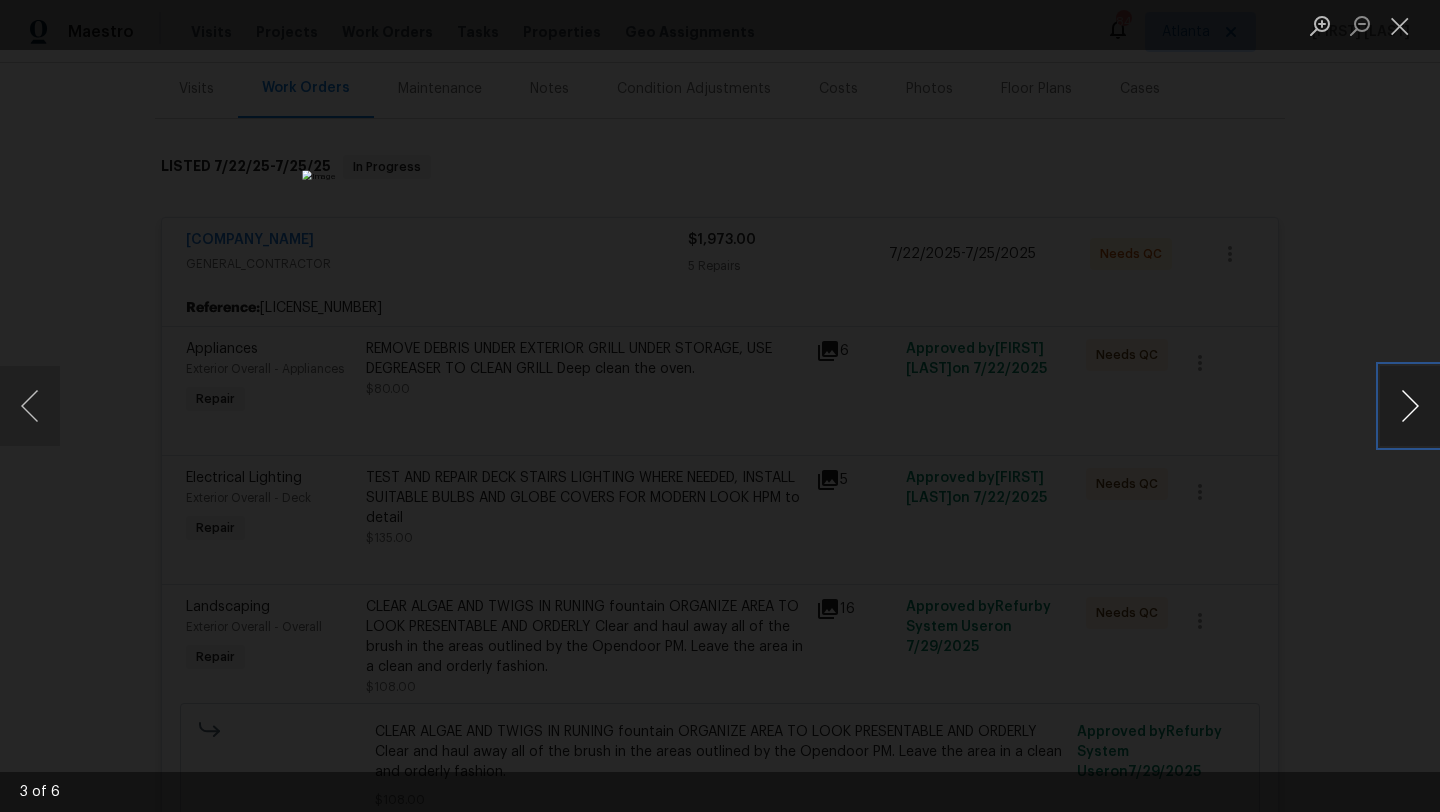 click at bounding box center [1410, 406] 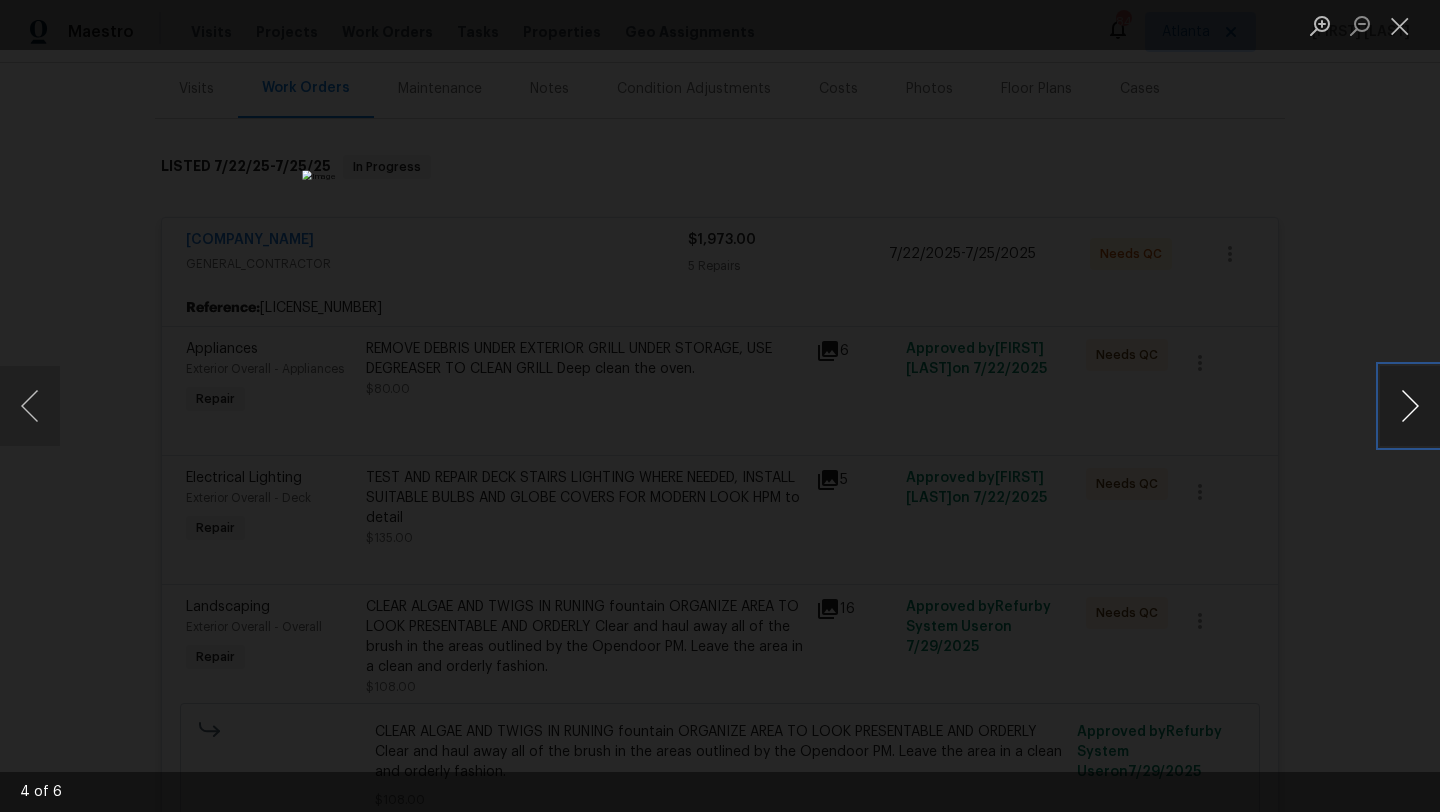 click at bounding box center (1410, 406) 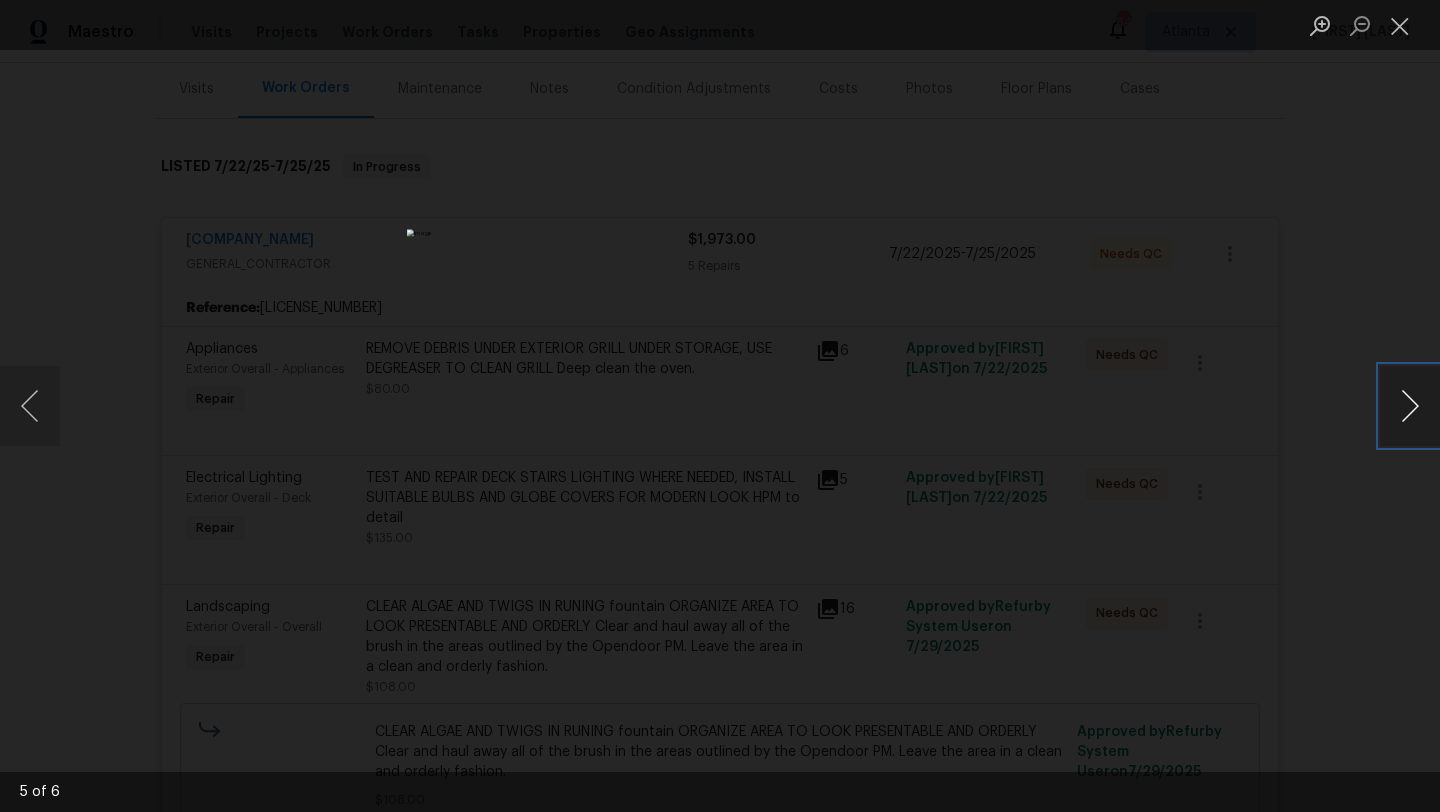 click at bounding box center (1410, 406) 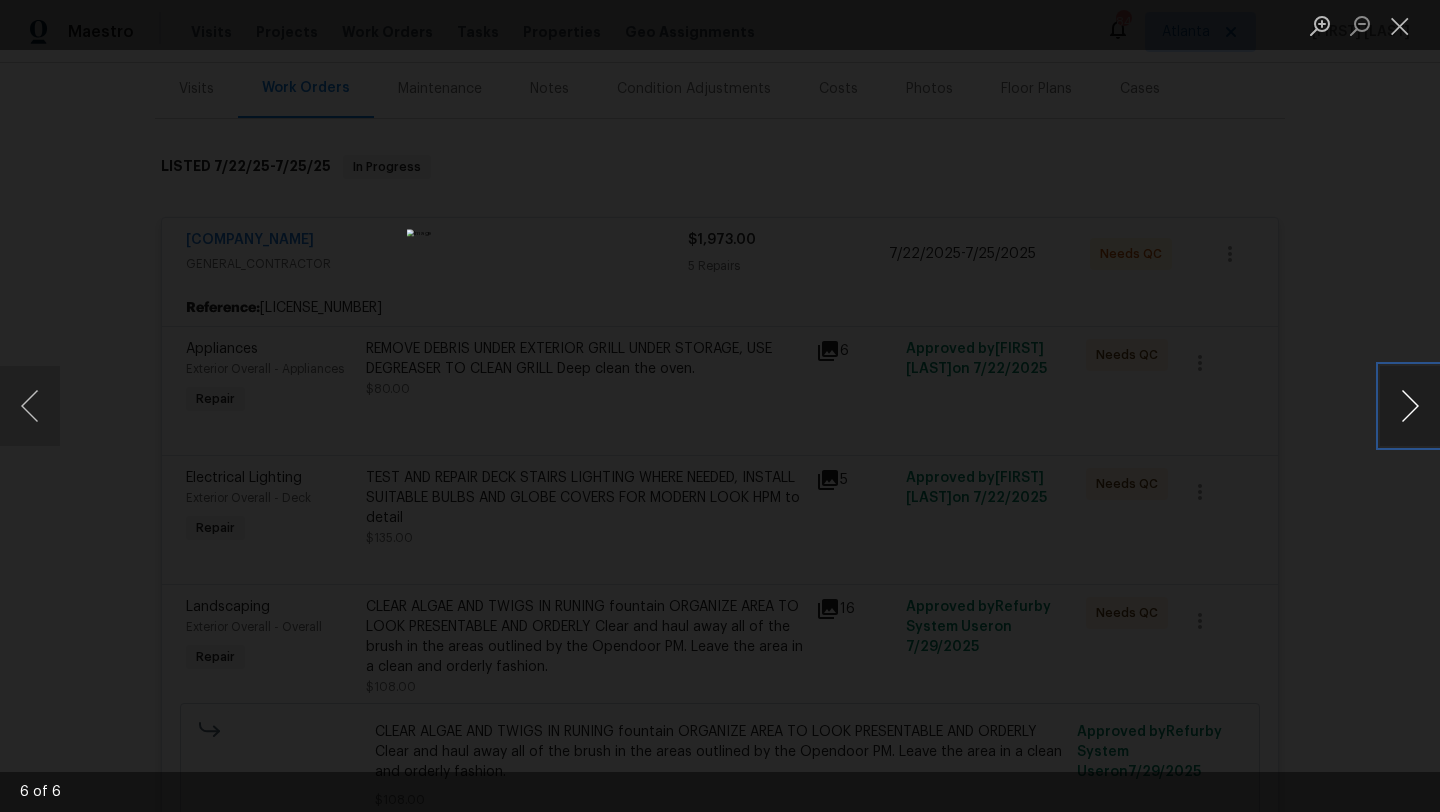 click at bounding box center [1410, 406] 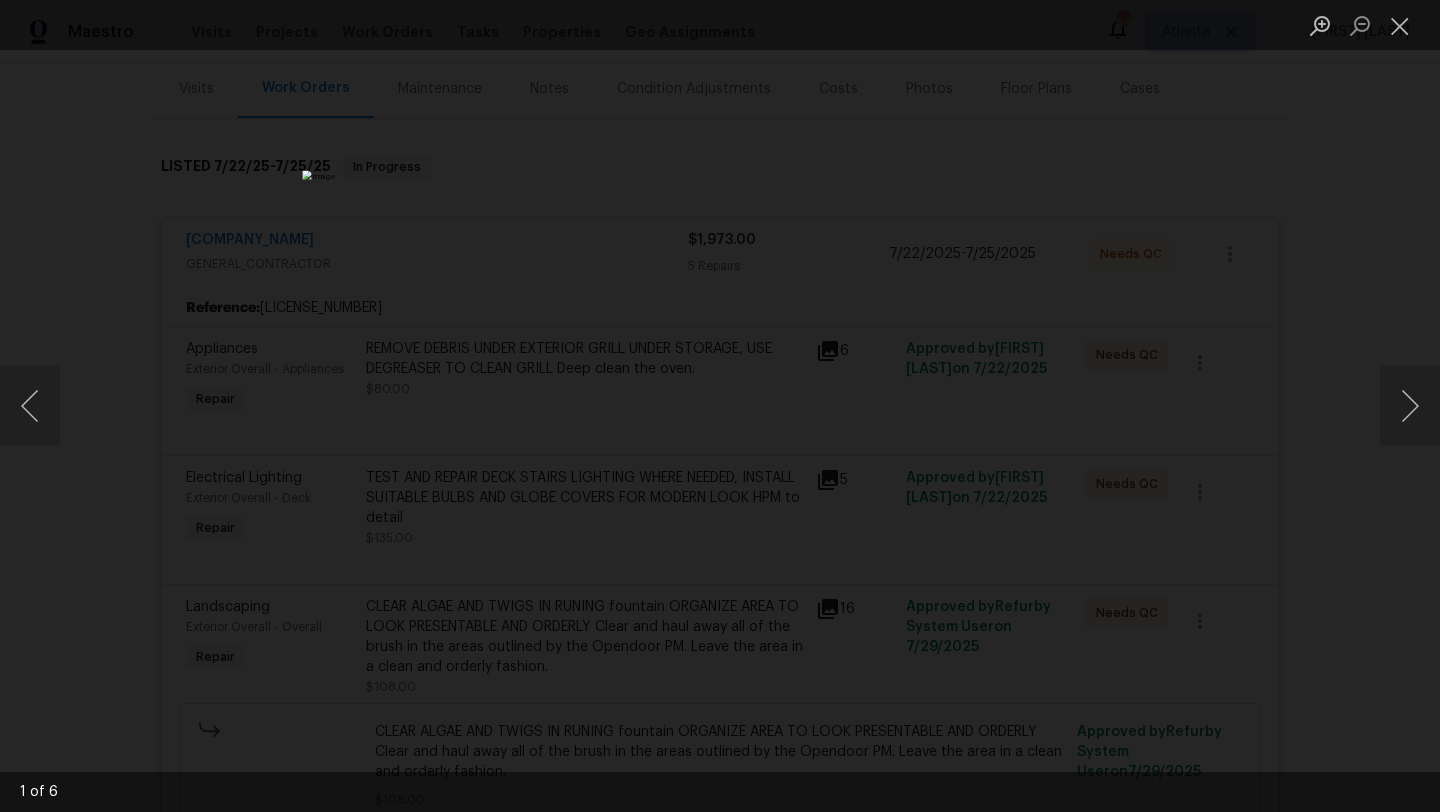 click at bounding box center [720, 406] 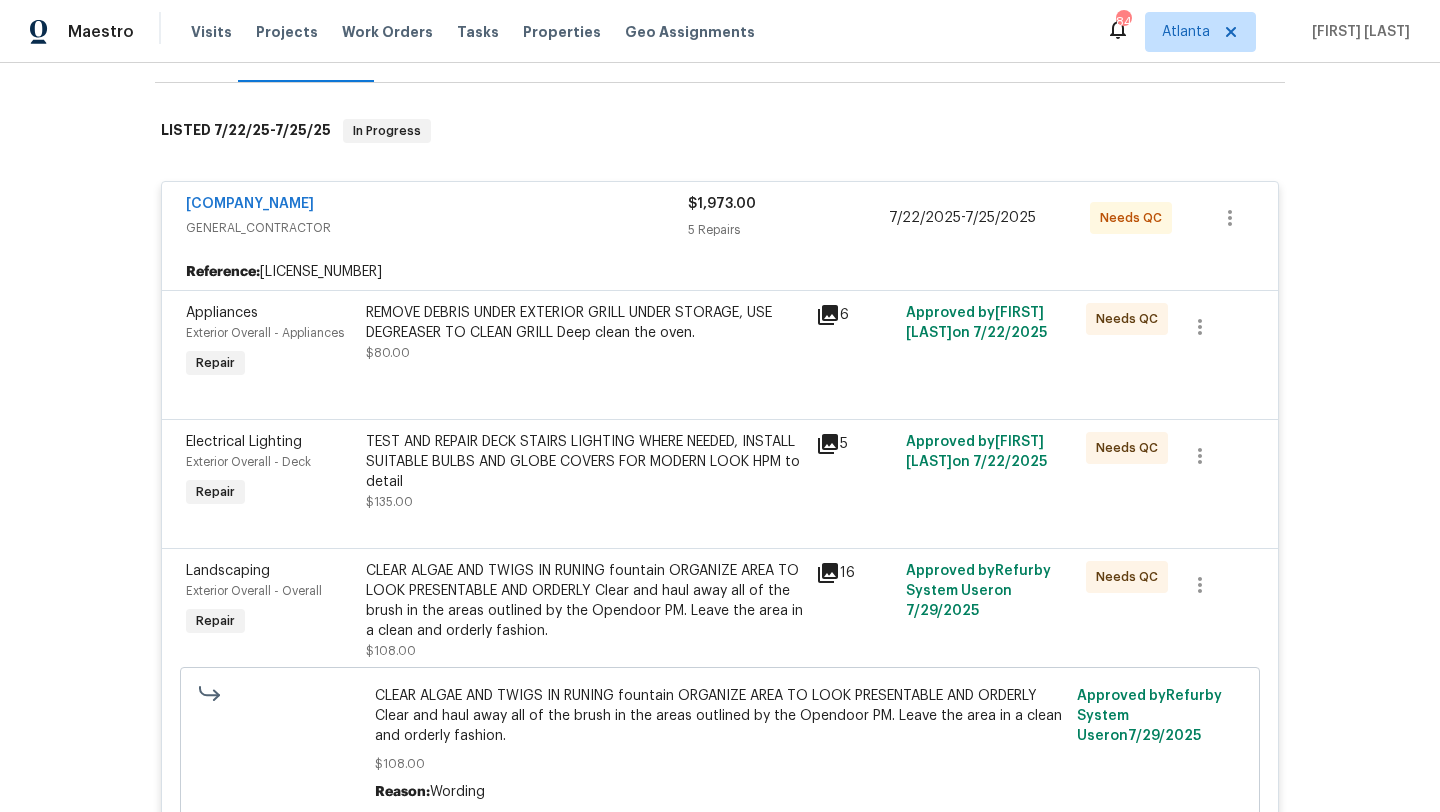 scroll, scrollTop: 290, scrollLeft: 0, axis: vertical 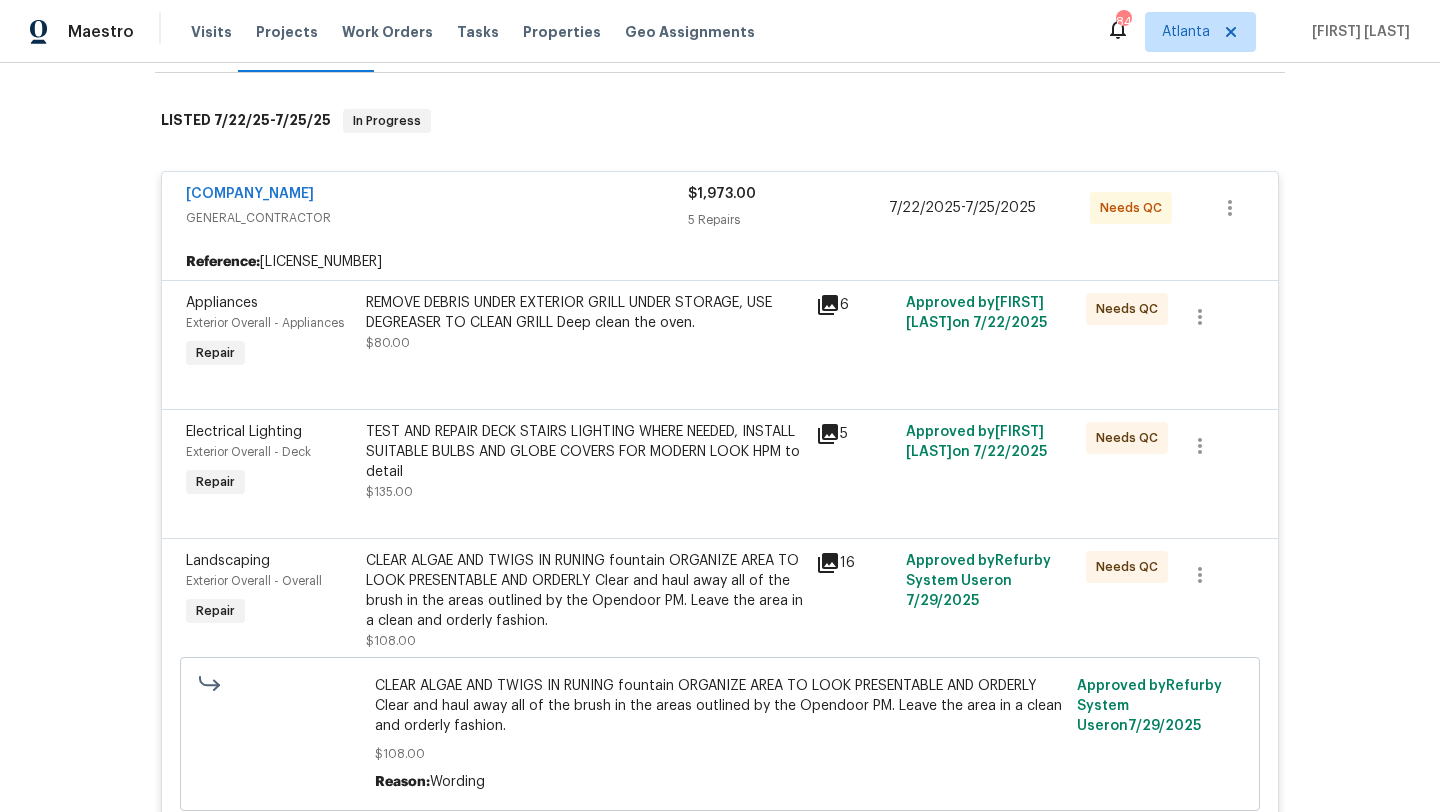 click 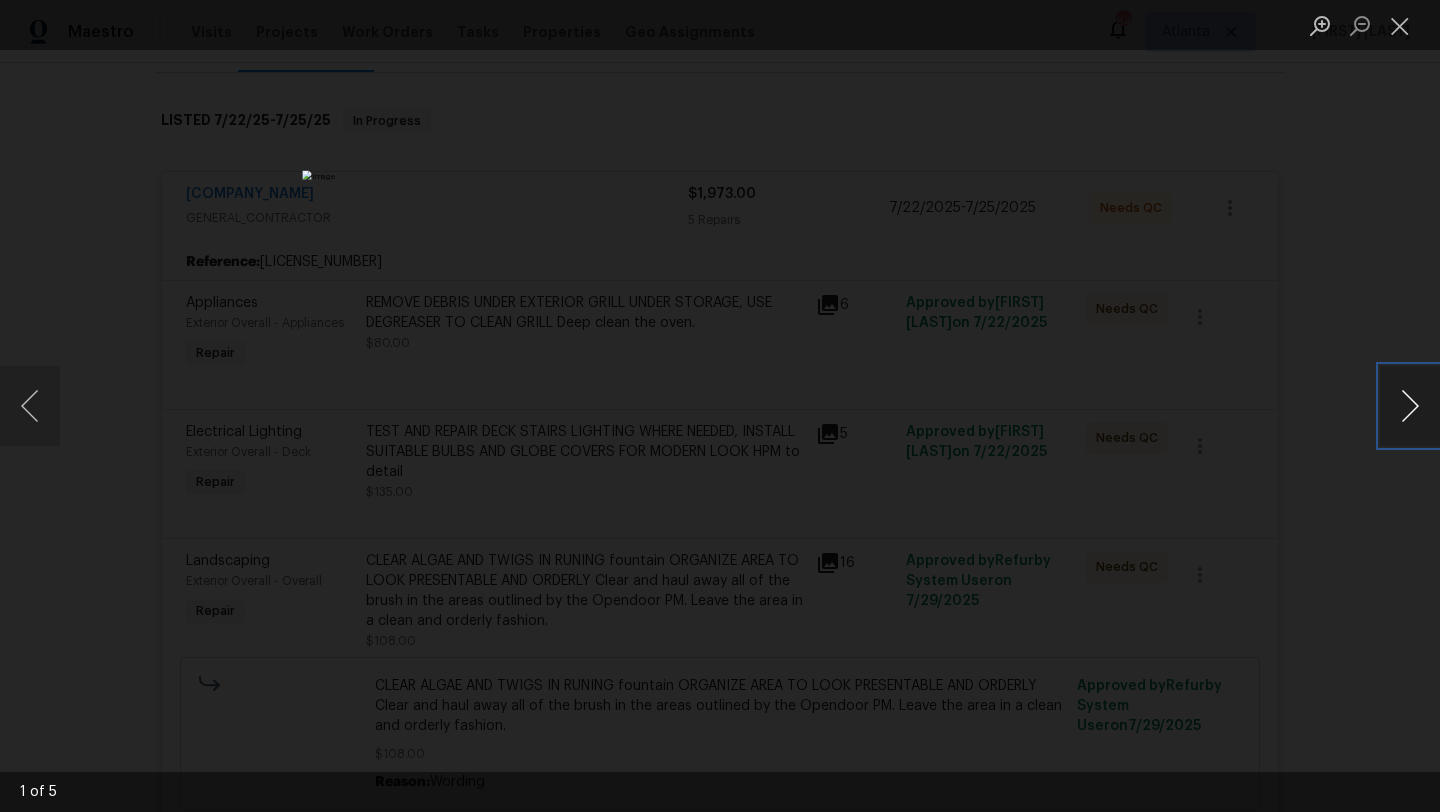 click at bounding box center (1410, 406) 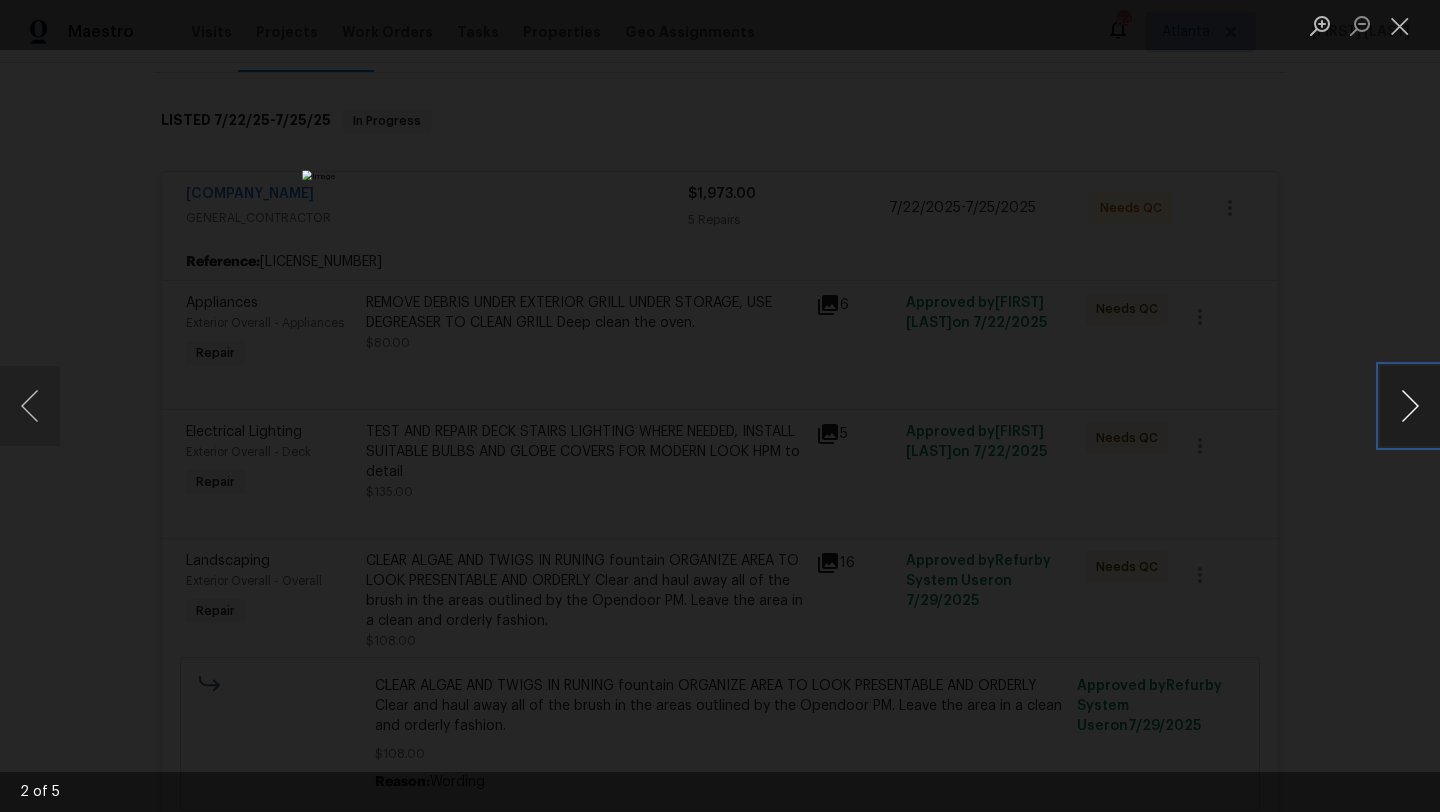 click at bounding box center [1410, 406] 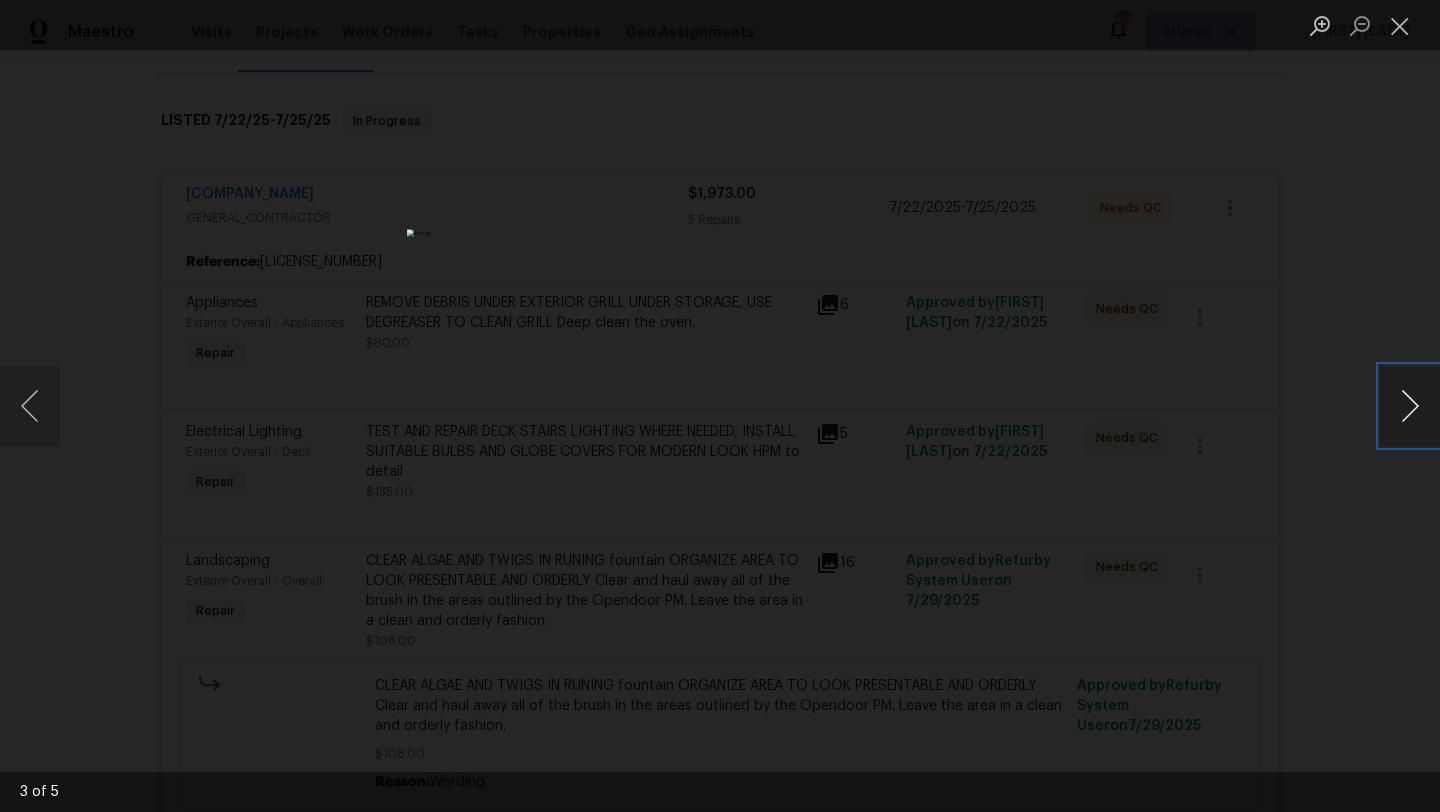 click at bounding box center [1410, 406] 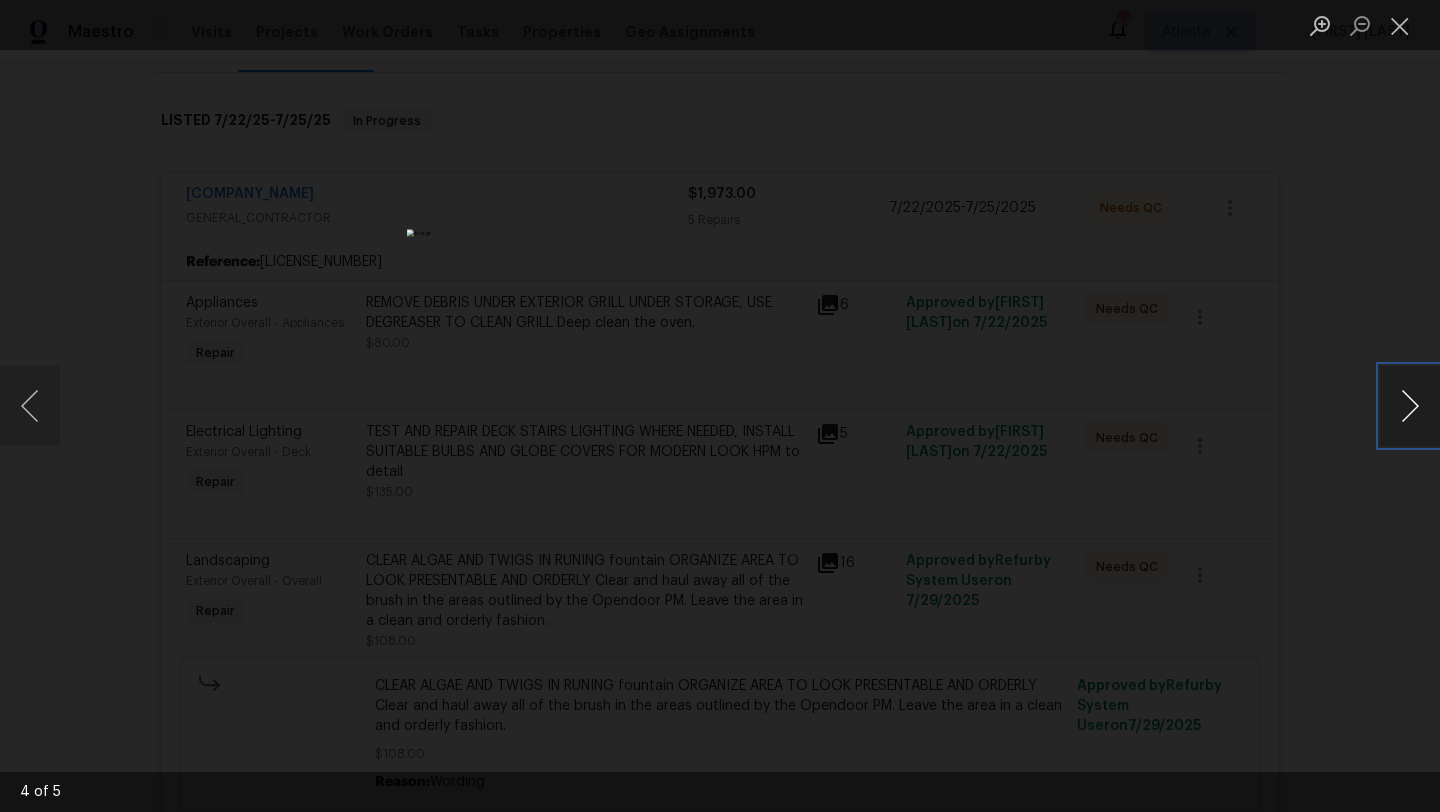 click at bounding box center (1410, 406) 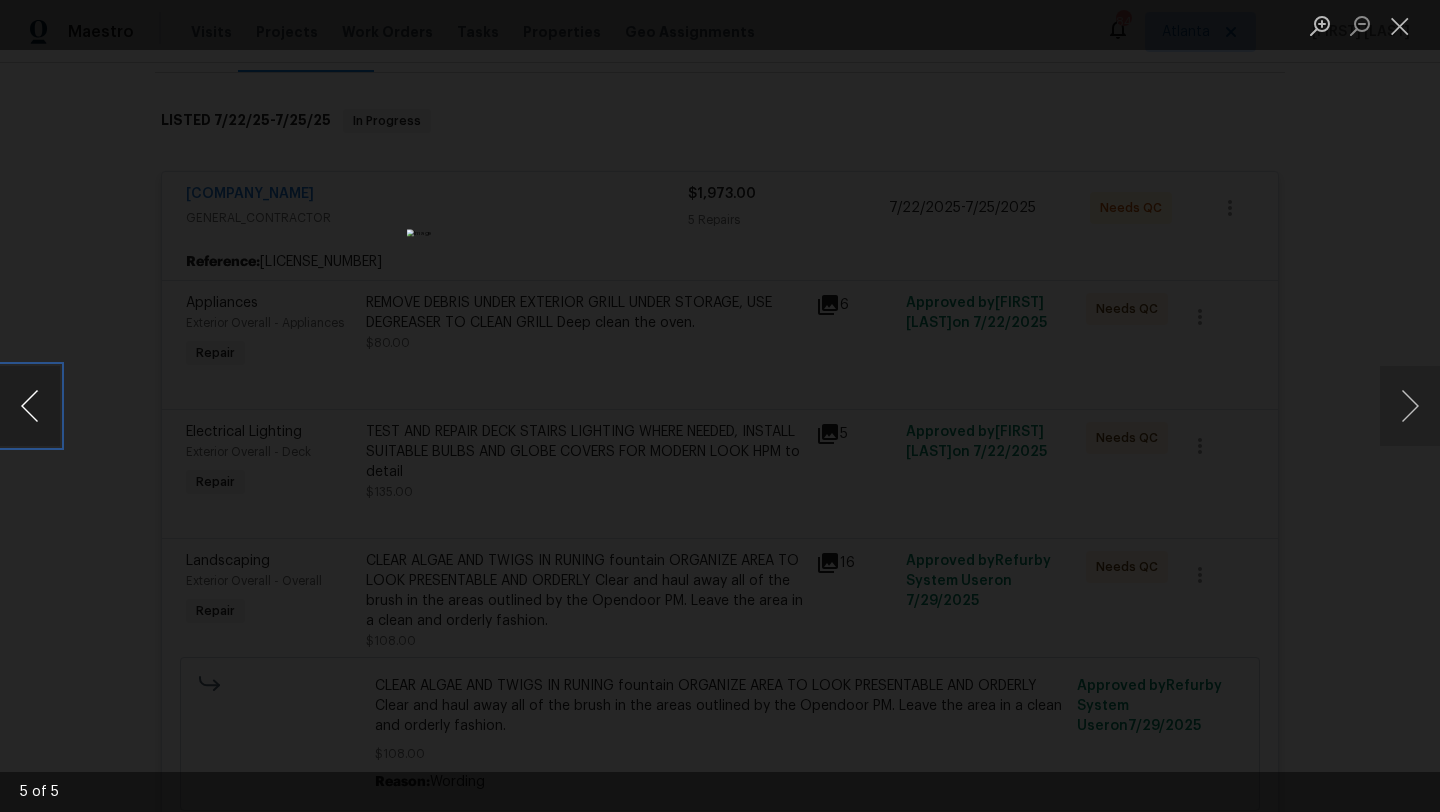click at bounding box center (30, 406) 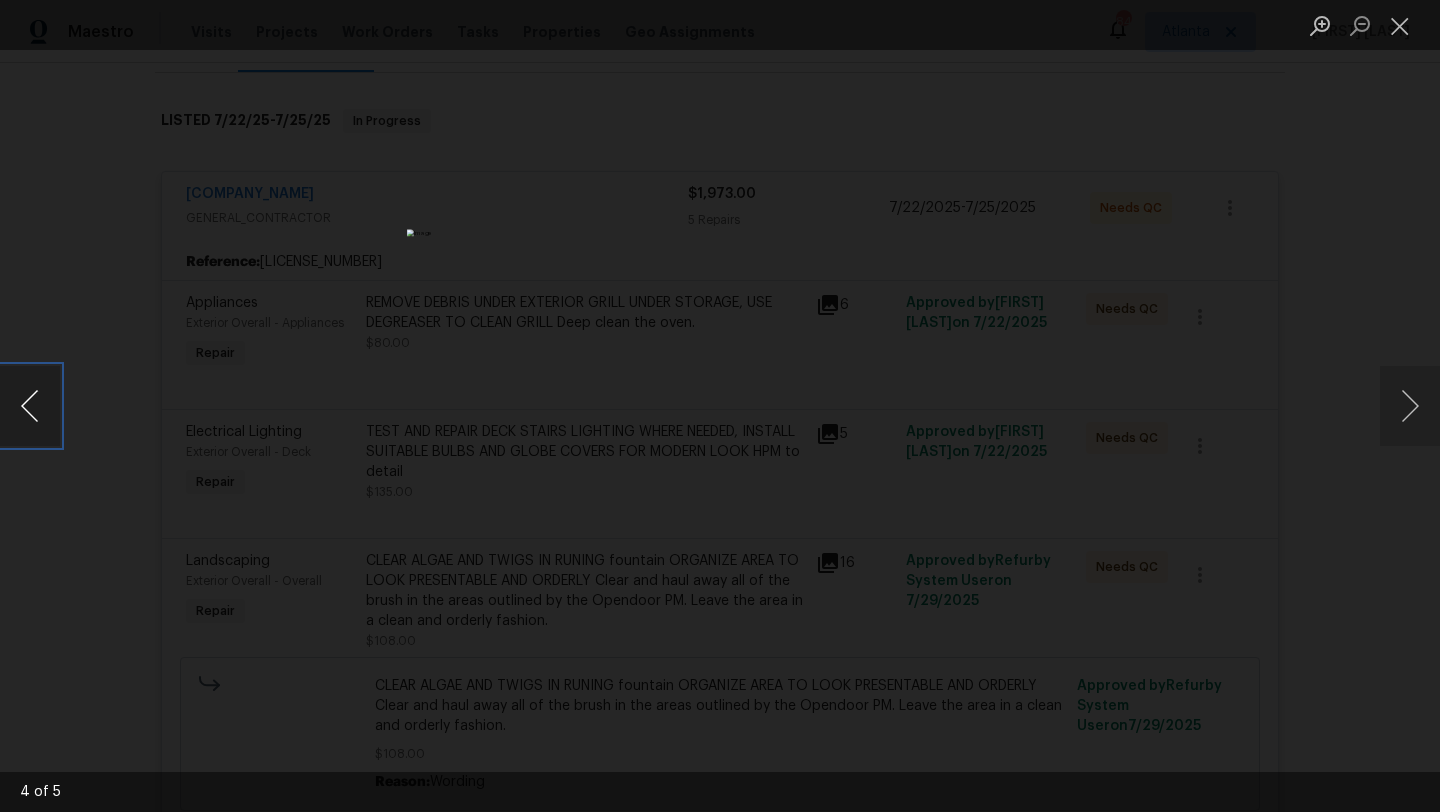 click at bounding box center (30, 406) 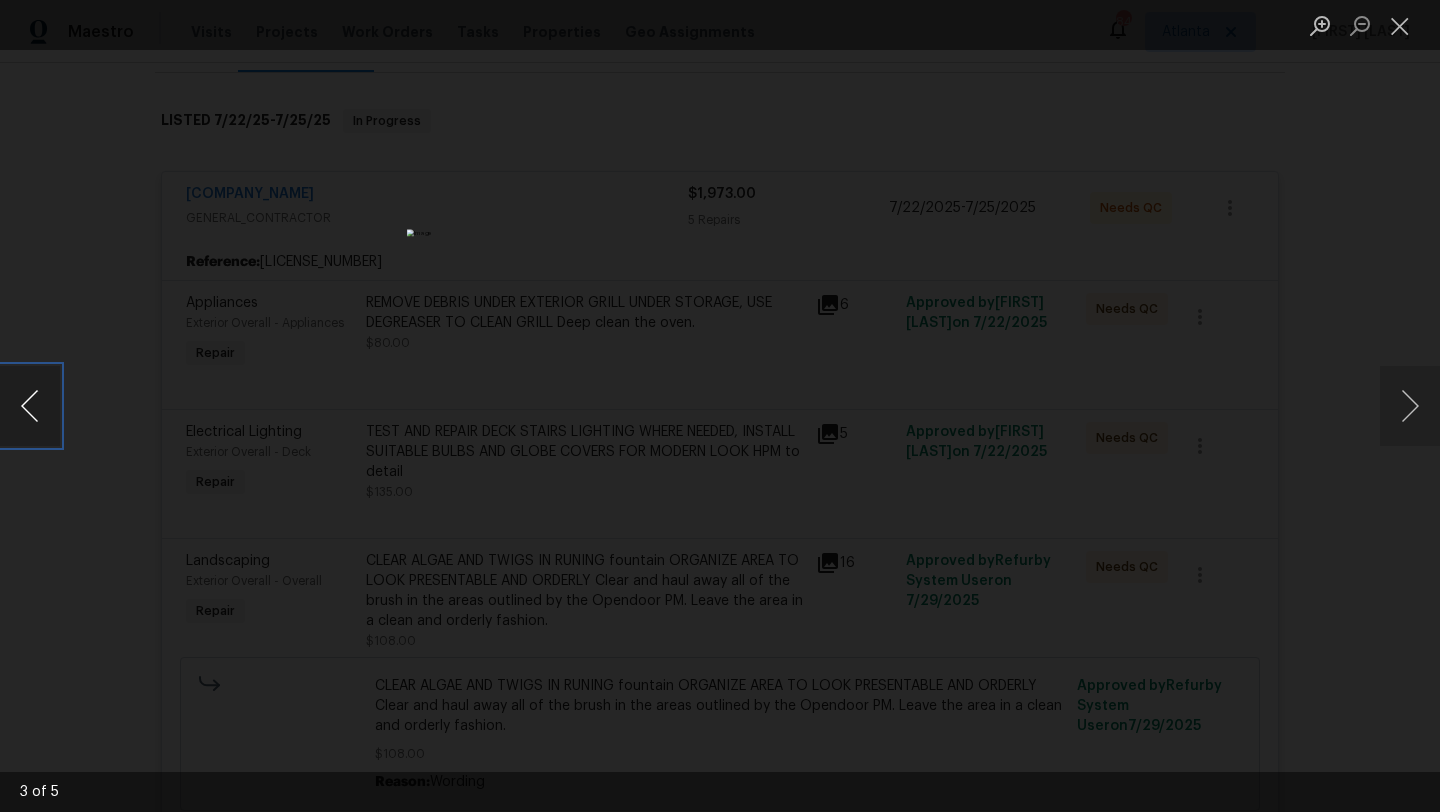 click at bounding box center [30, 406] 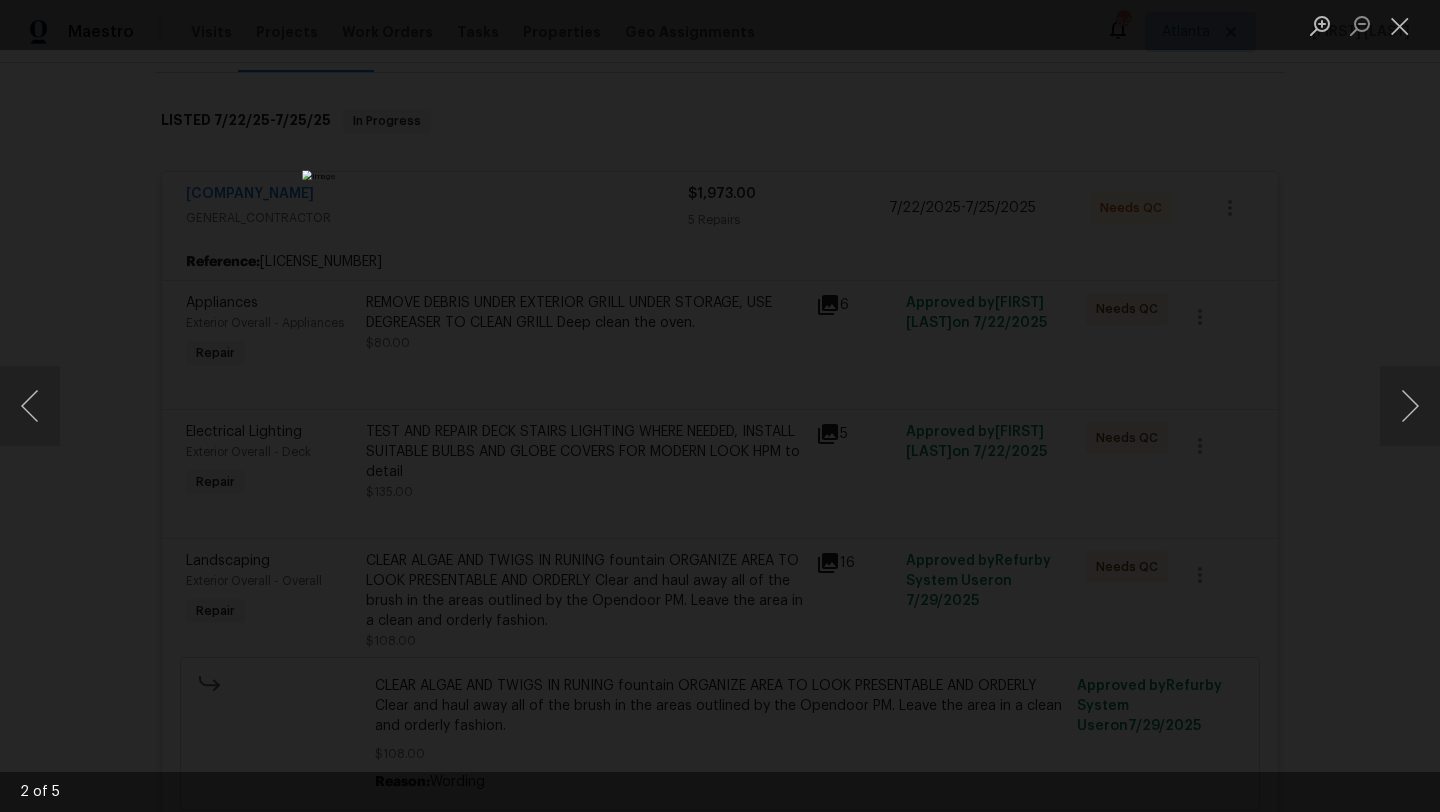 click at bounding box center [720, 406] 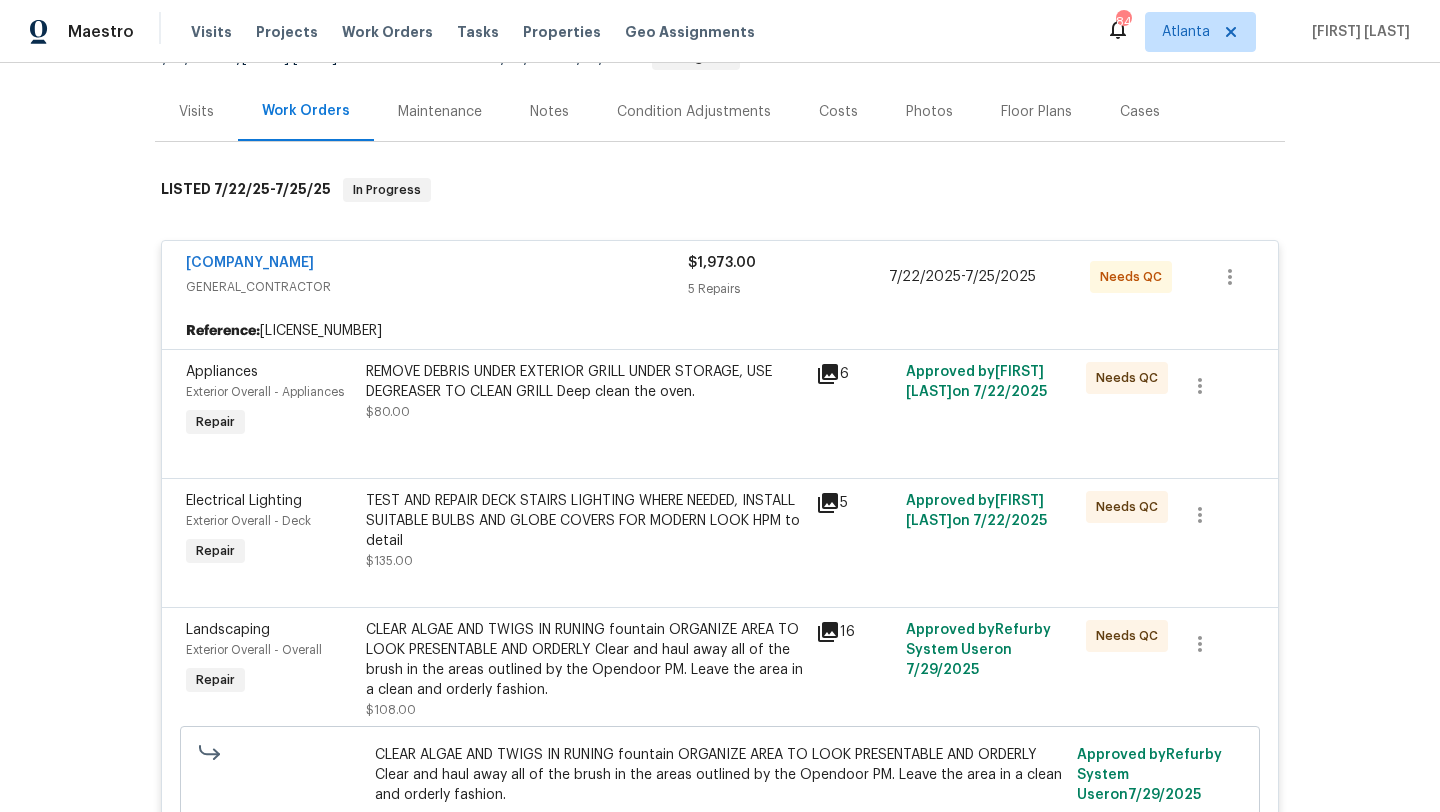 scroll, scrollTop: 218, scrollLeft: 0, axis: vertical 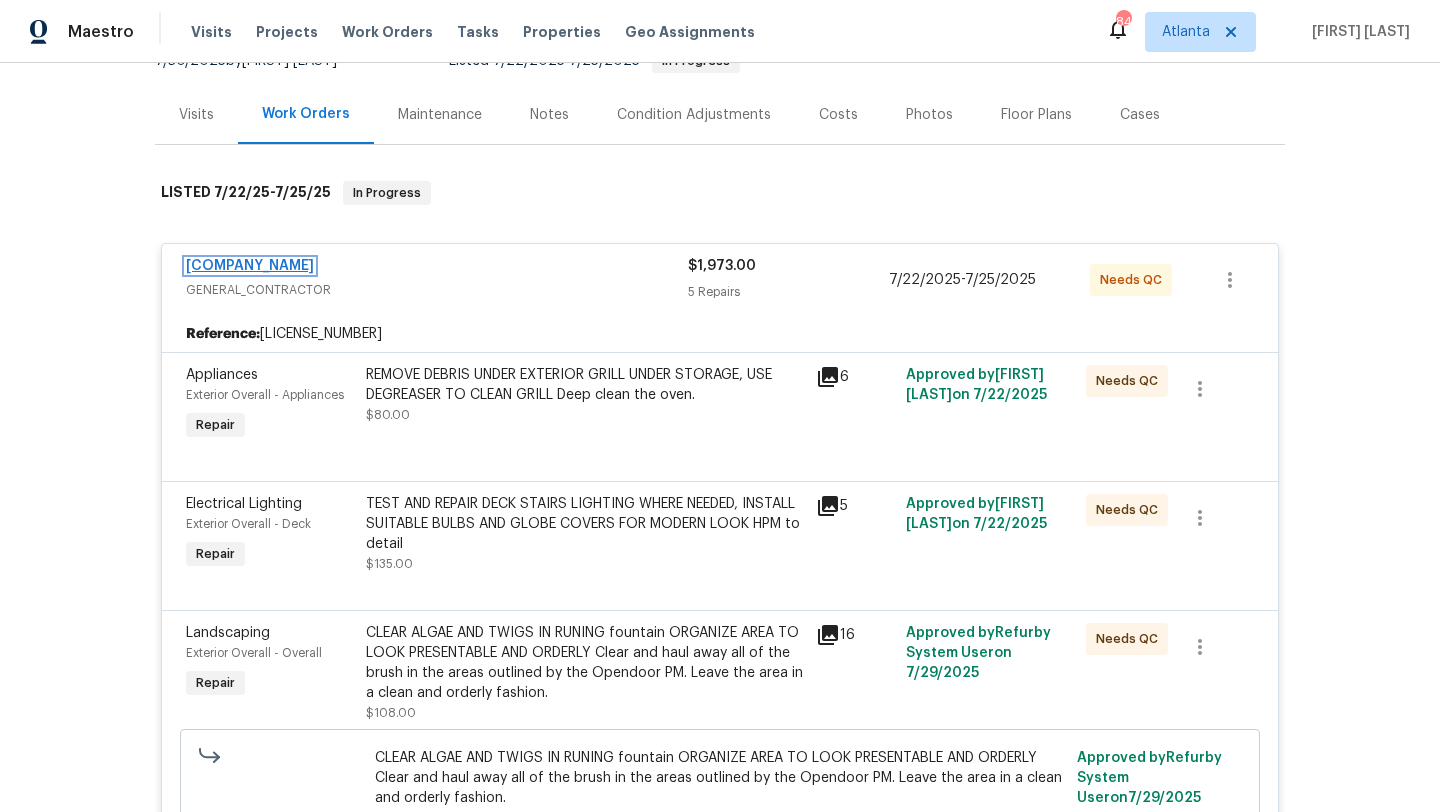 click on "[COMPANY_NAME]" at bounding box center (250, 266) 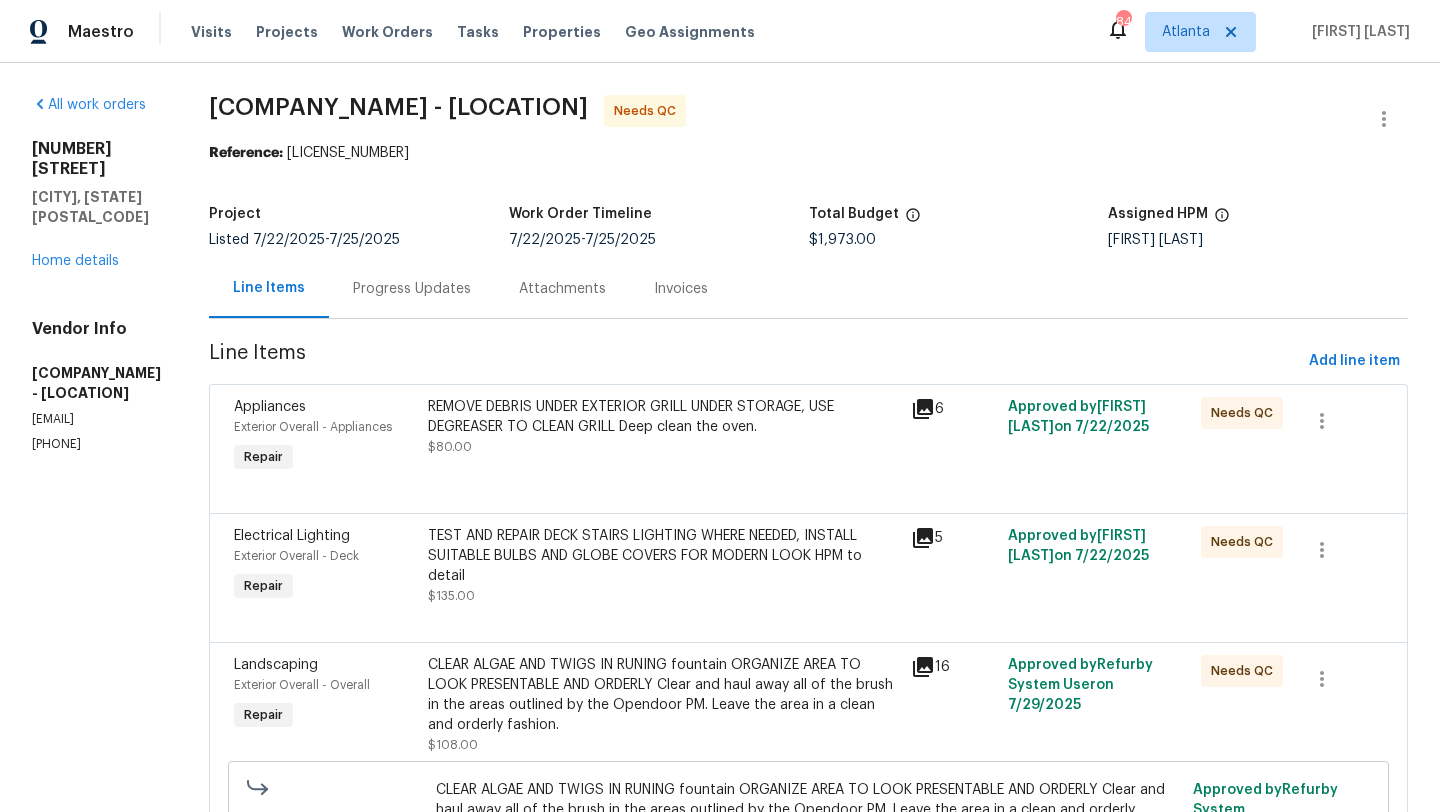 click on "Progress Updates" at bounding box center (412, 289) 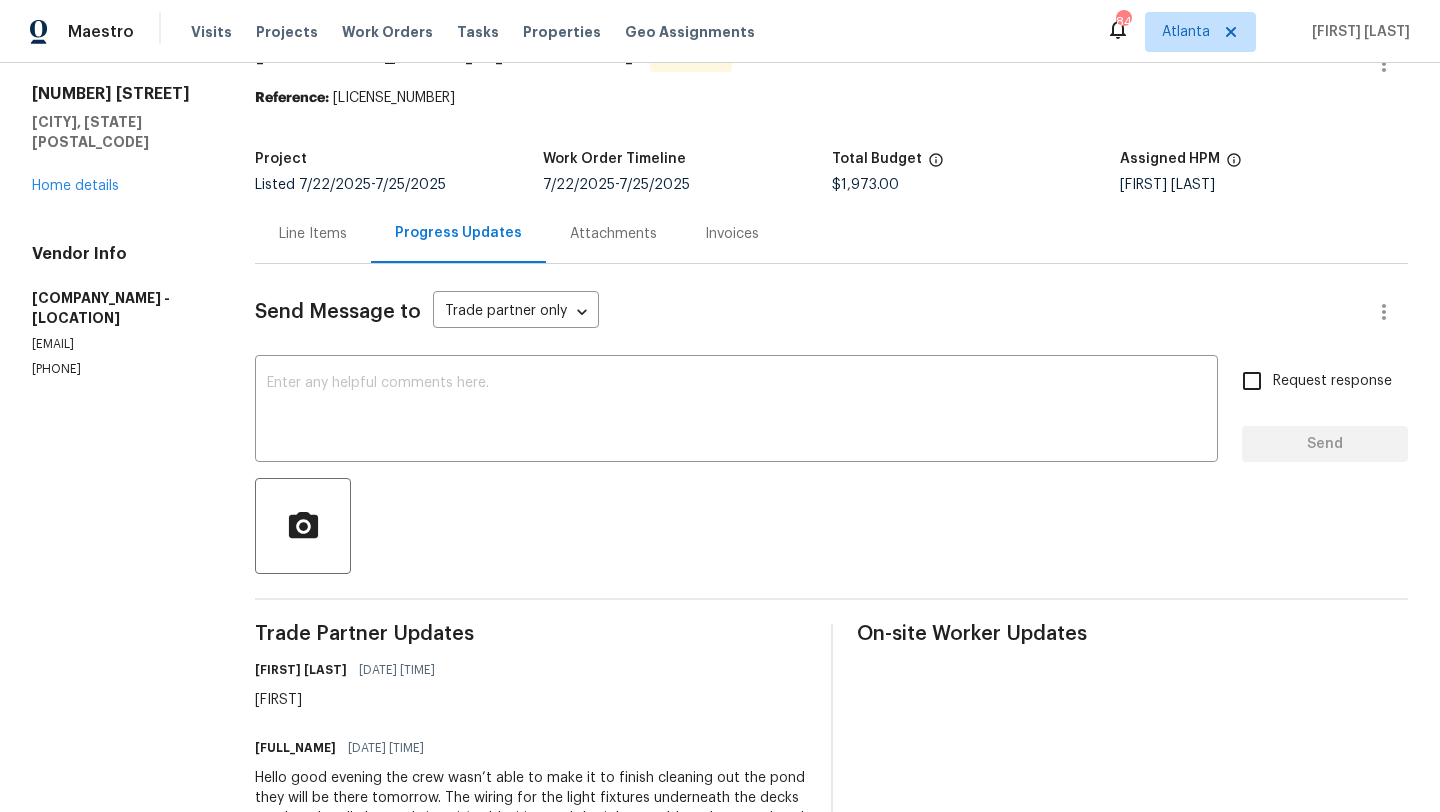scroll, scrollTop: 0, scrollLeft: 0, axis: both 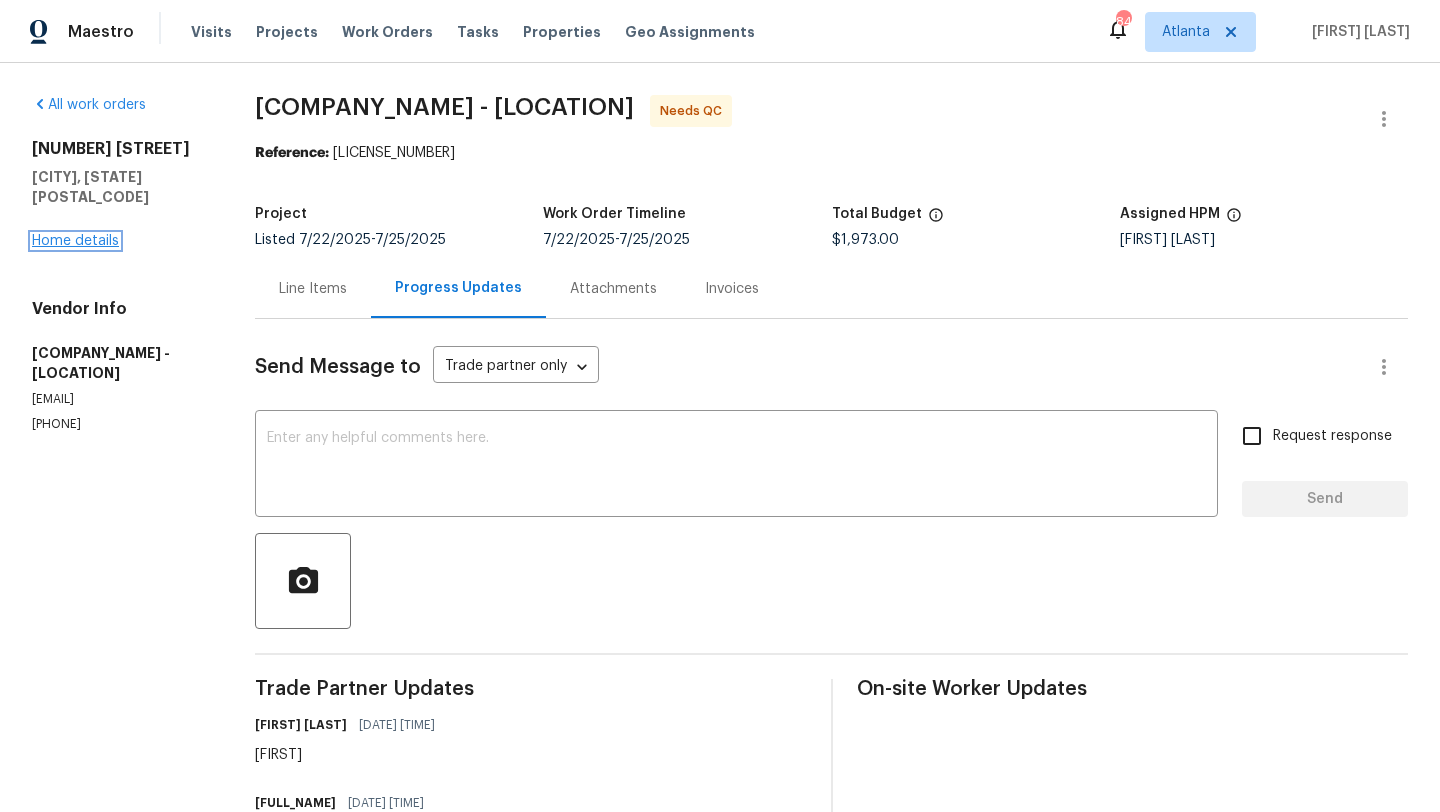 click on "Home details" at bounding box center [75, 241] 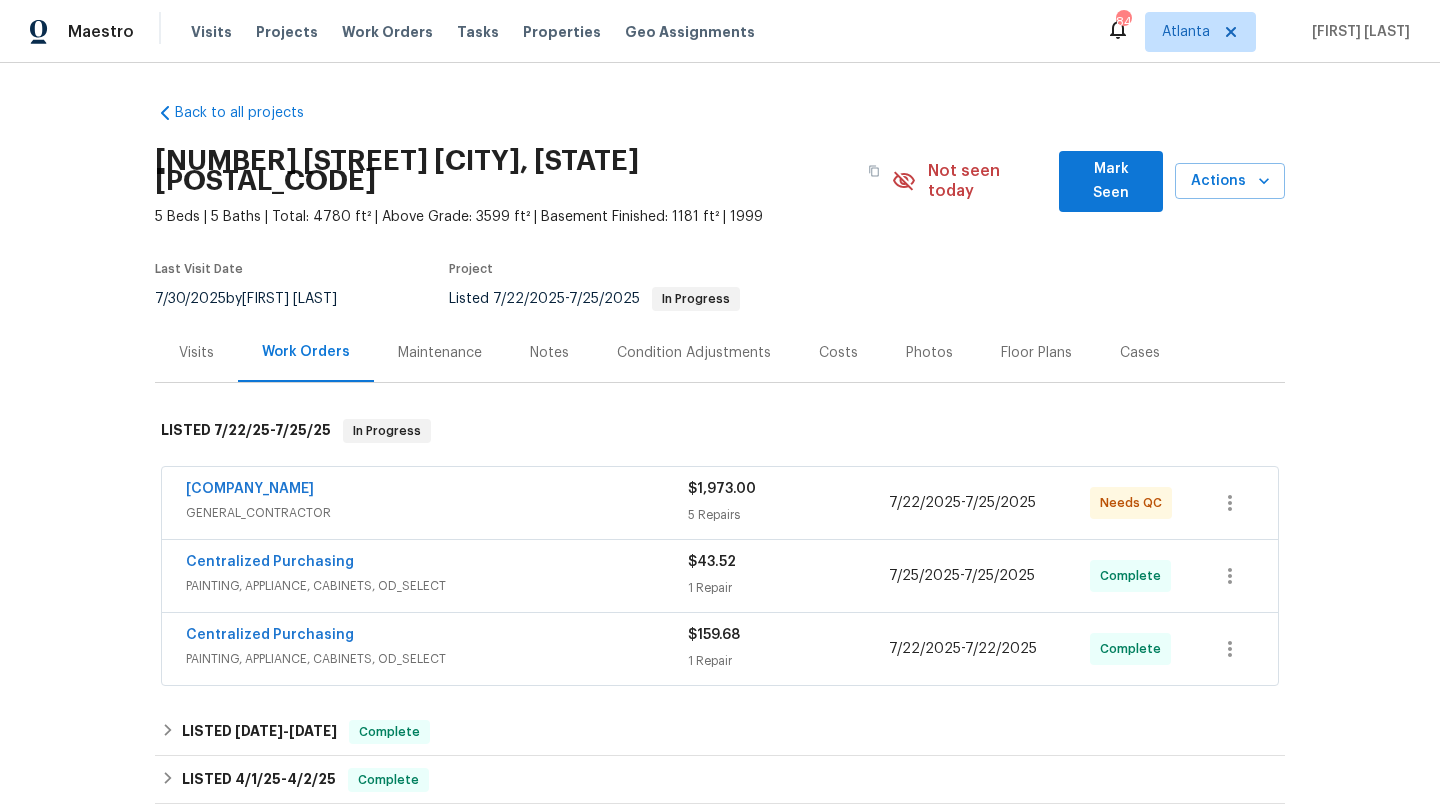 click on "[COMPANY_NAME]" at bounding box center [437, 491] 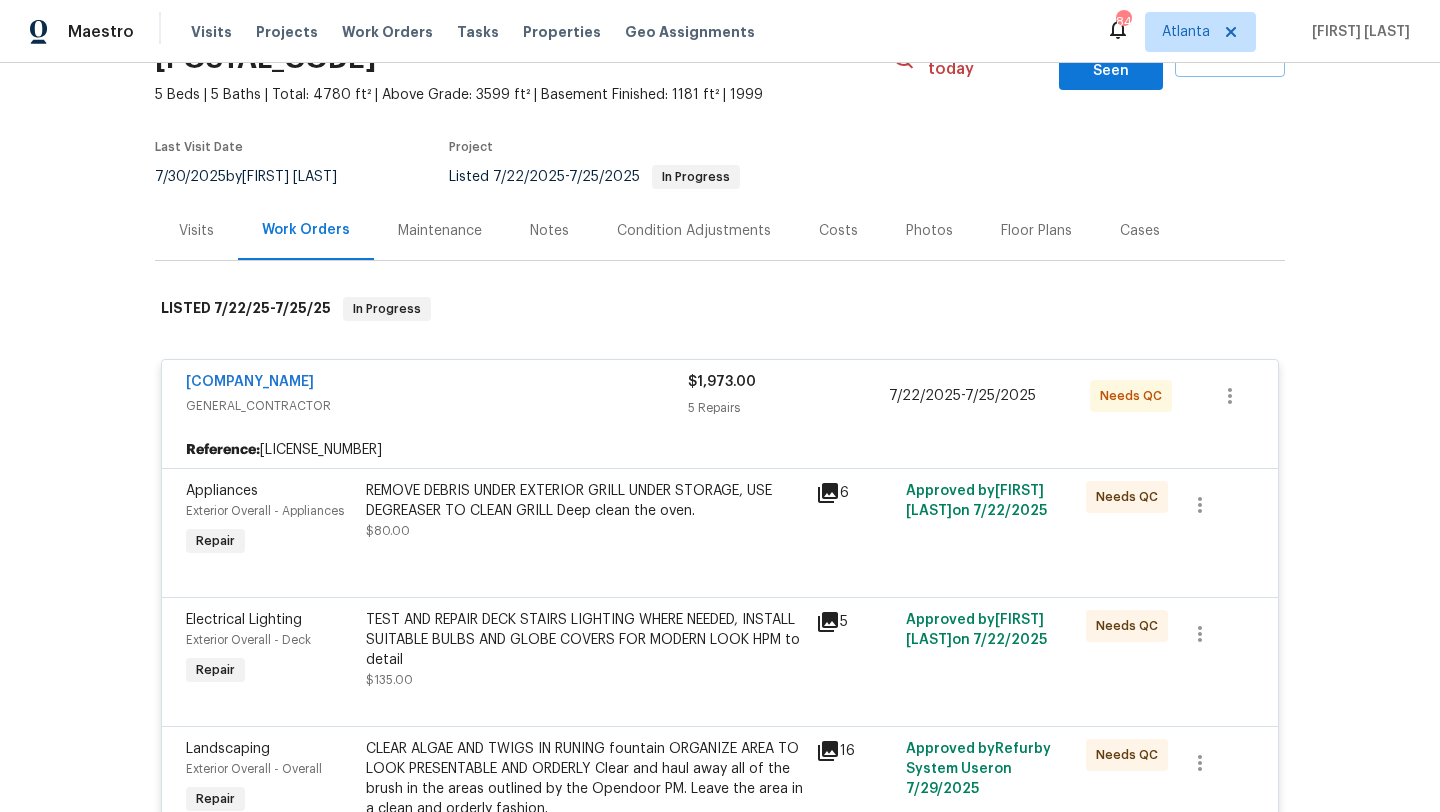 scroll, scrollTop: 87, scrollLeft: 0, axis: vertical 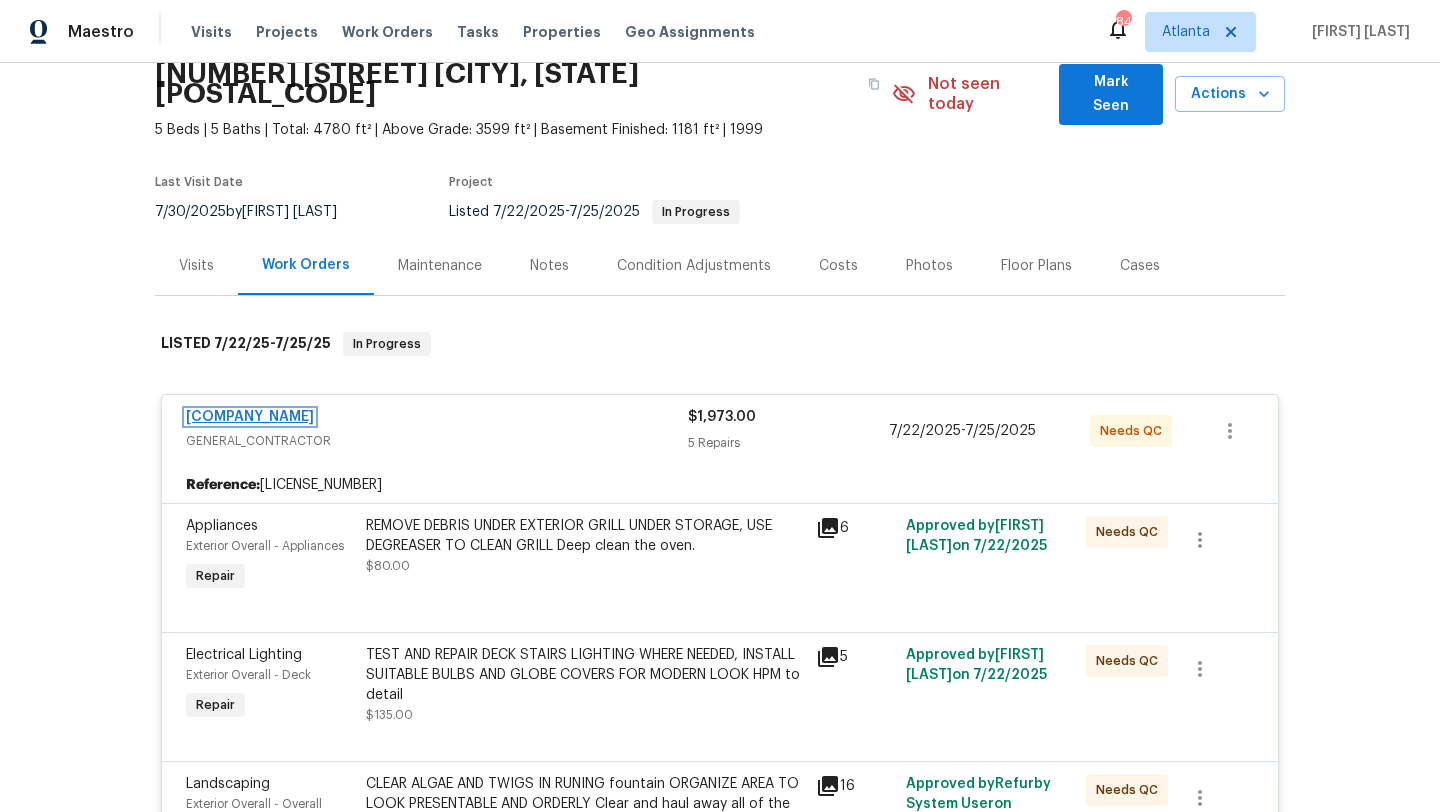 click on "[COMPANY_NAME]" at bounding box center [250, 417] 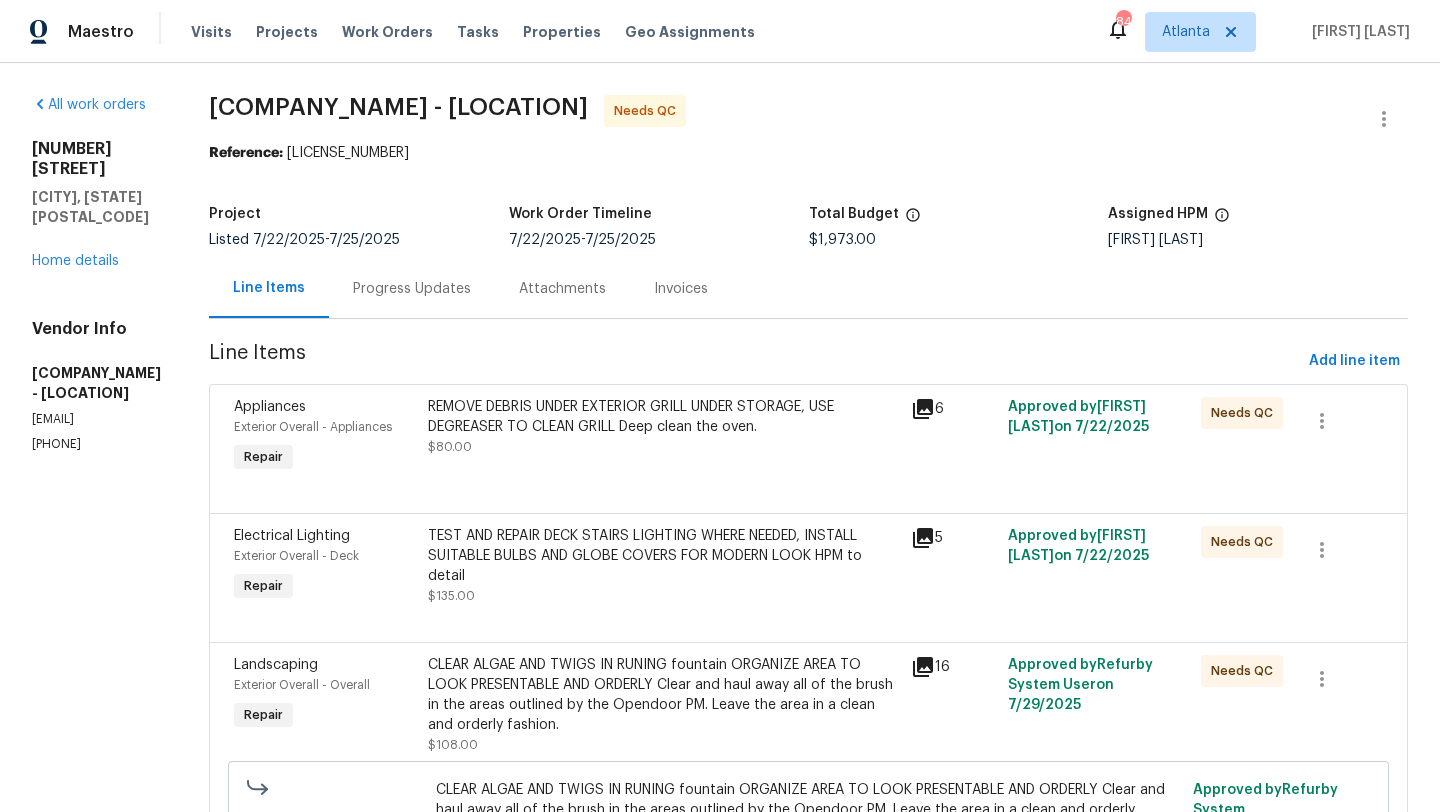 click on "Progress Updates" at bounding box center (412, 289) 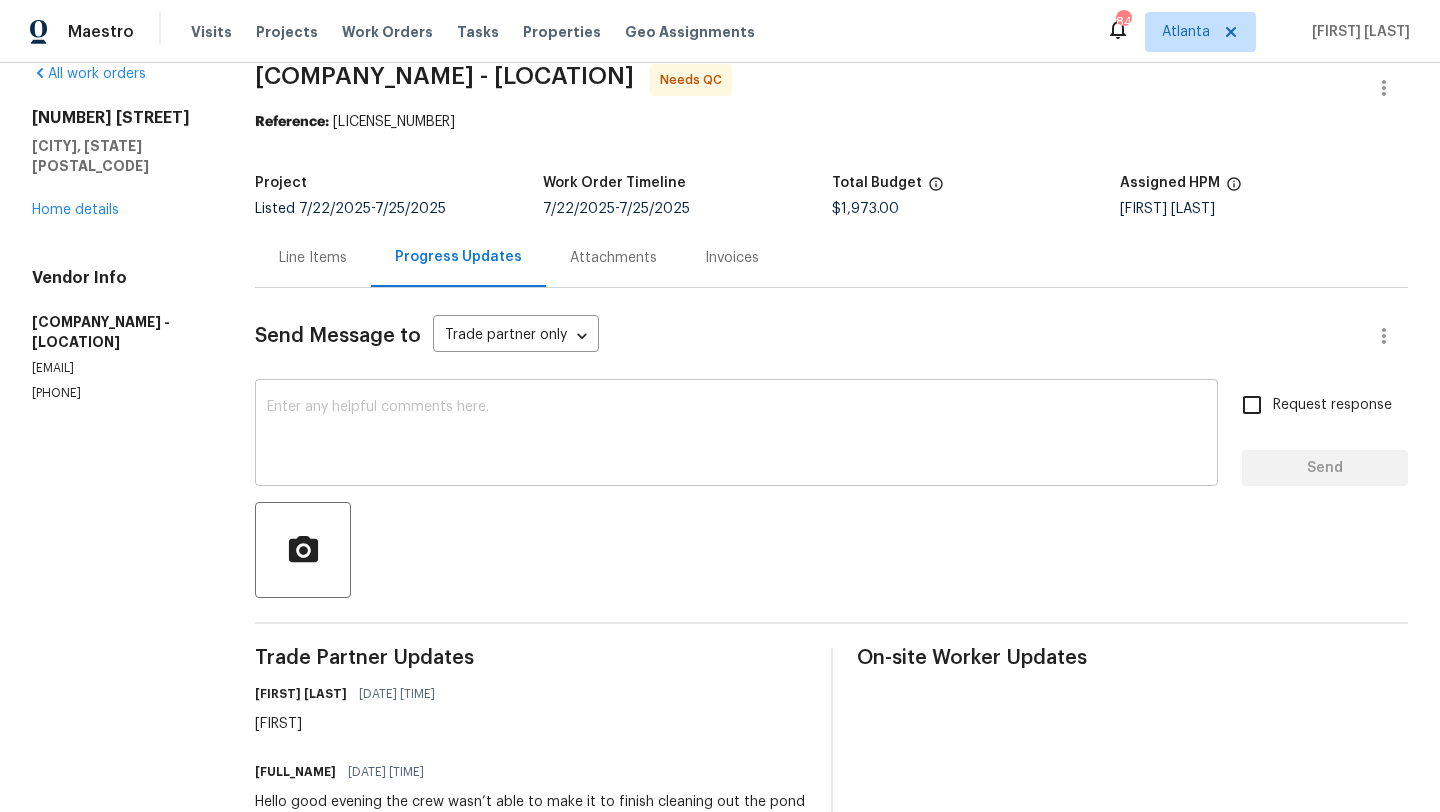 scroll, scrollTop: 14, scrollLeft: 0, axis: vertical 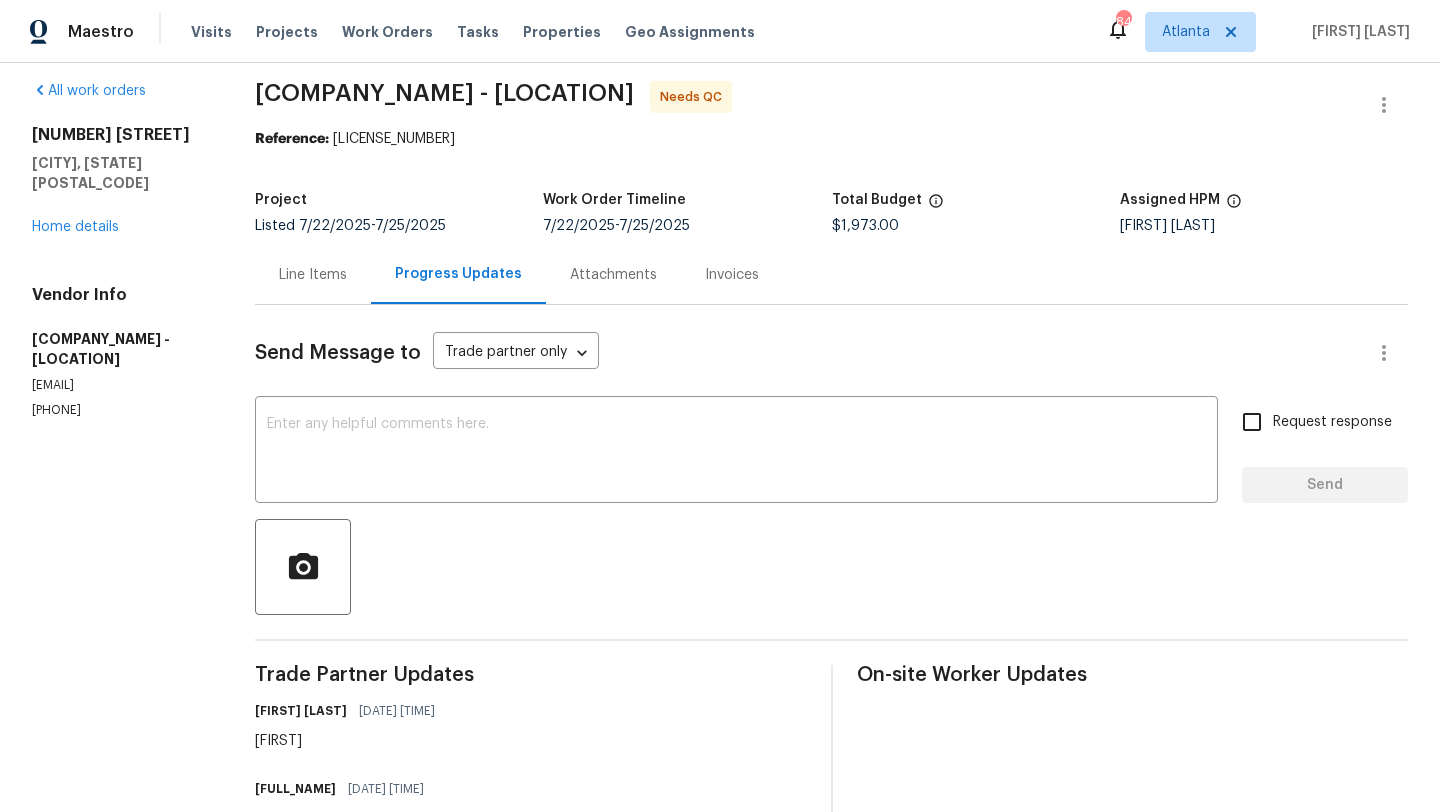click on "Line Items" at bounding box center (313, 274) 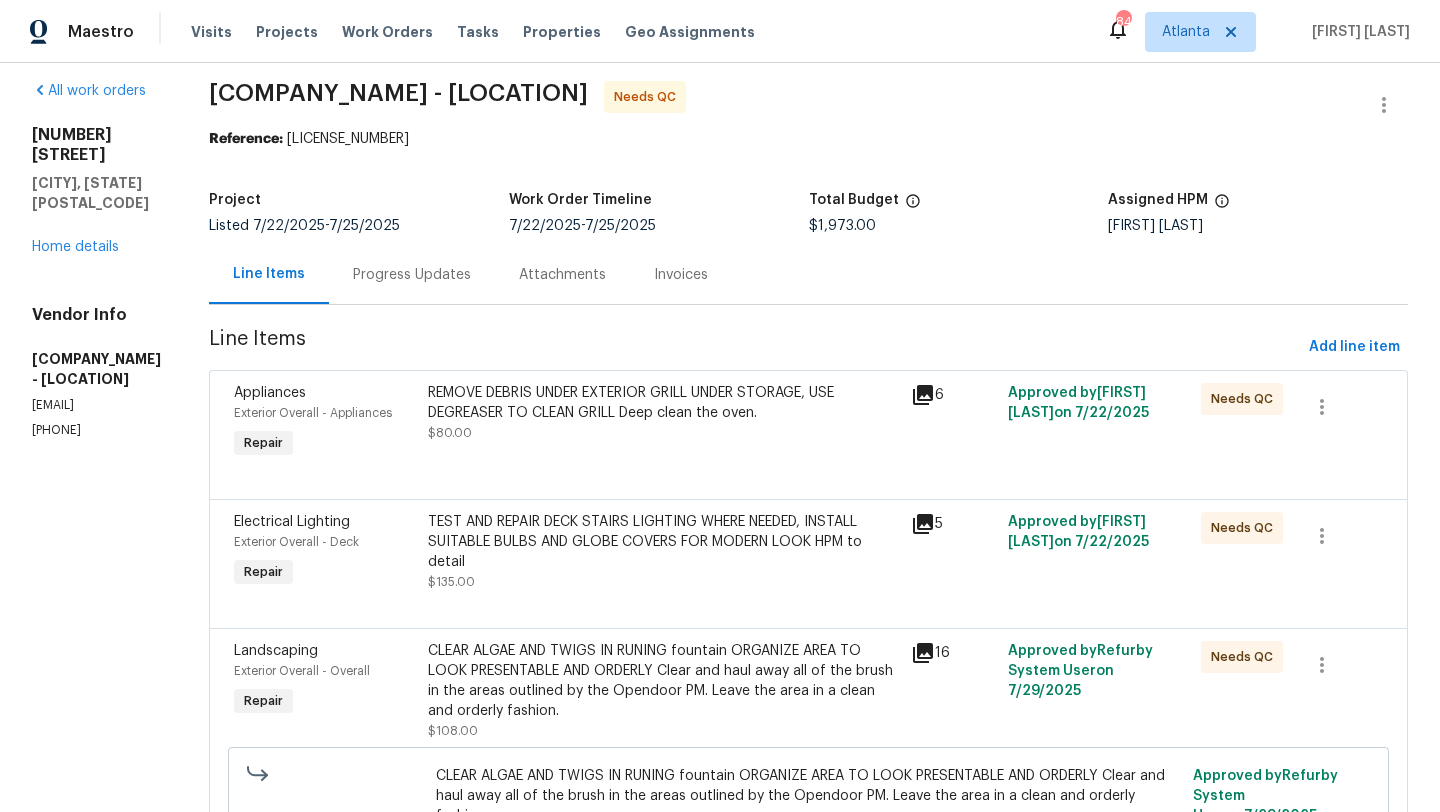 click 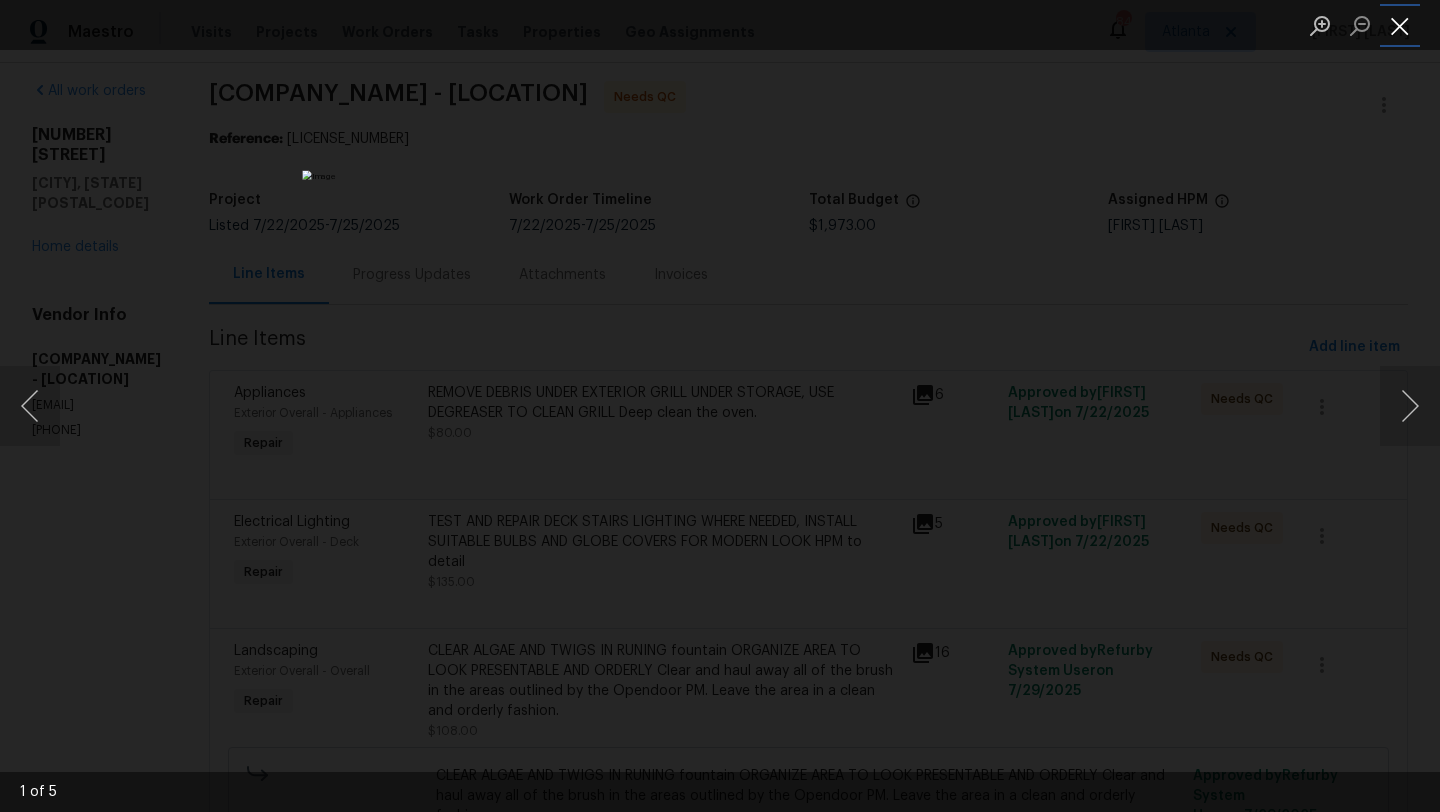 click at bounding box center [1400, 25] 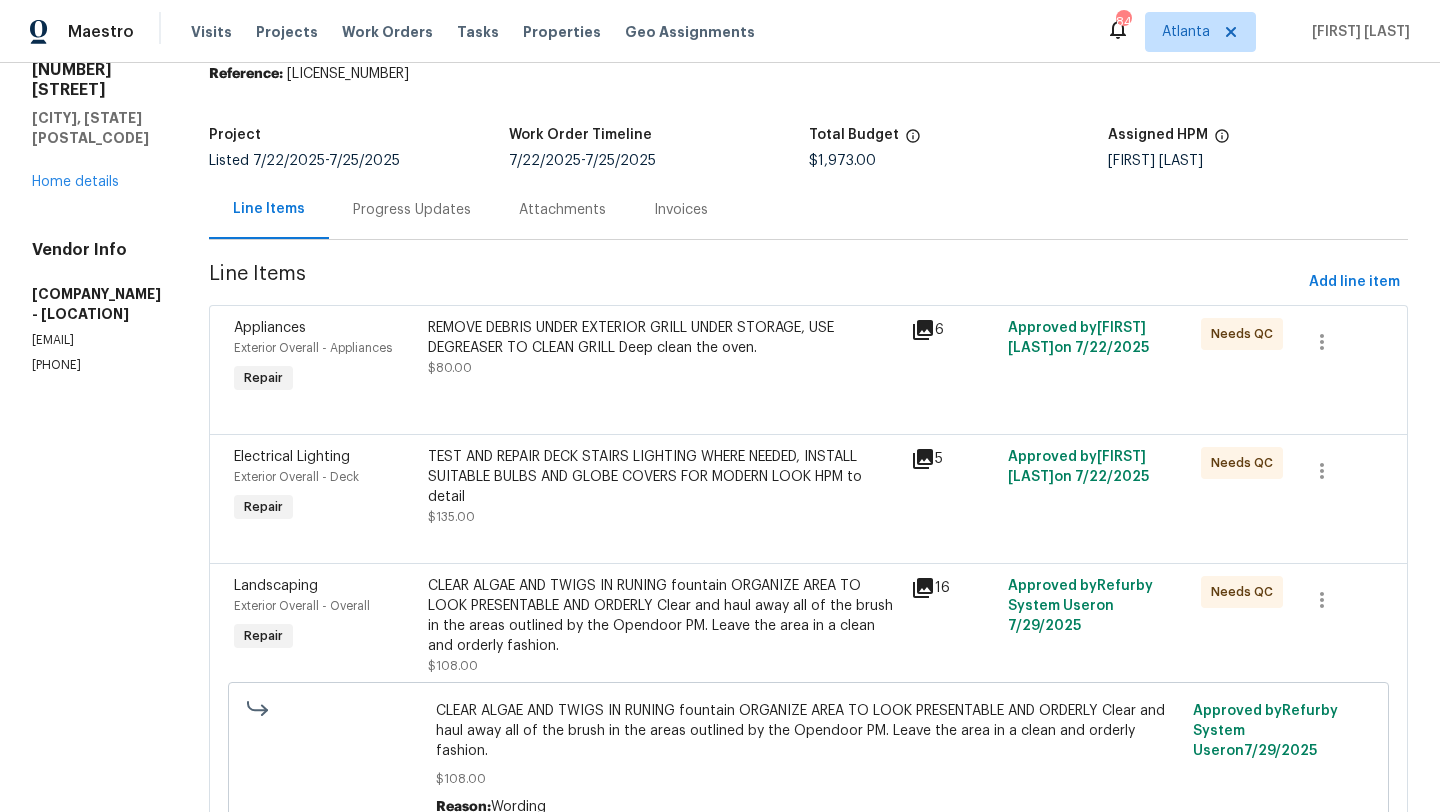 scroll, scrollTop: 82, scrollLeft: 0, axis: vertical 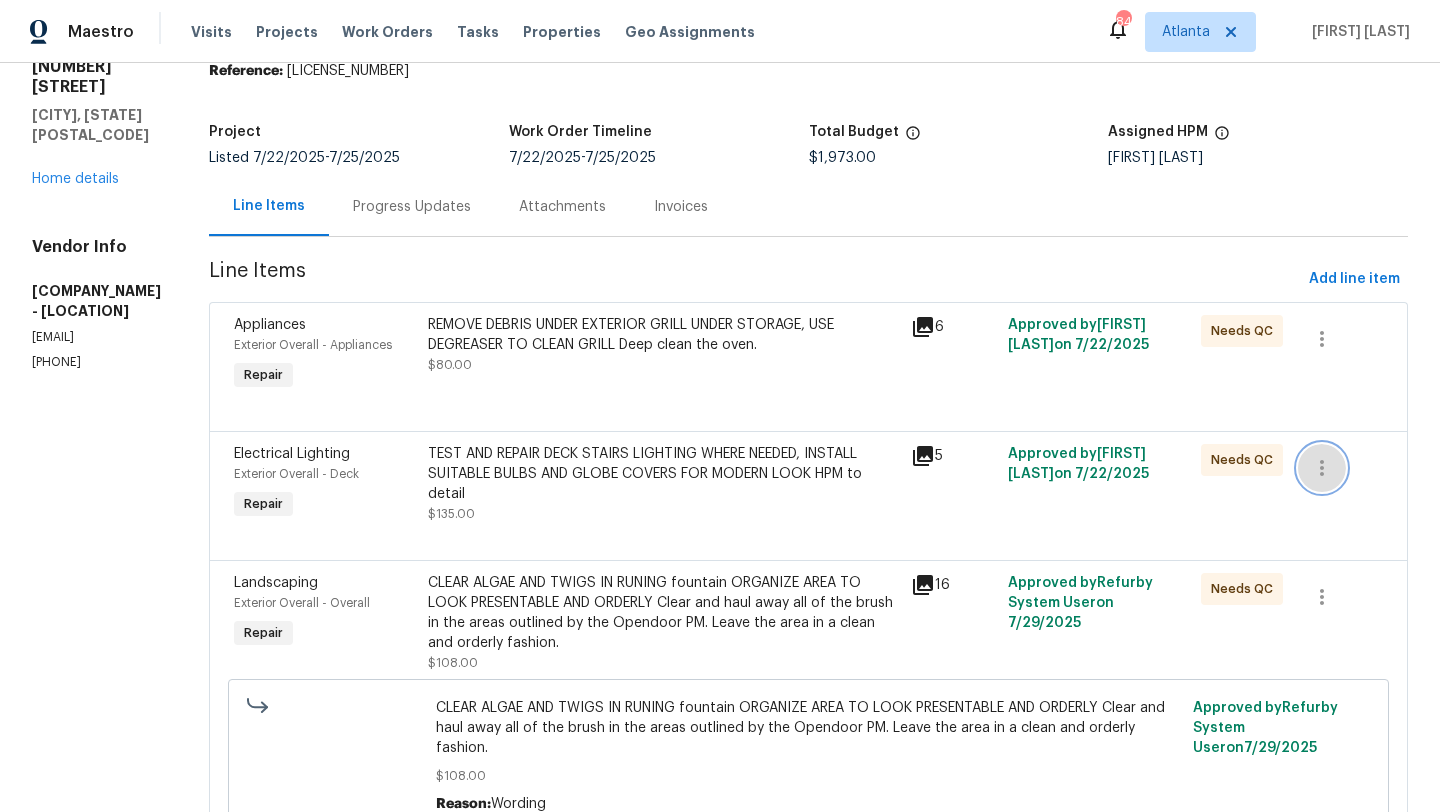 click 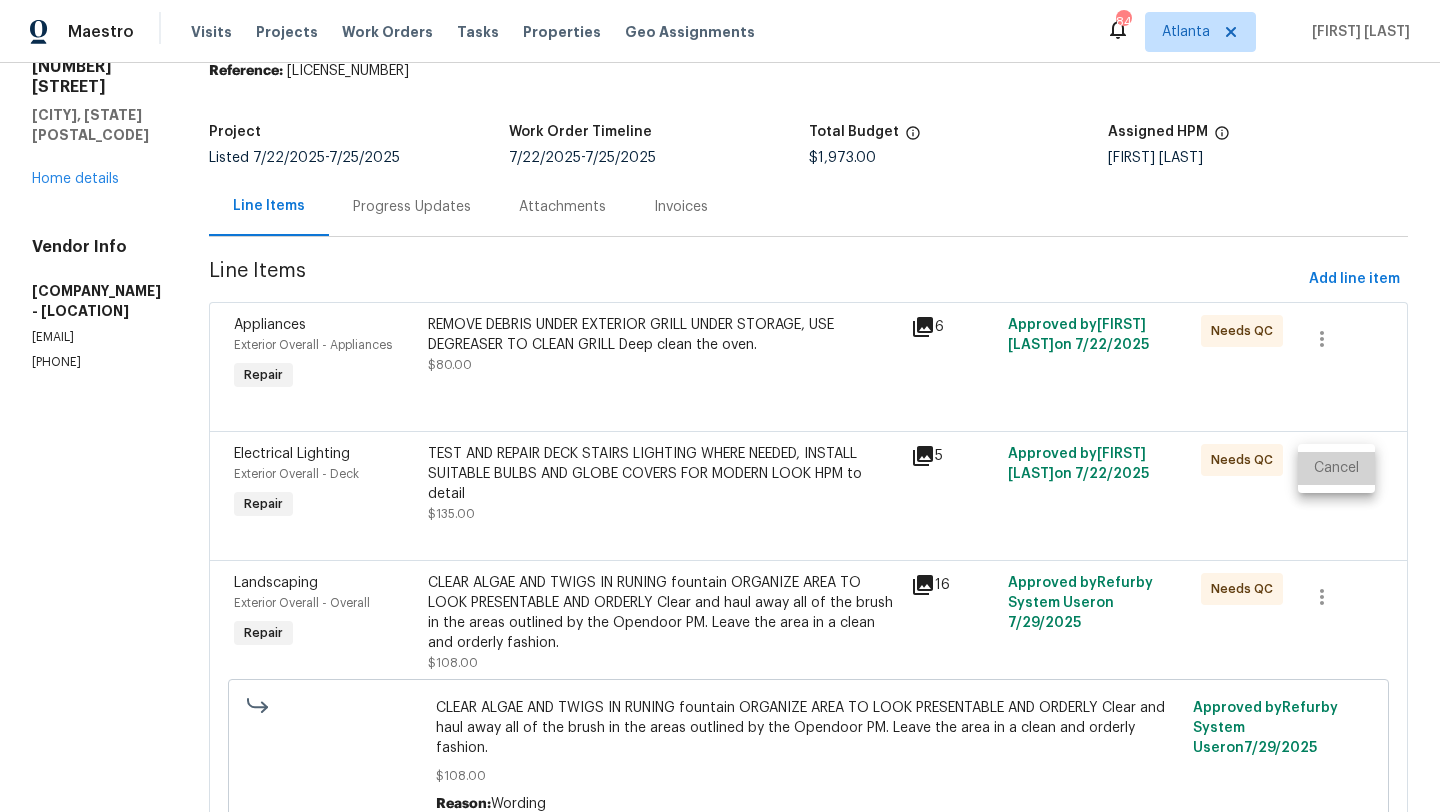 click on "Cancel" at bounding box center [1336, 468] 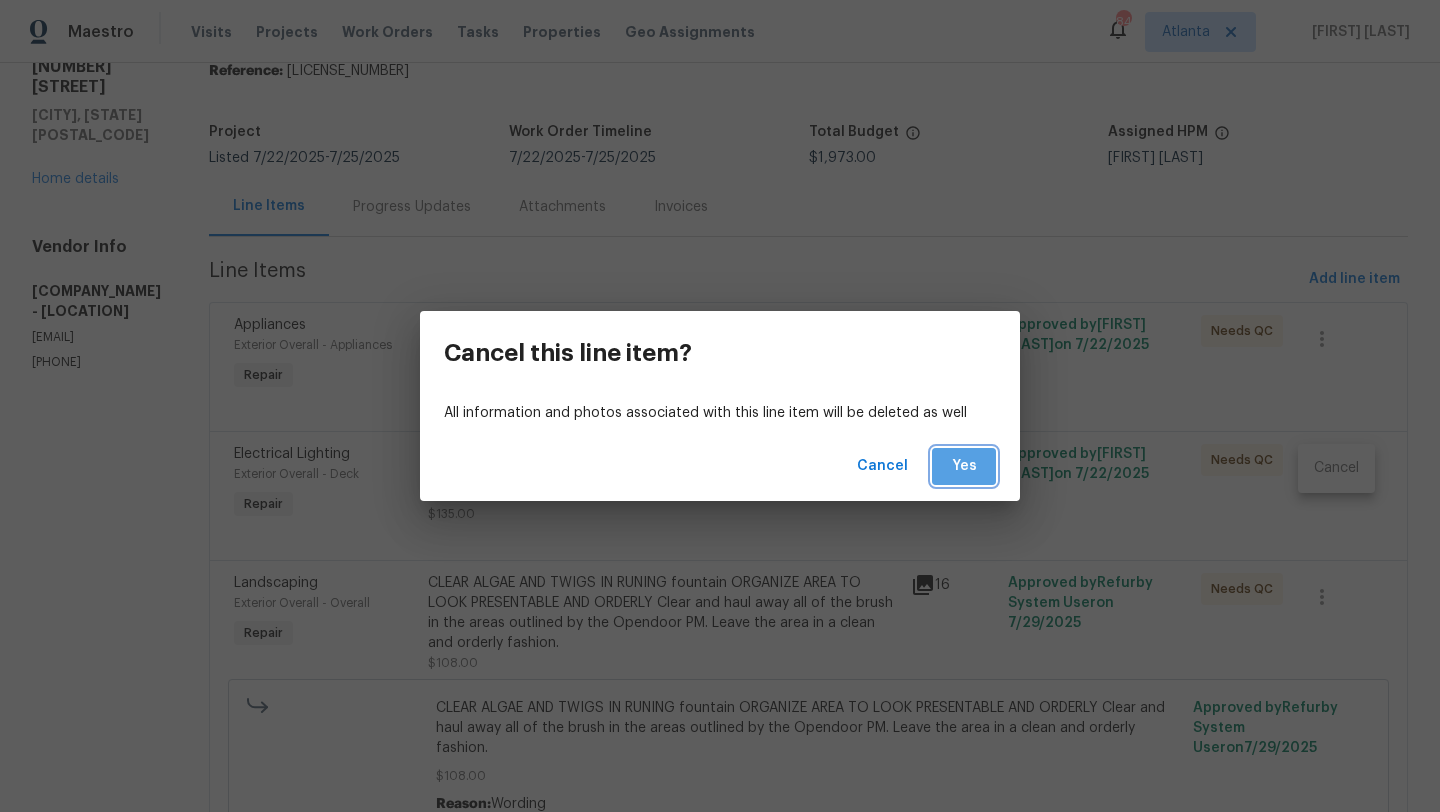 click on "Yes" at bounding box center [964, 466] 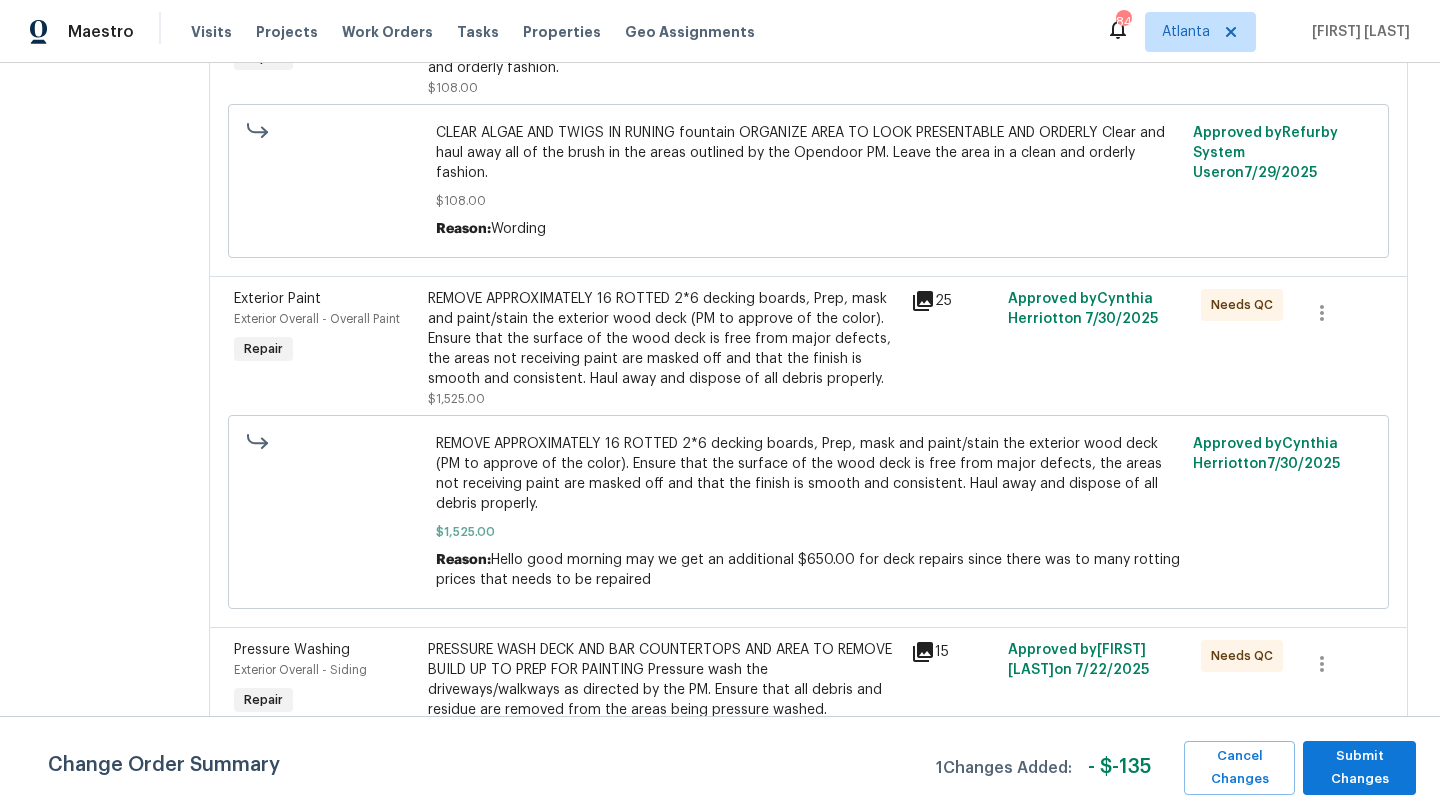 scroll, scrollTop: 552, scrollLeft: 0, axis: vertical 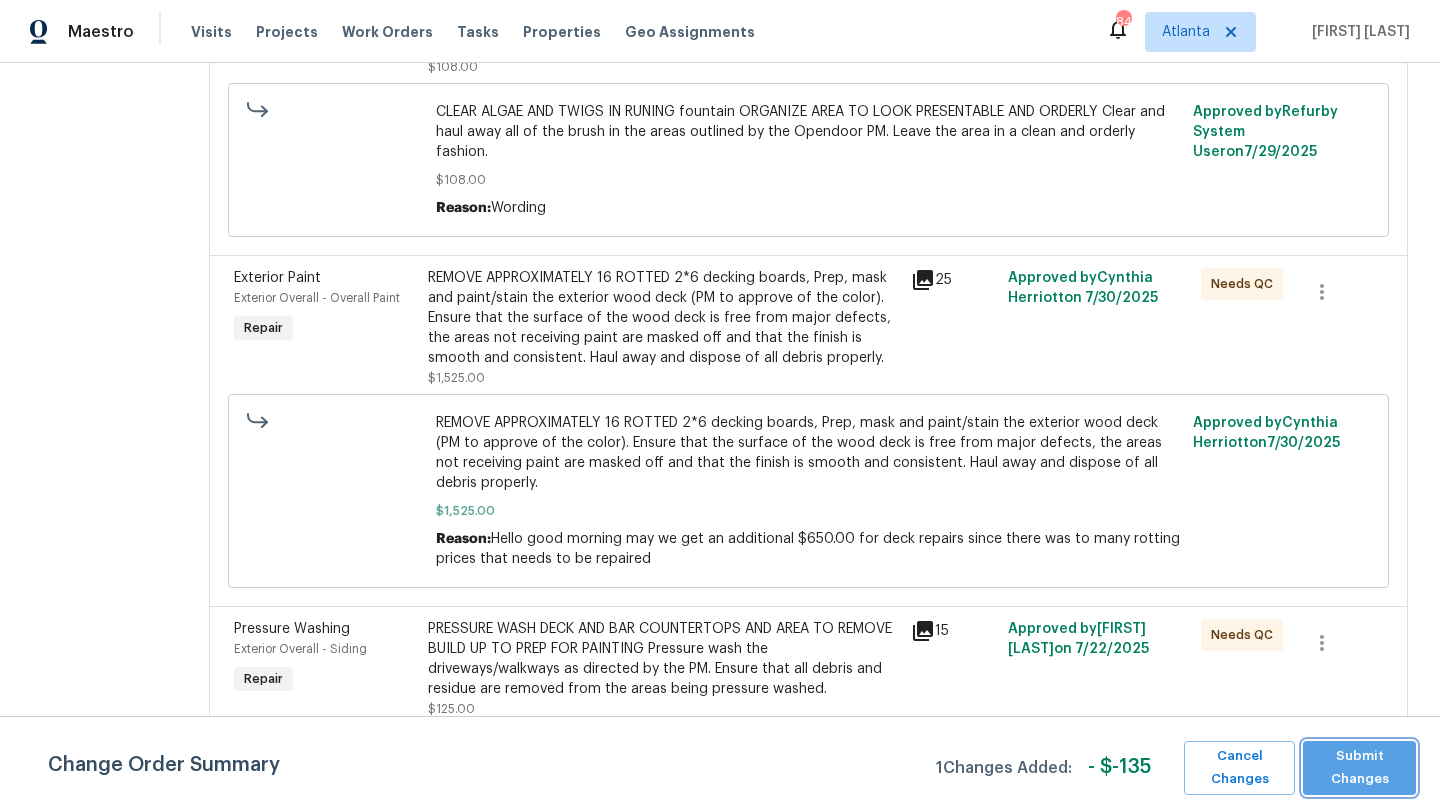 click on "Submit Changes" at bounding box center (1359, 768) 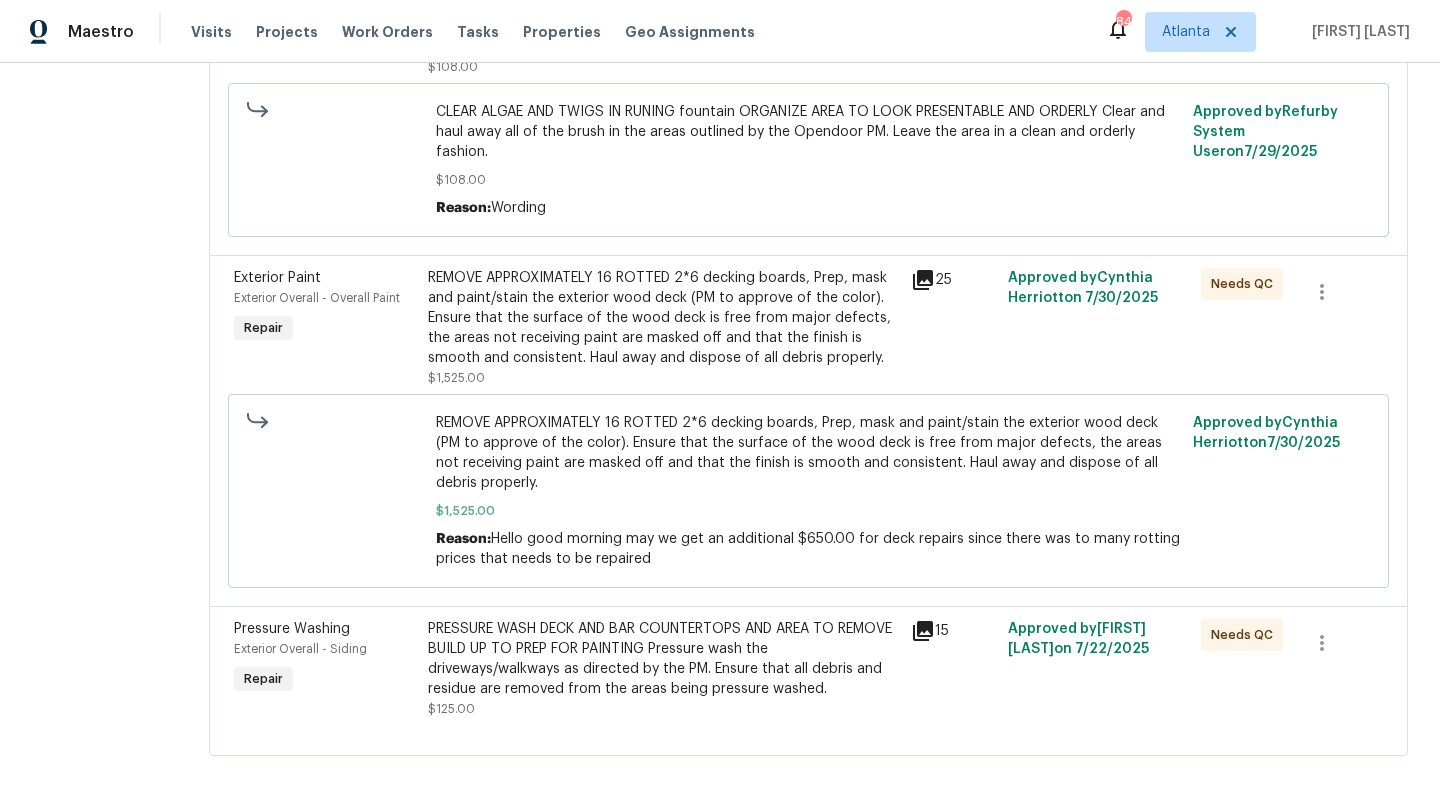 click on "Pressure Washing" at bounding box center (325, 629) 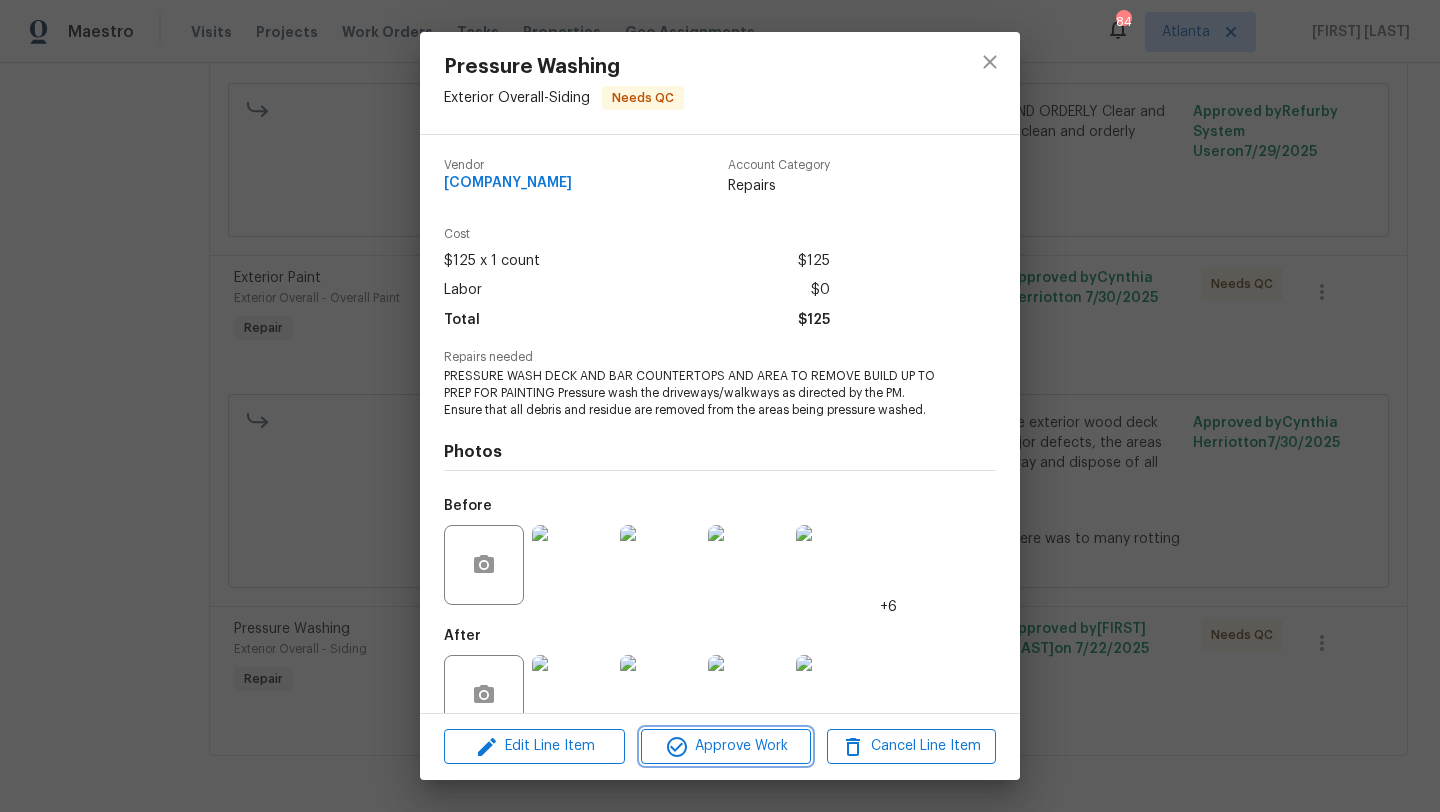 click on "Approve Work" at bounding box center [725, 746] 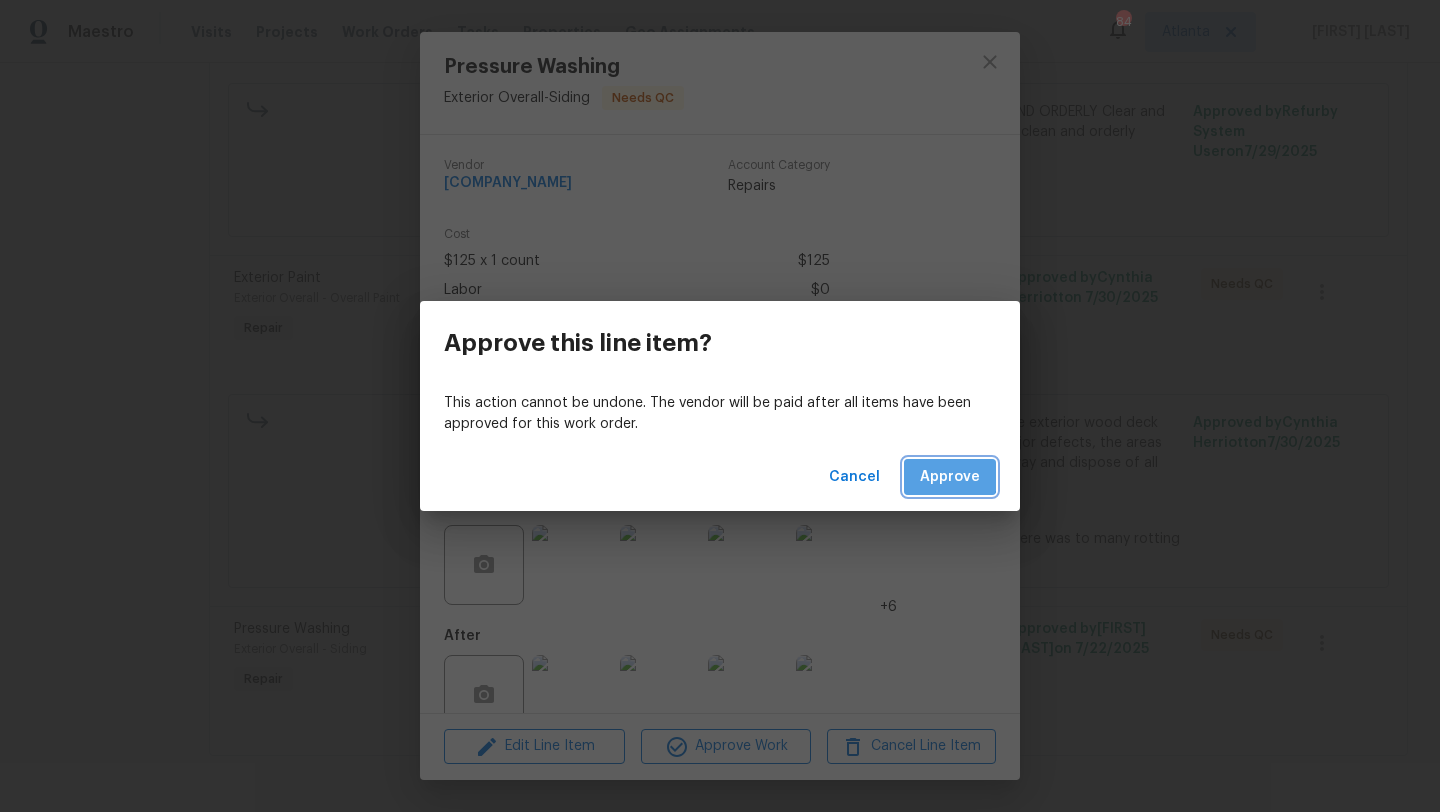 click on "Approve" at bounding box center [950, 477] 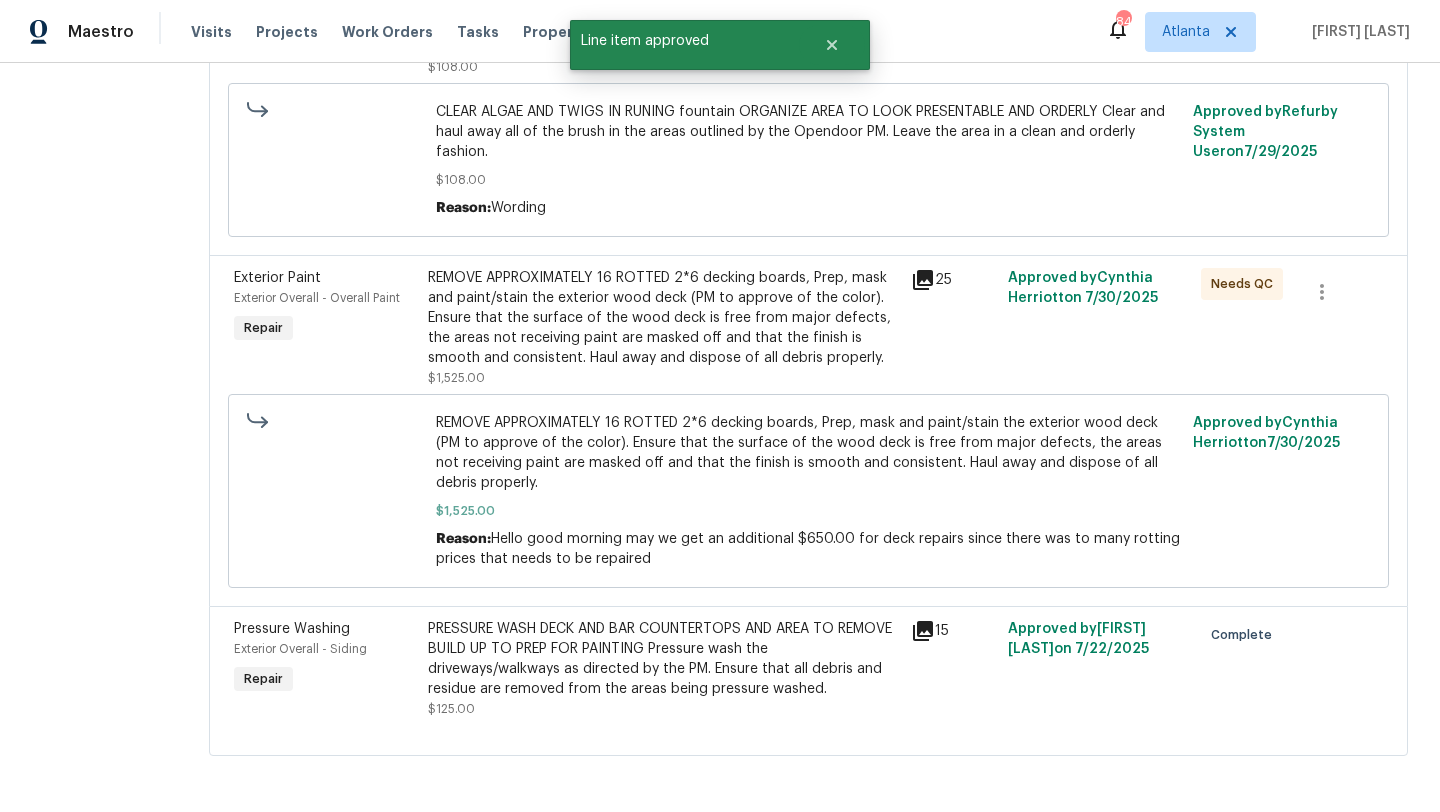 click on "Exterior Paint" at bounding box center [325, 278] 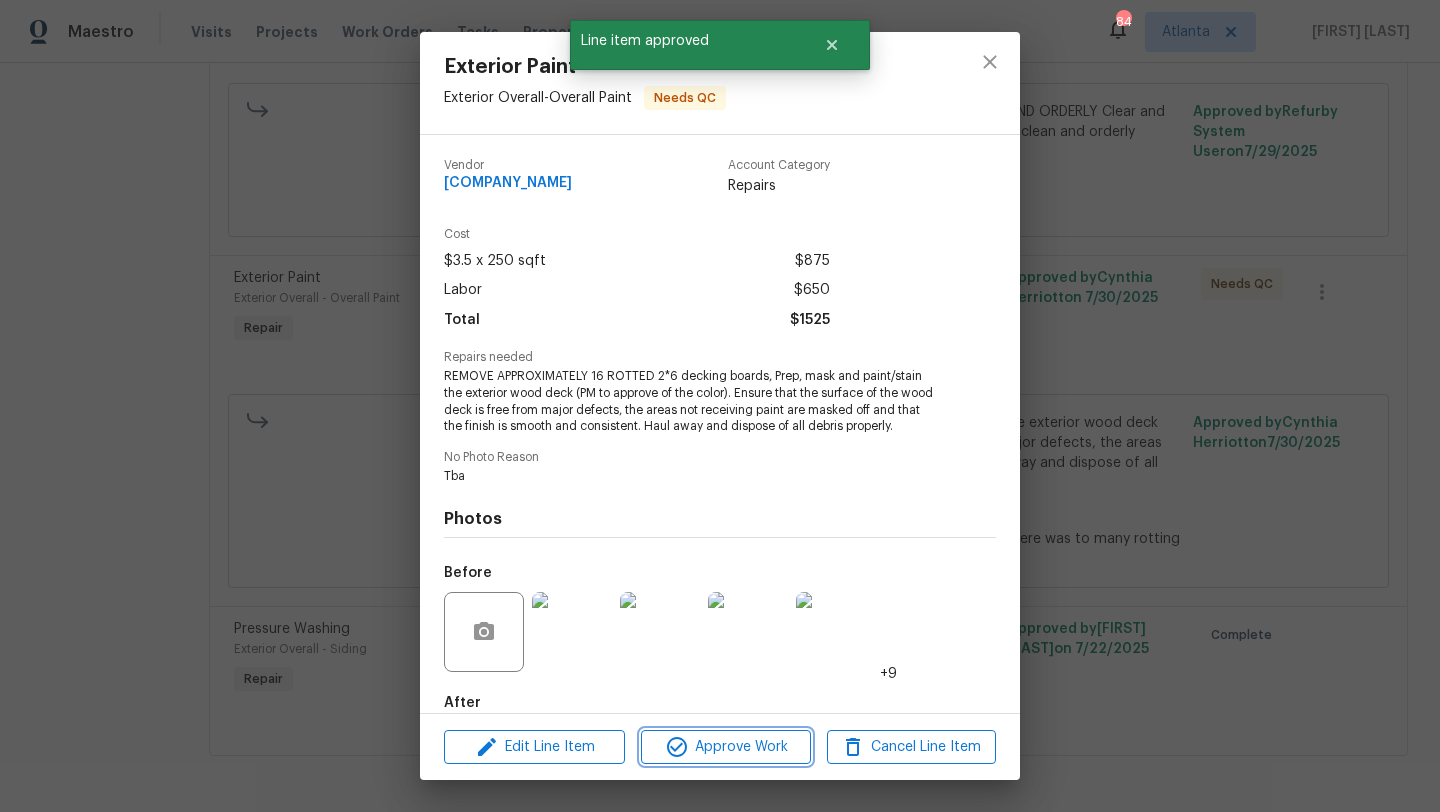 click on "Approve Work" at bounding box center [725, 747] 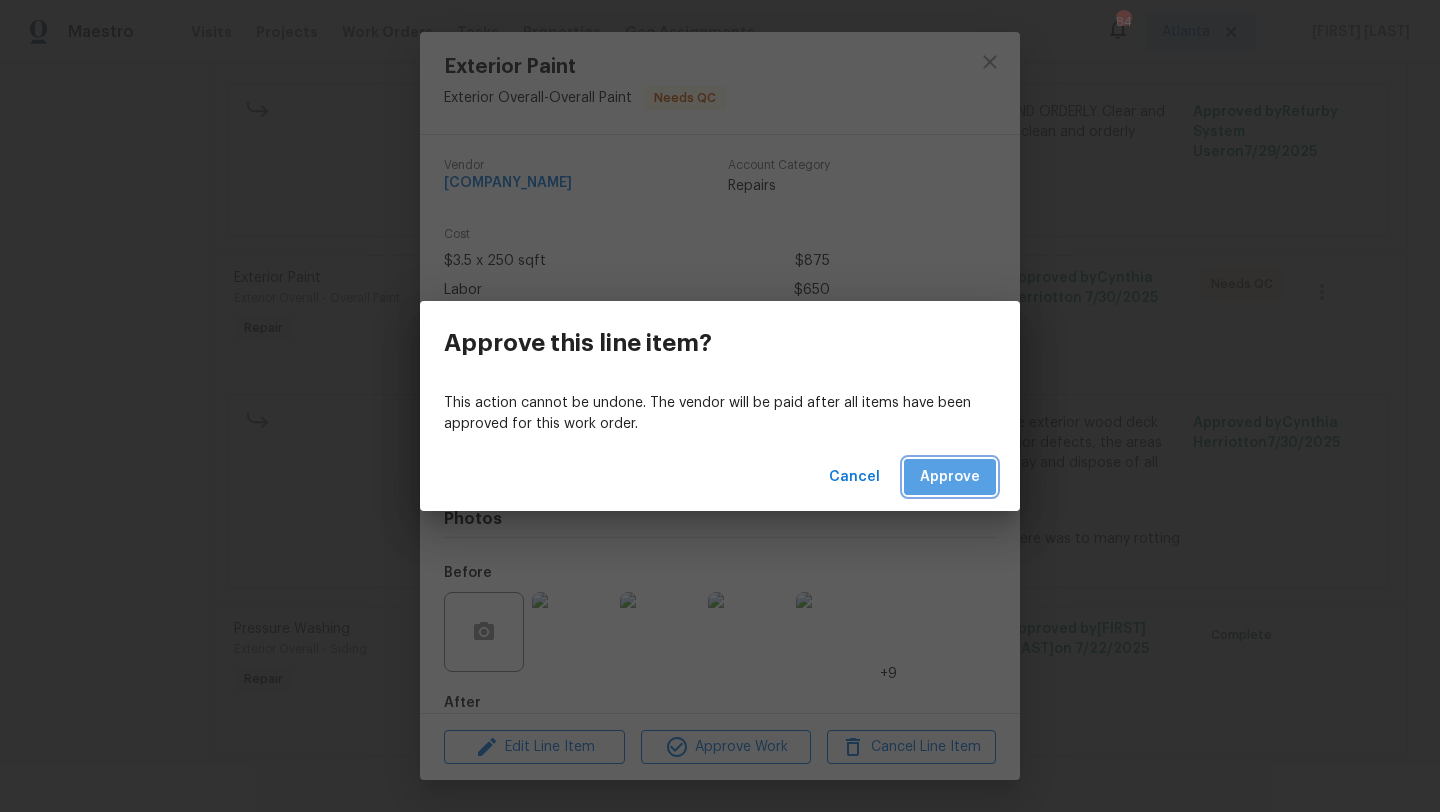 click on "Approve" at bounding box center (950, 477) 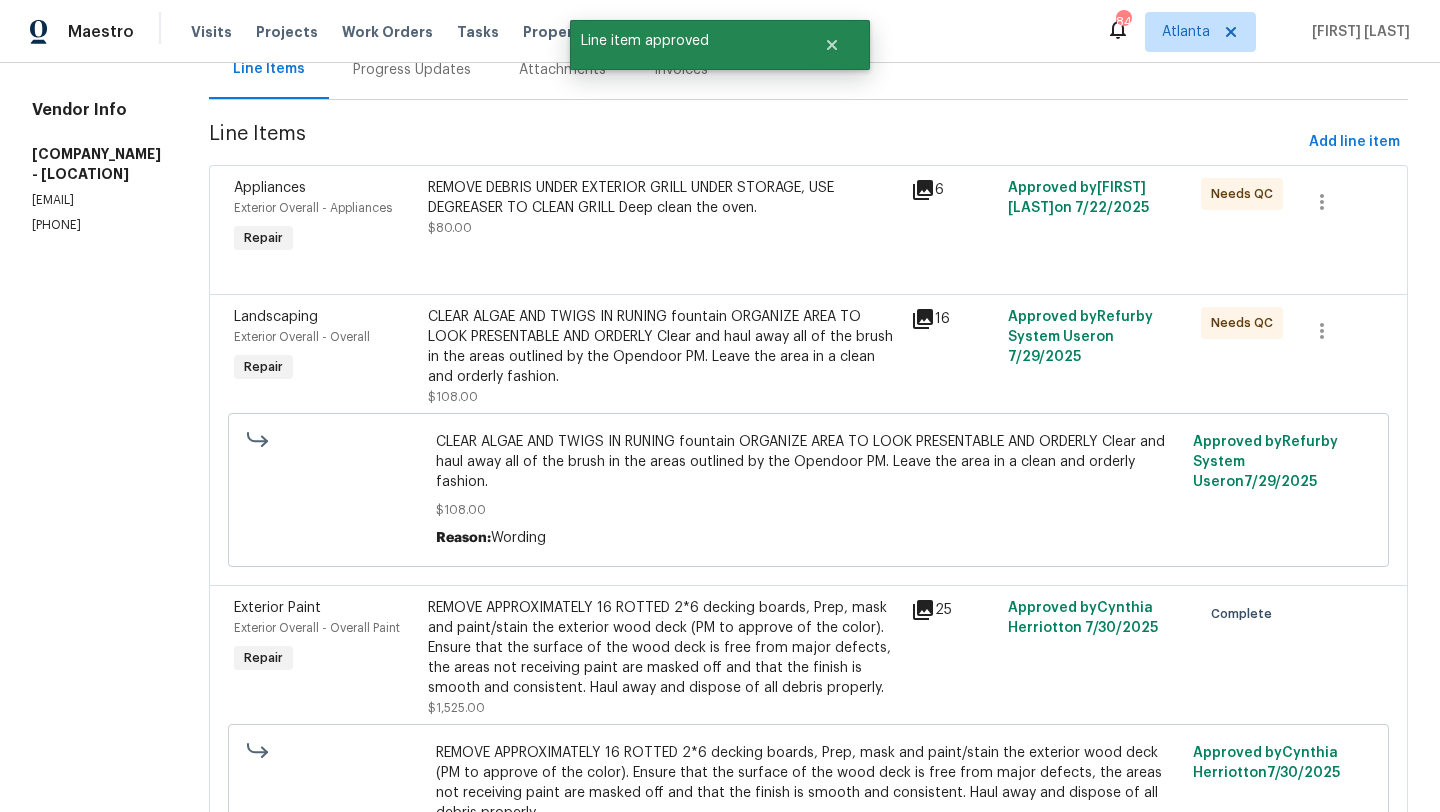 scroll, scrollTop: 211, scrollLeft: 0, axis: vertical 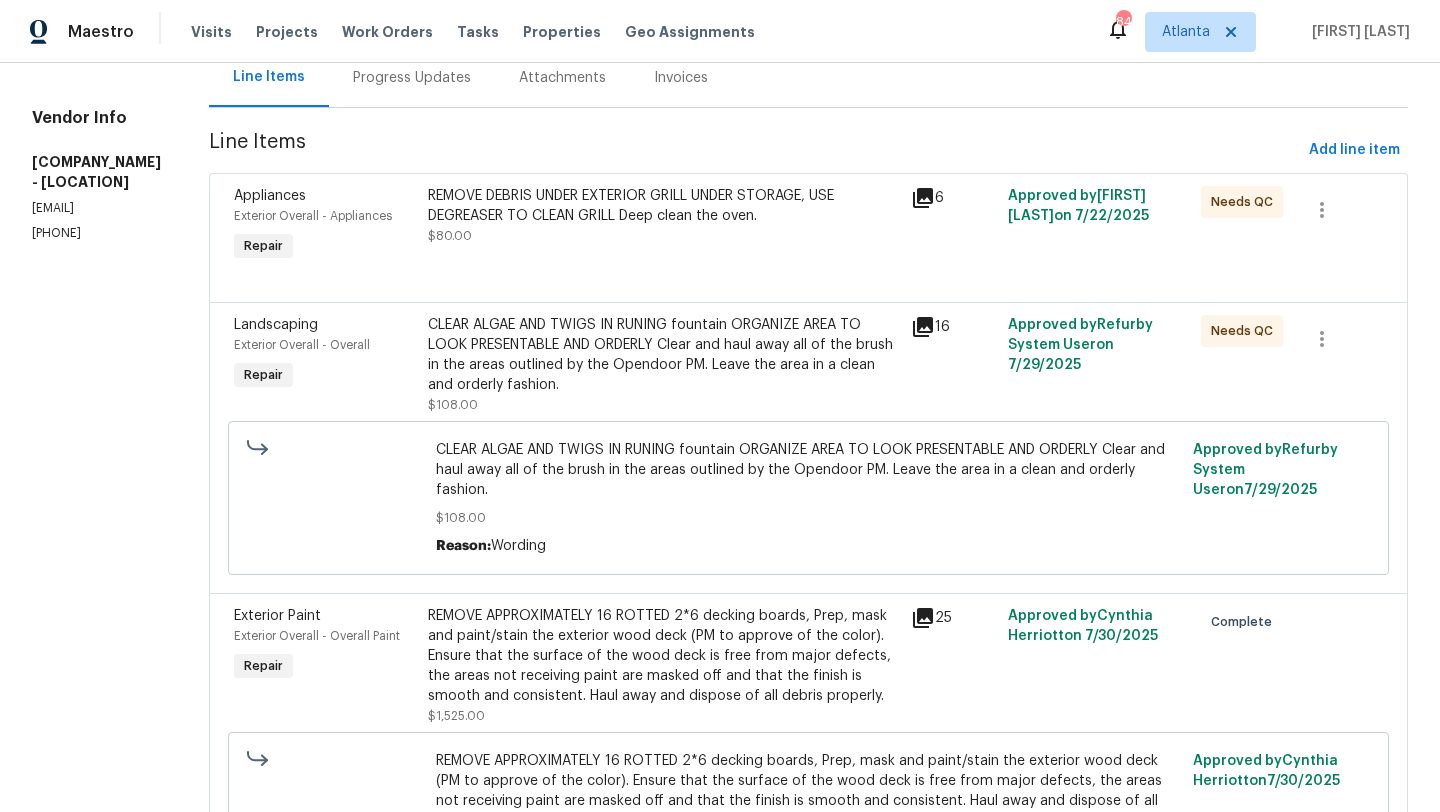 click on "Exterior Overall - Overall" at bounding box center (325, 345) 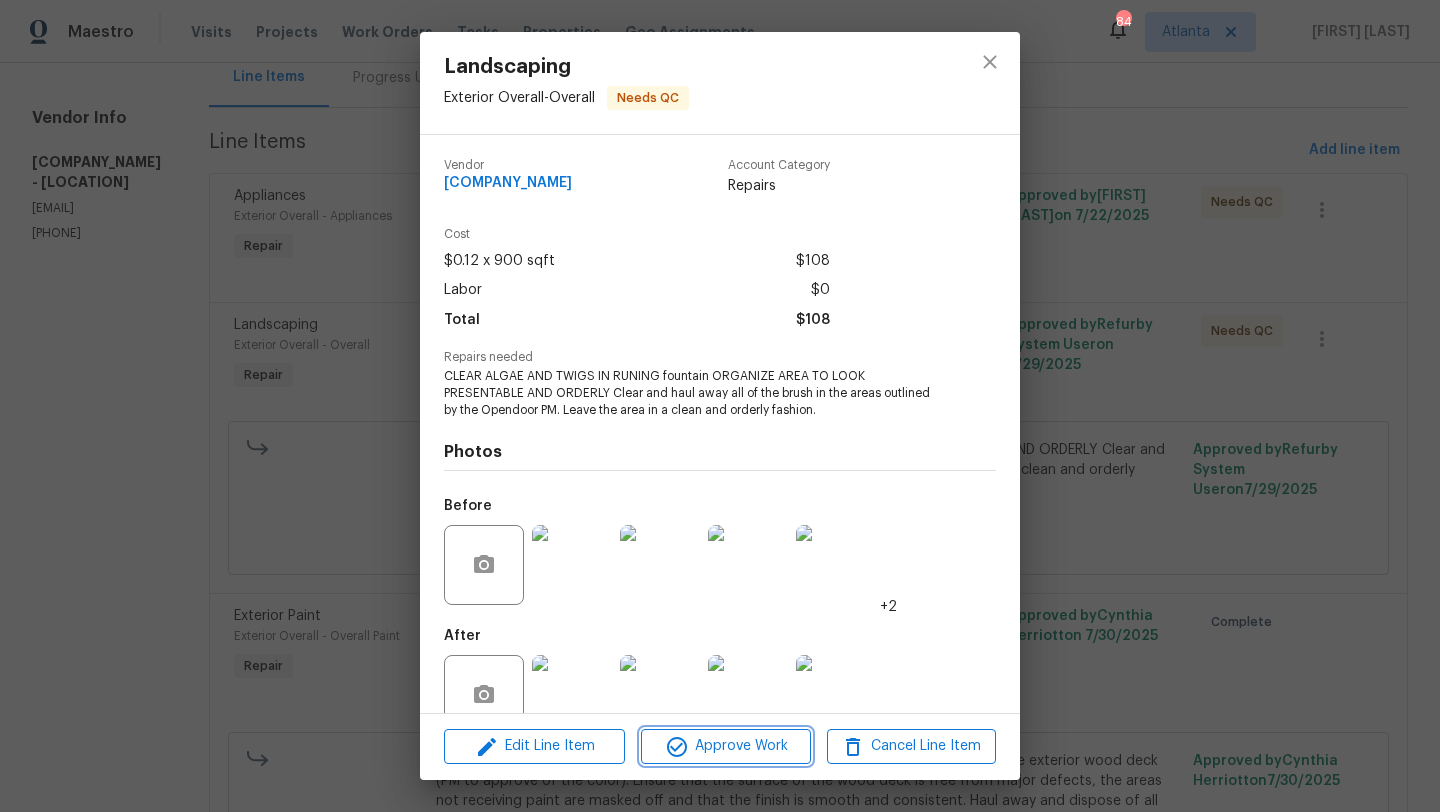 click on "Approve Work" at bounding box center (725, 746) 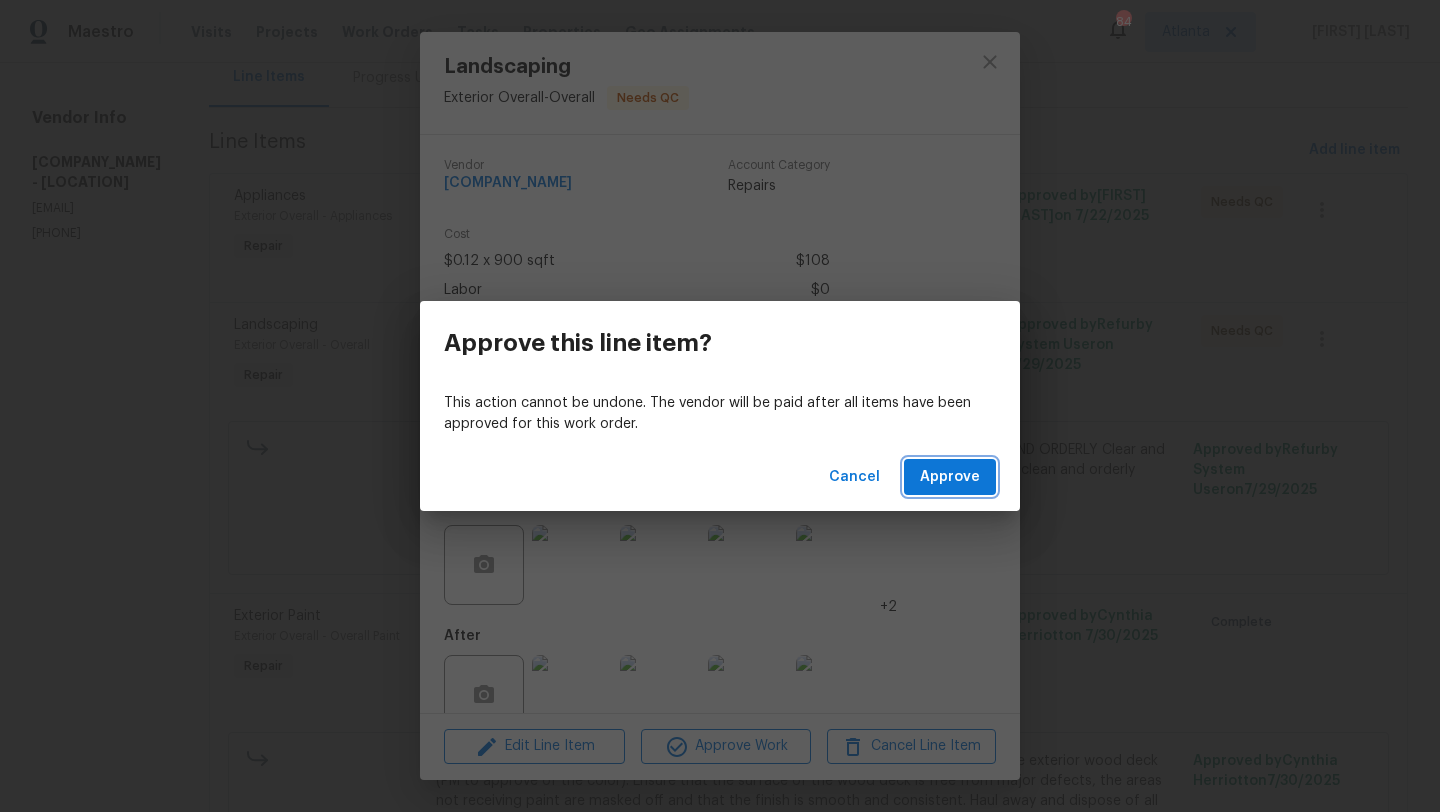 click on "Approve" at bounding box center [950, 477] 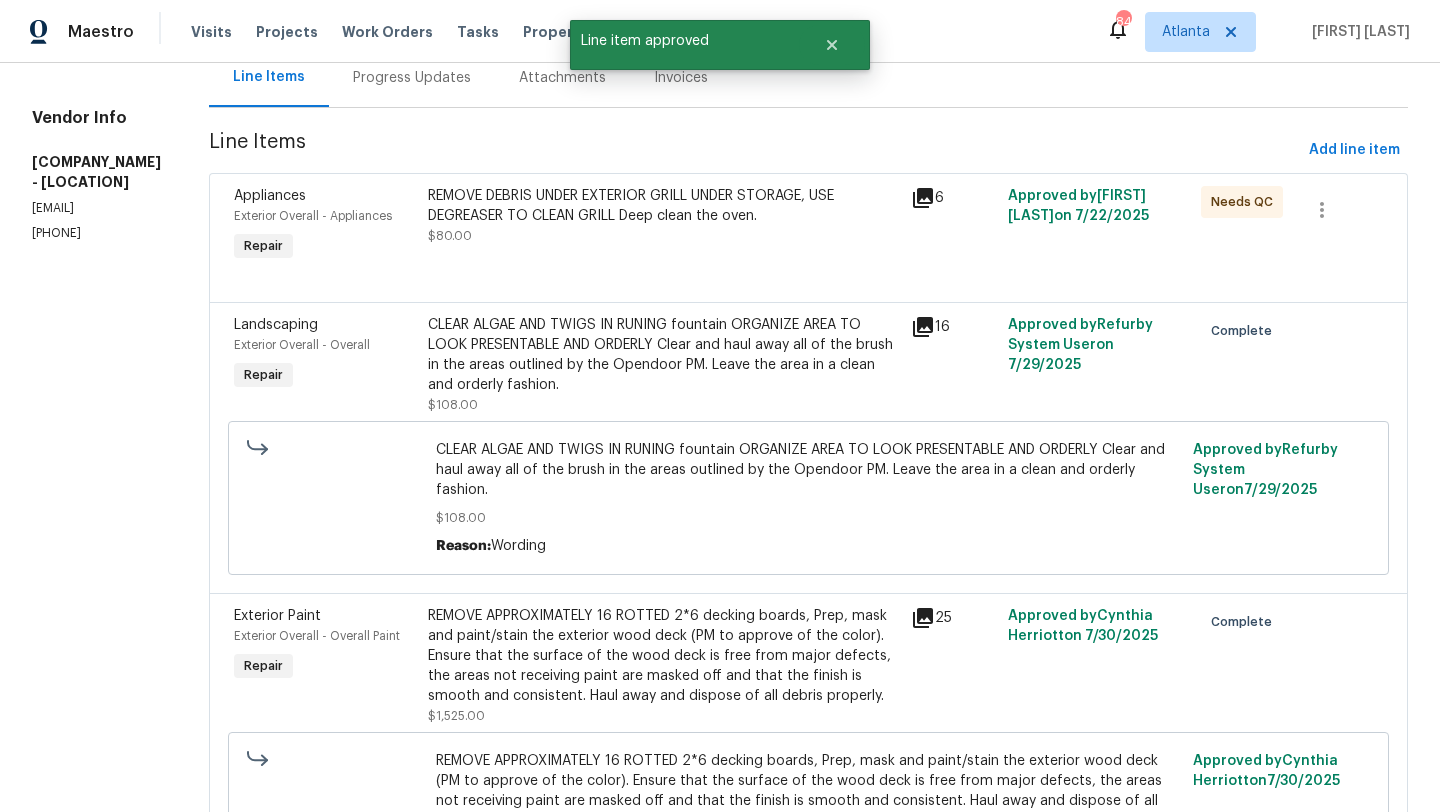 click on "Appliances" at bounding box center (325, 196) 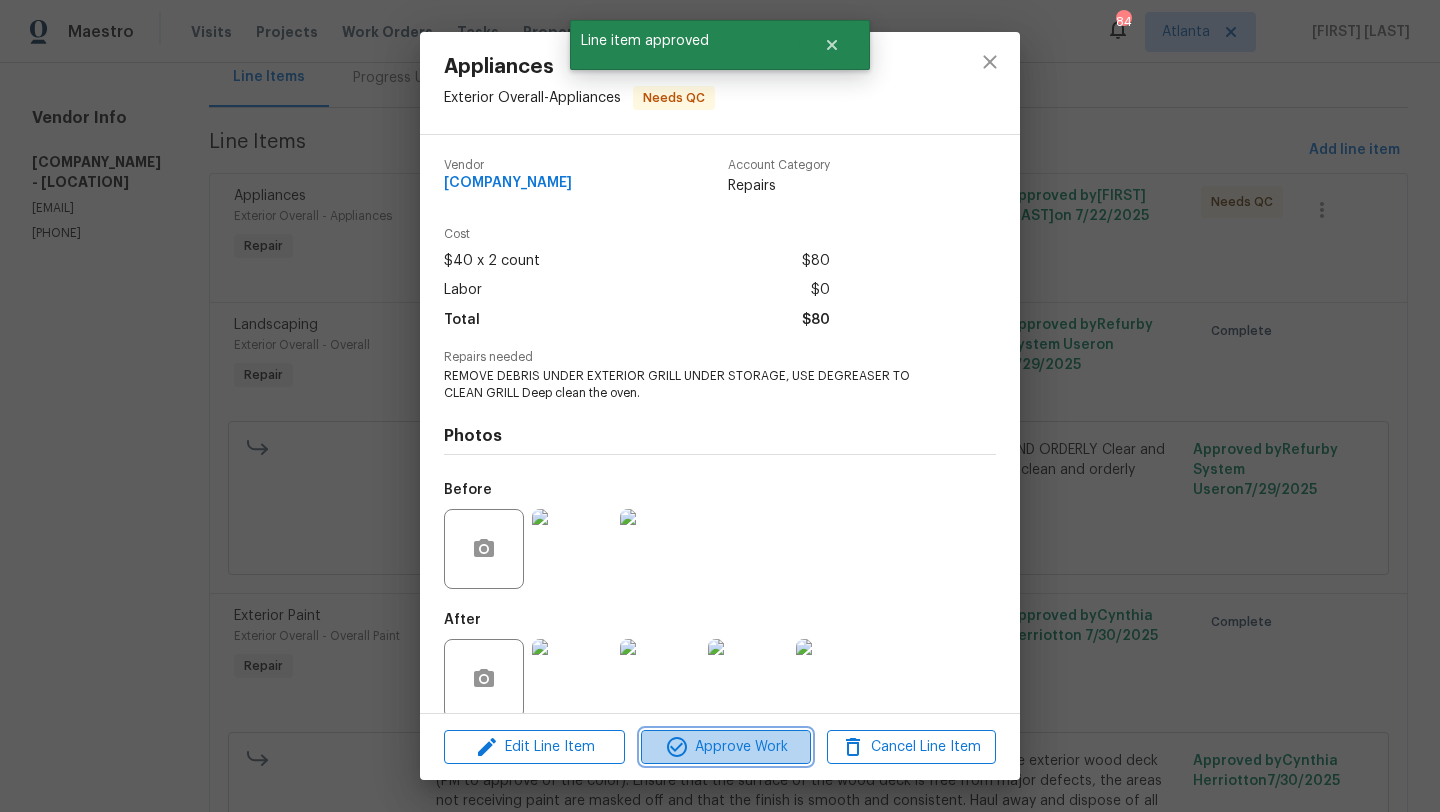 click on "Approve Work" at bounding box center [725, 747] 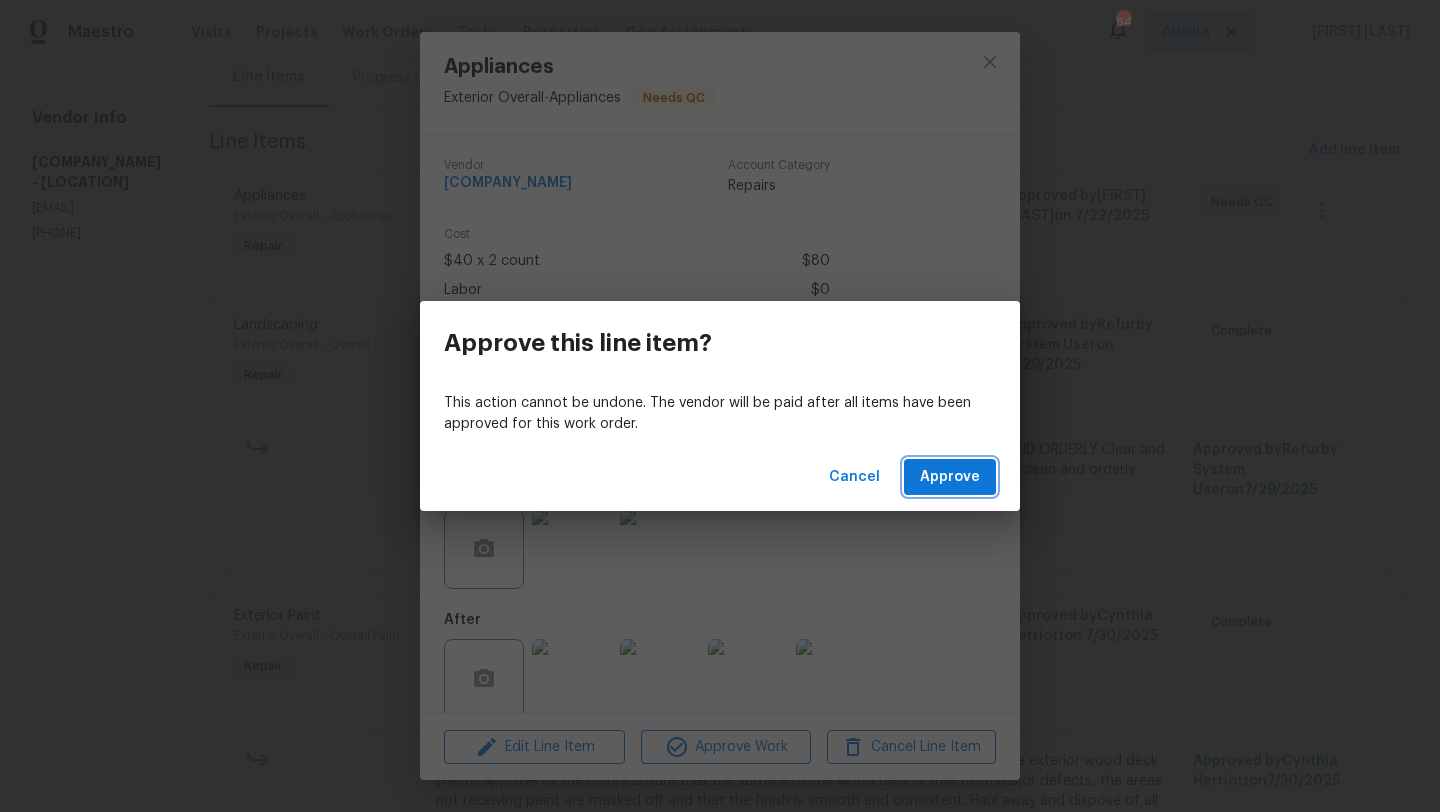 click on "Approve" at bounding box center (950, 477) 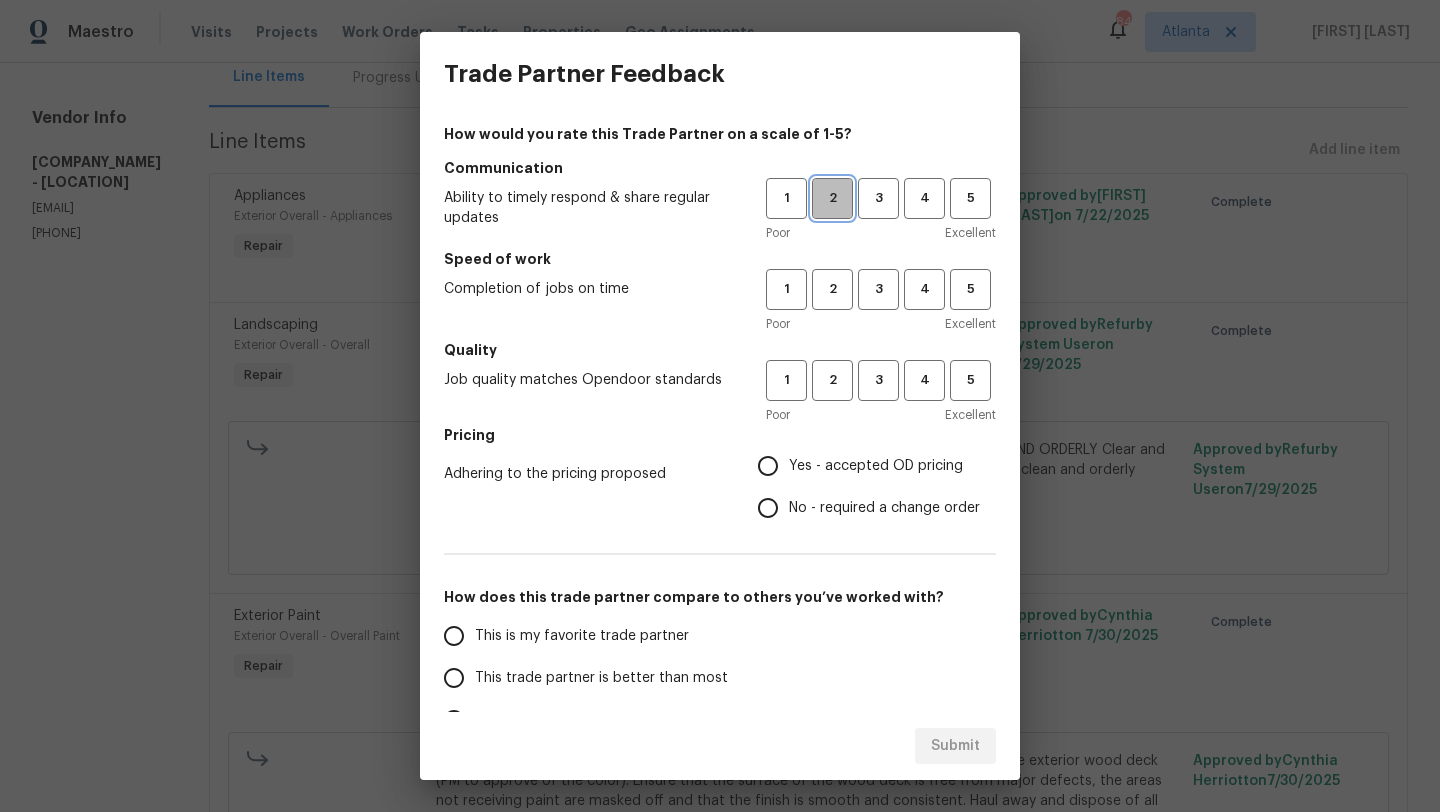 click on "2" at bounding box center (832, 198) 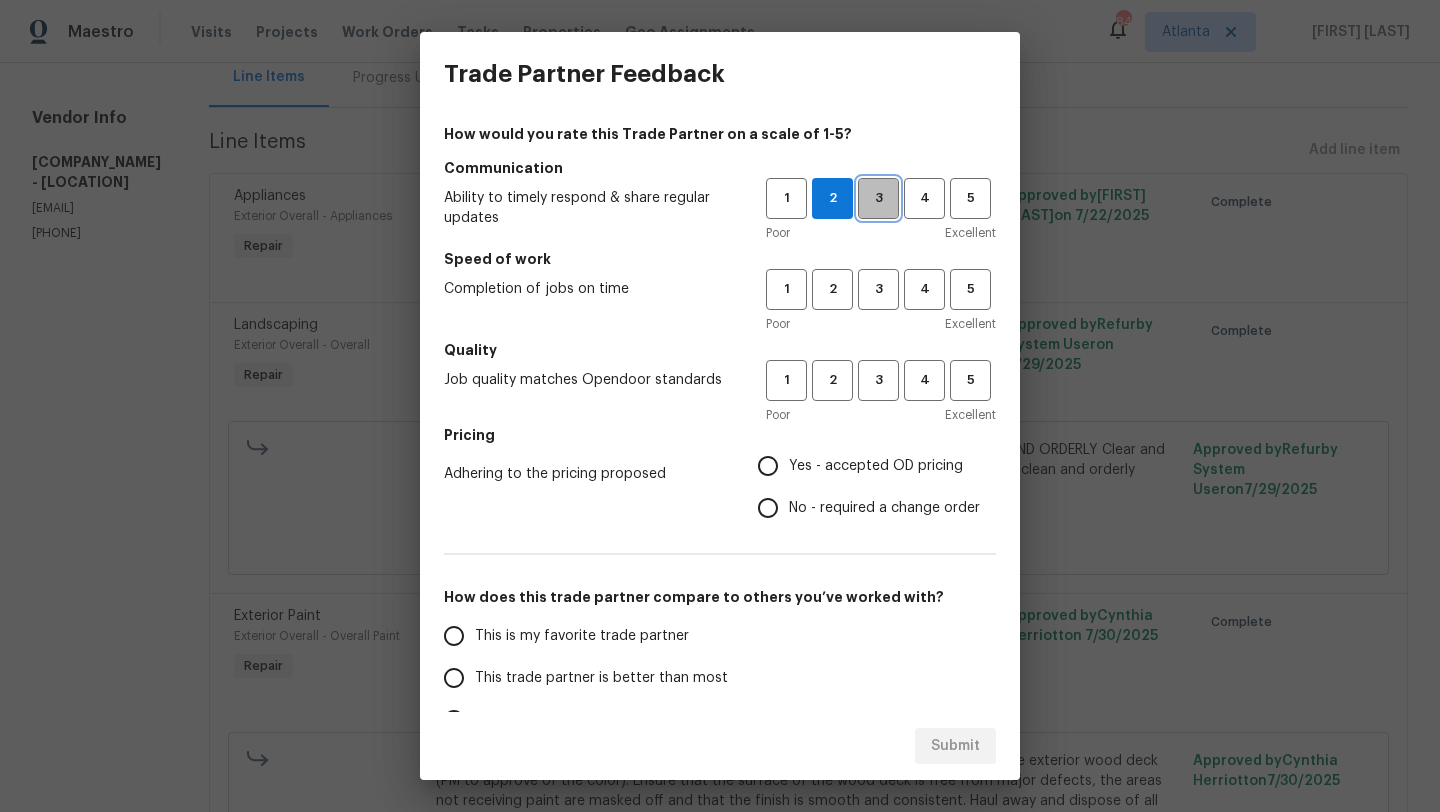 click on "3" at bounding box center (878, 198) 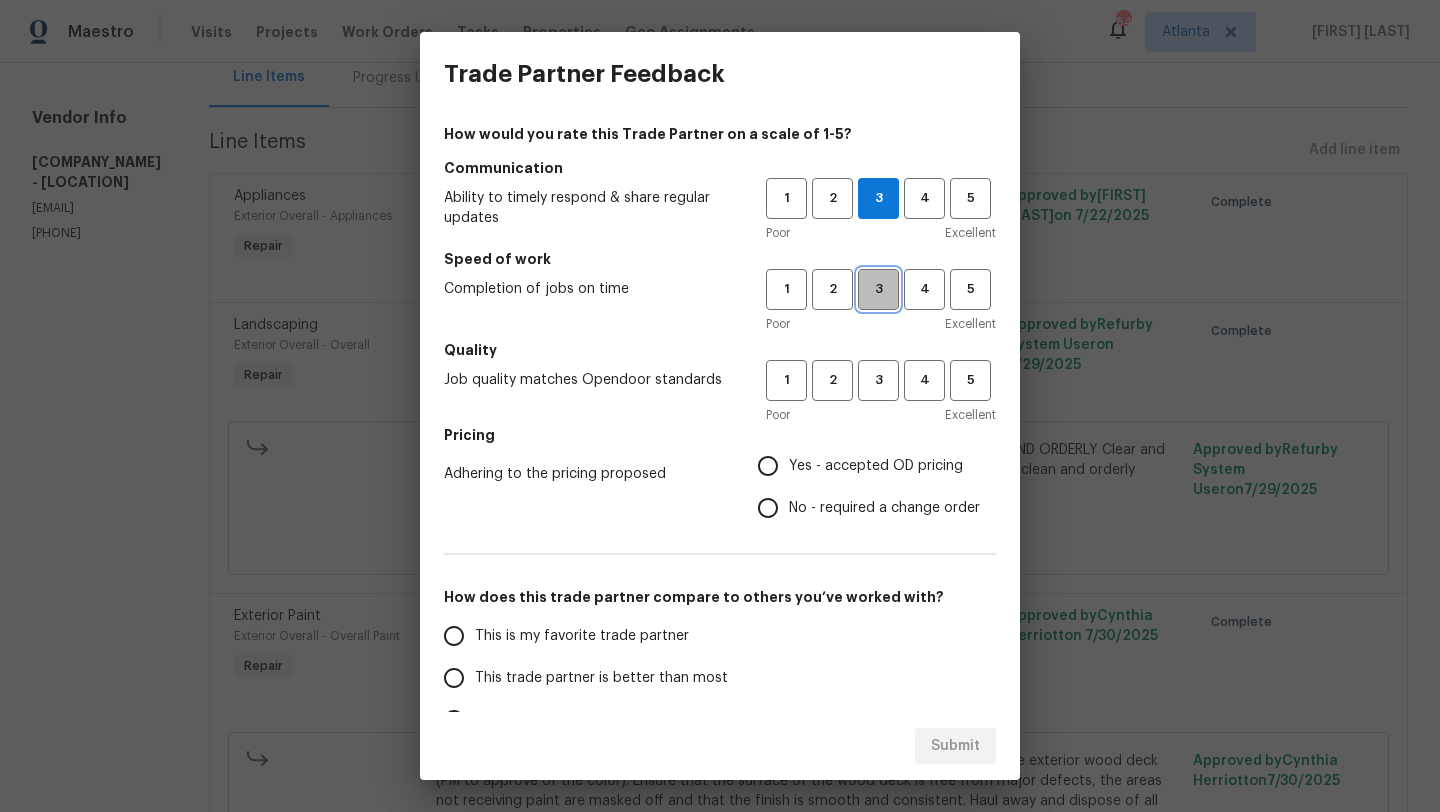click on "3" at bounding box center (878, 289) 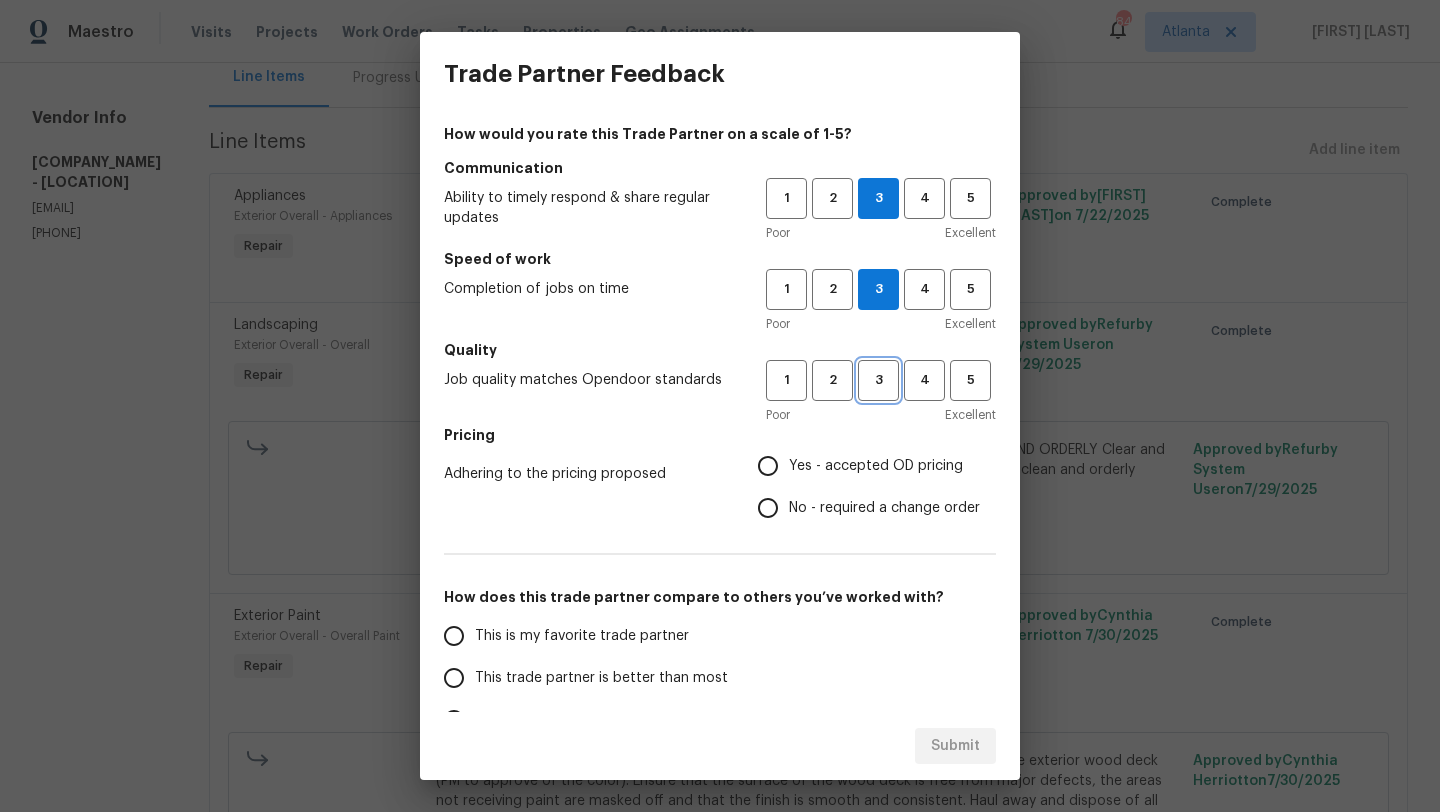 click on "3" at bounding box center [878, 380] 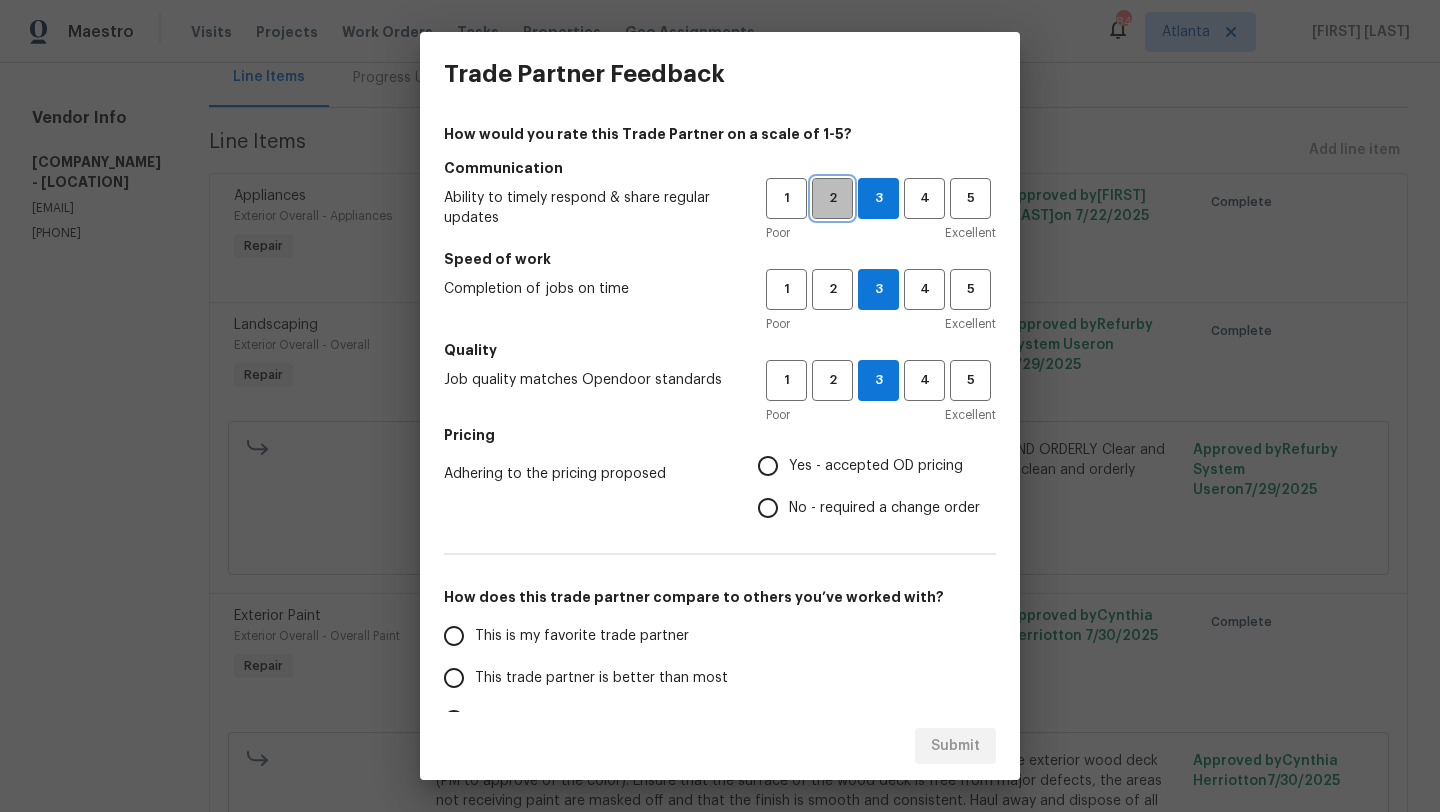 click on "2" at bounding box center [832, 198] 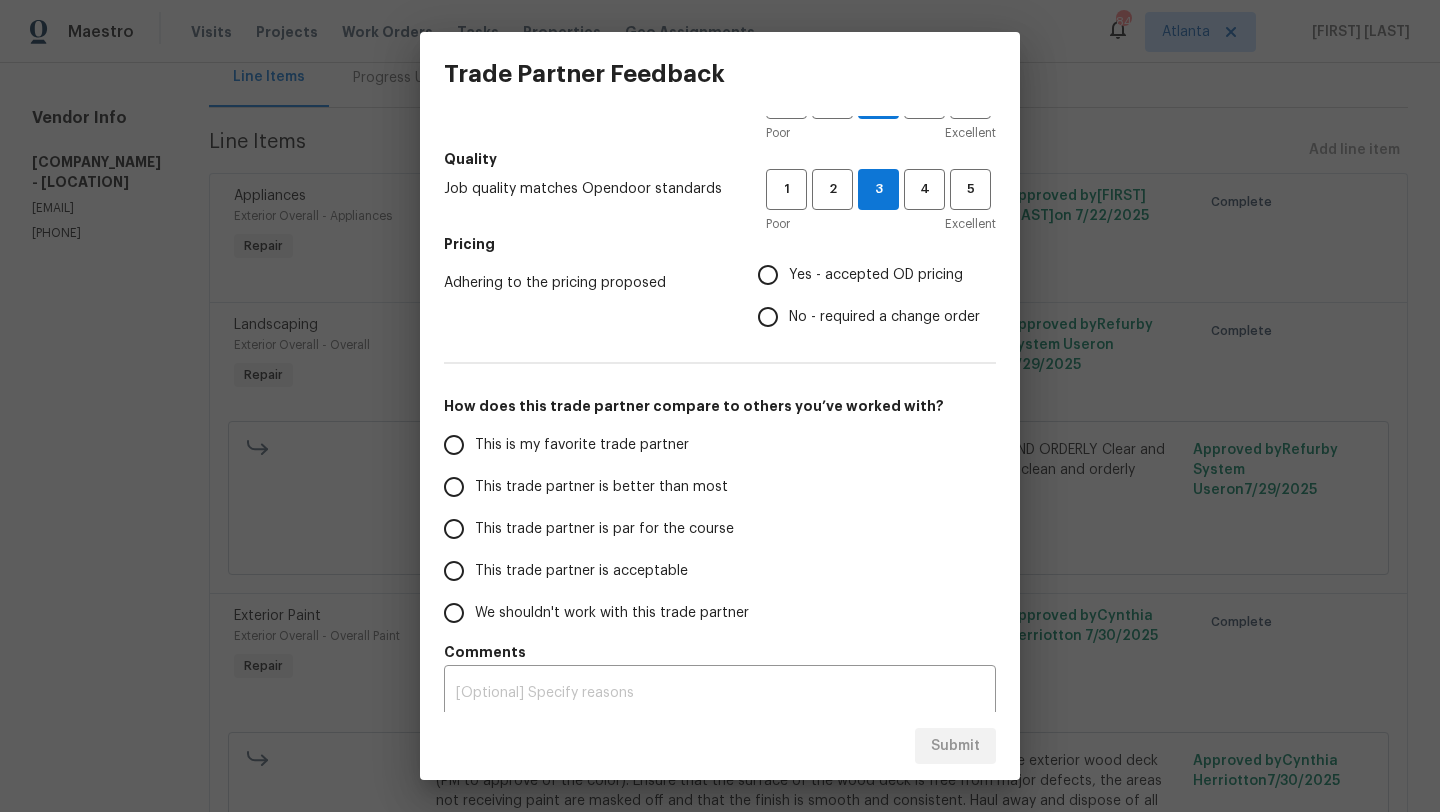 scroll, scrollTop: 203, scrollLeft: 0, axis: vertical 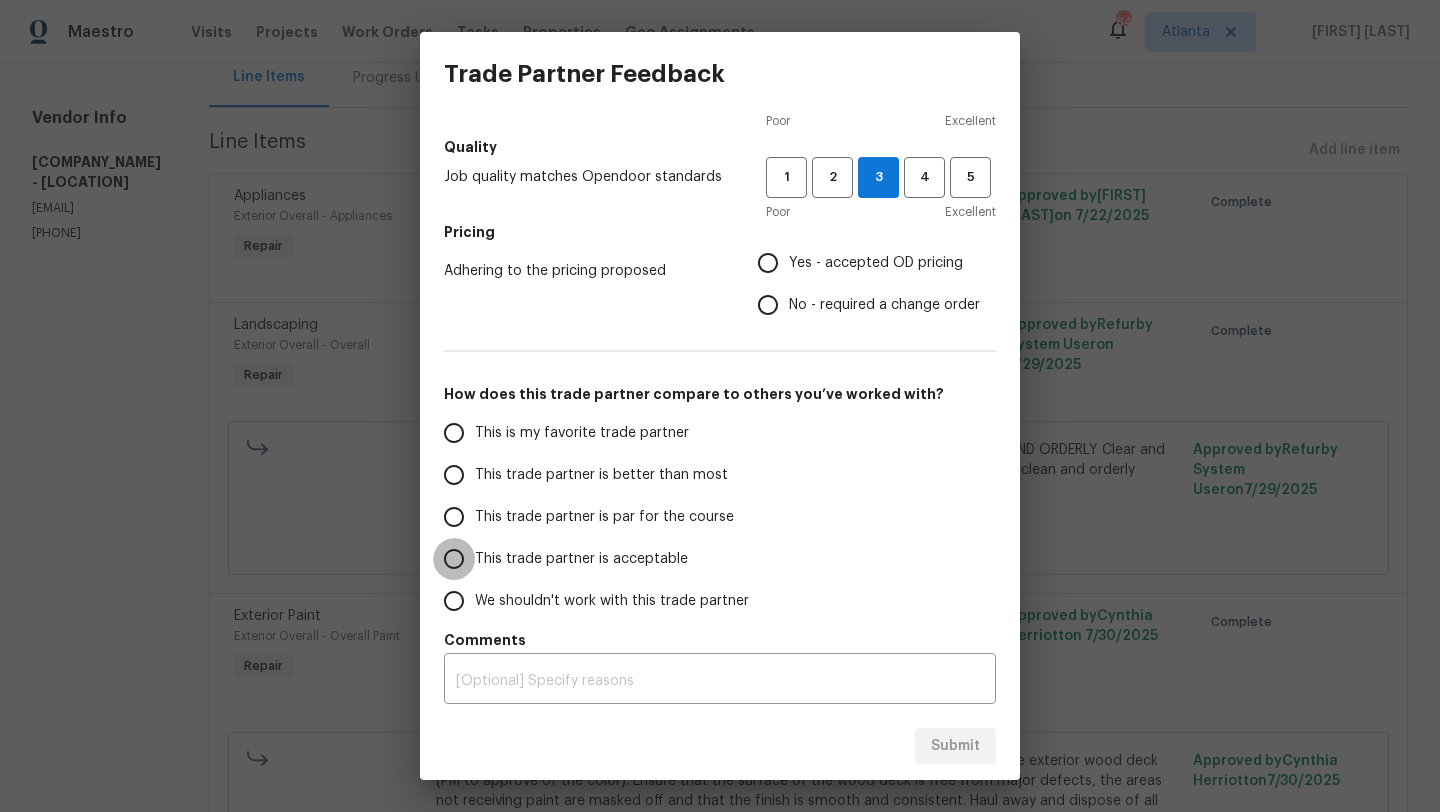 click on "This trade partner is acceptable" at bounding box center (454, 559) 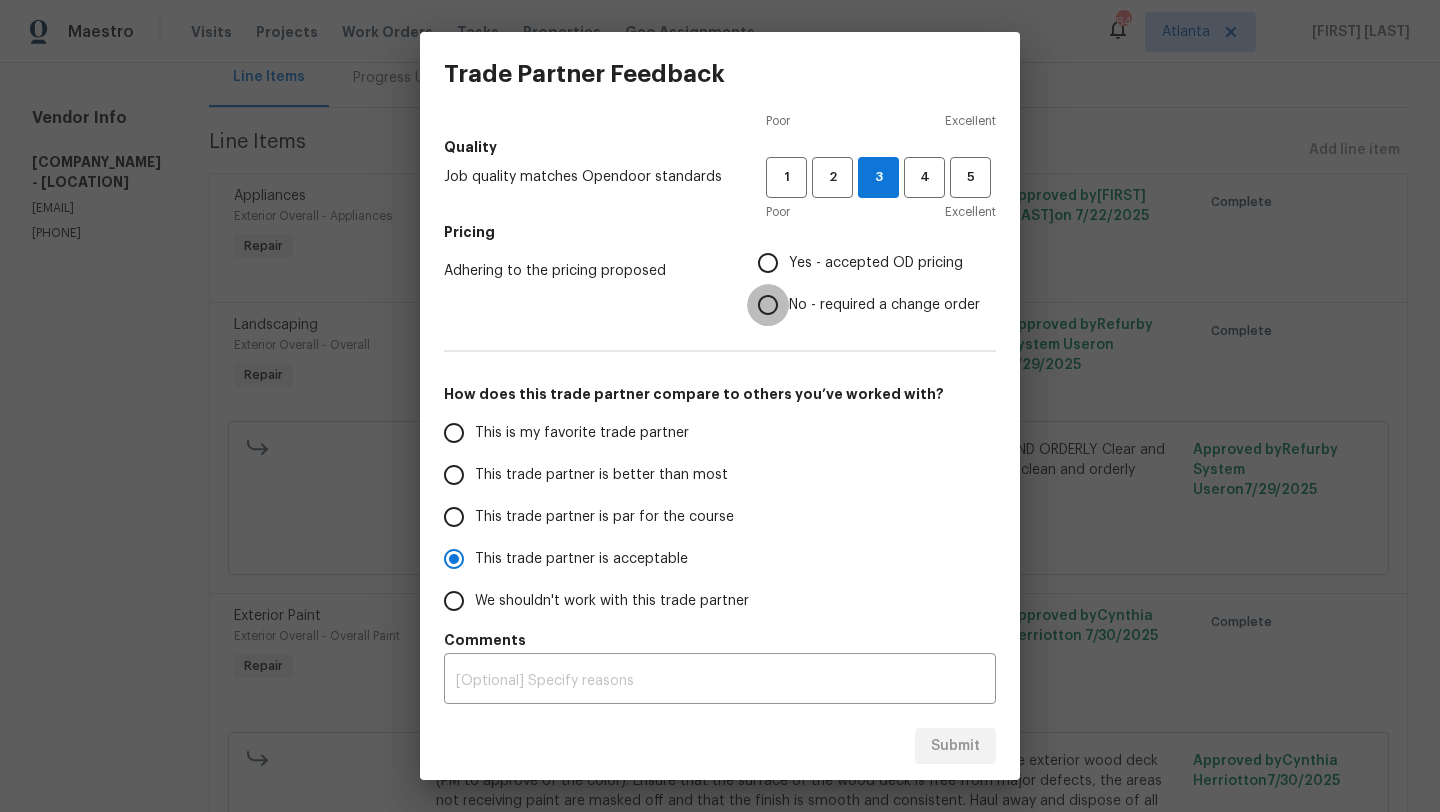 click on "No - required a change order" at bounding box center (768, 305) 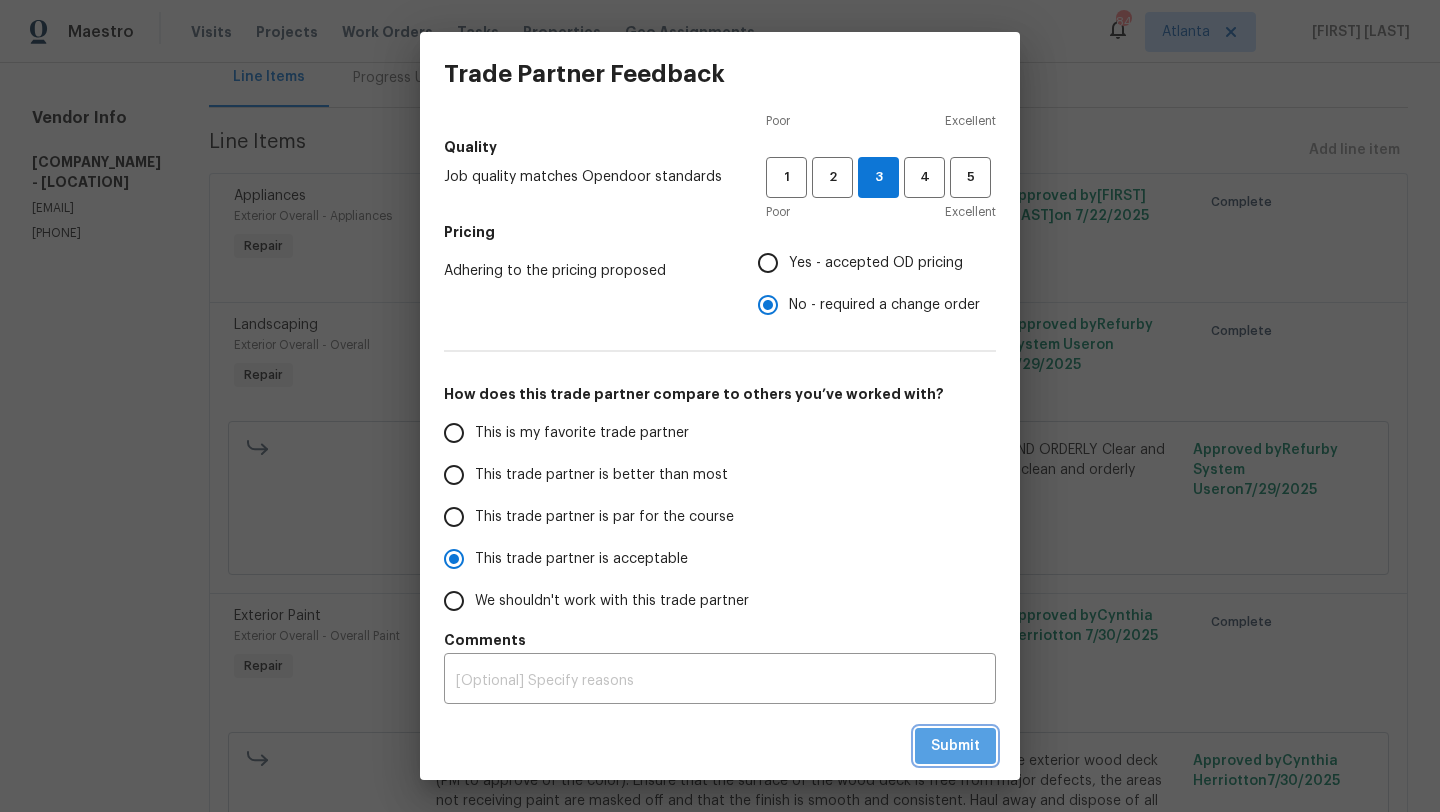click on "Submit" at bounding box center (955, 746) 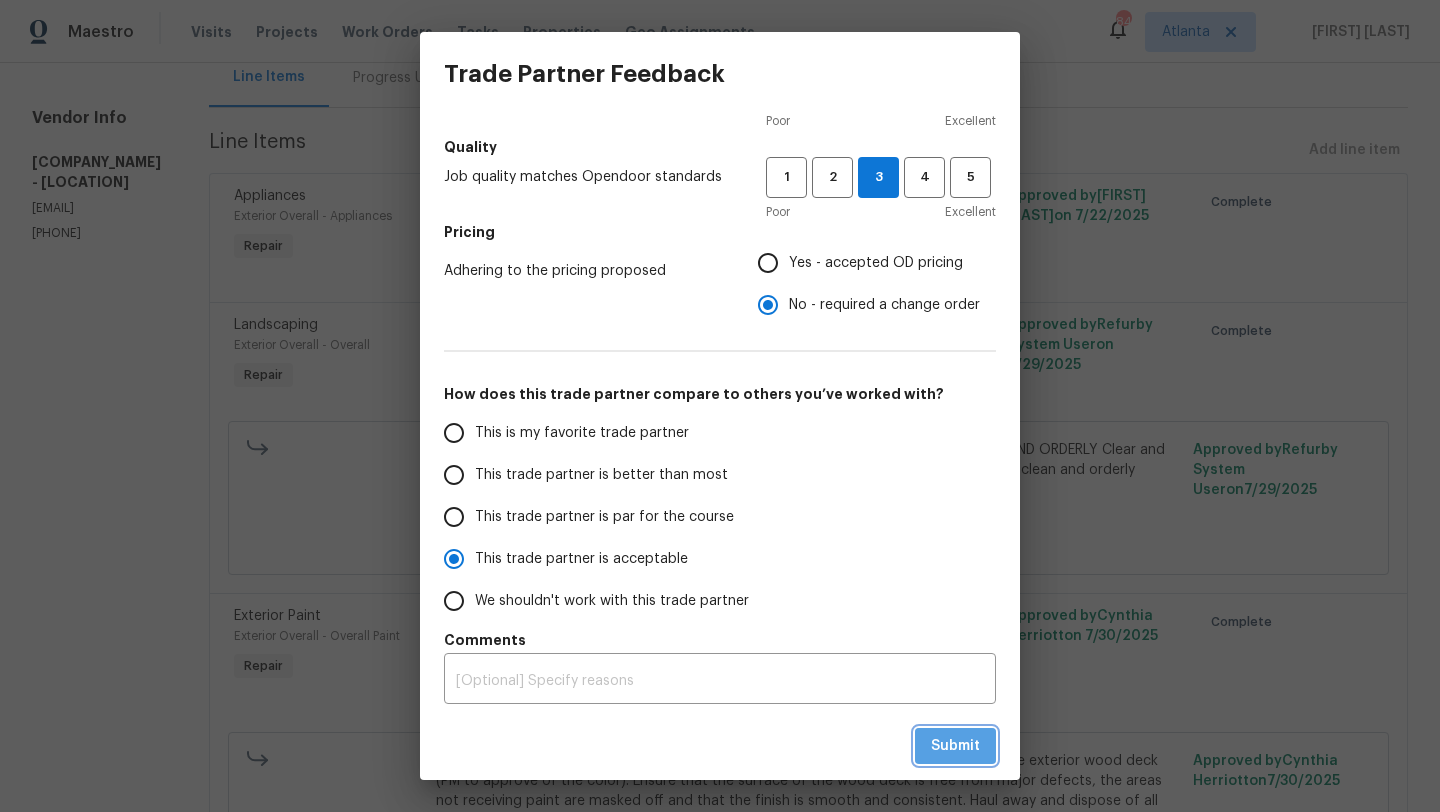 radio on "false" 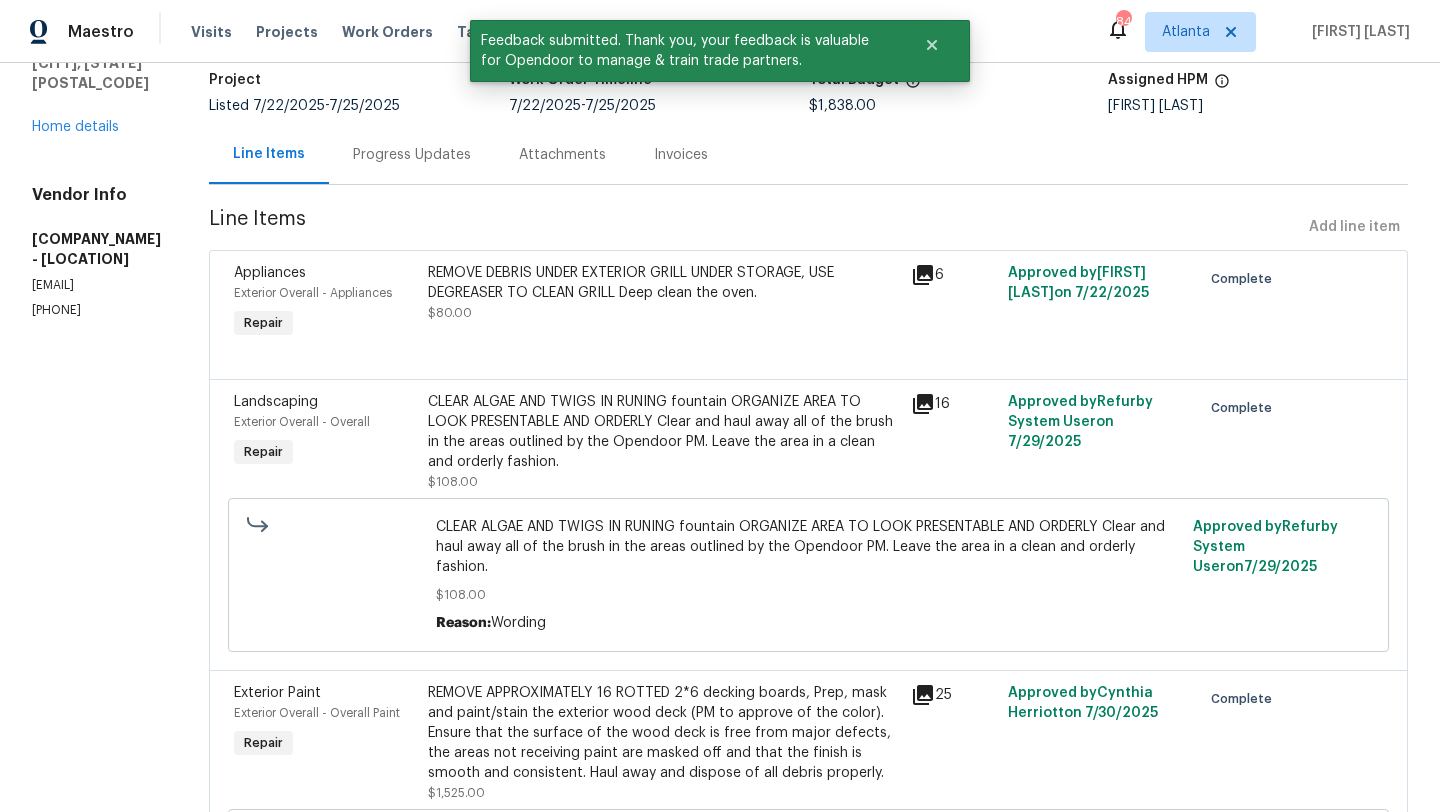 scroll, scrollTop: 0, scrollLeft: 0, axis: both 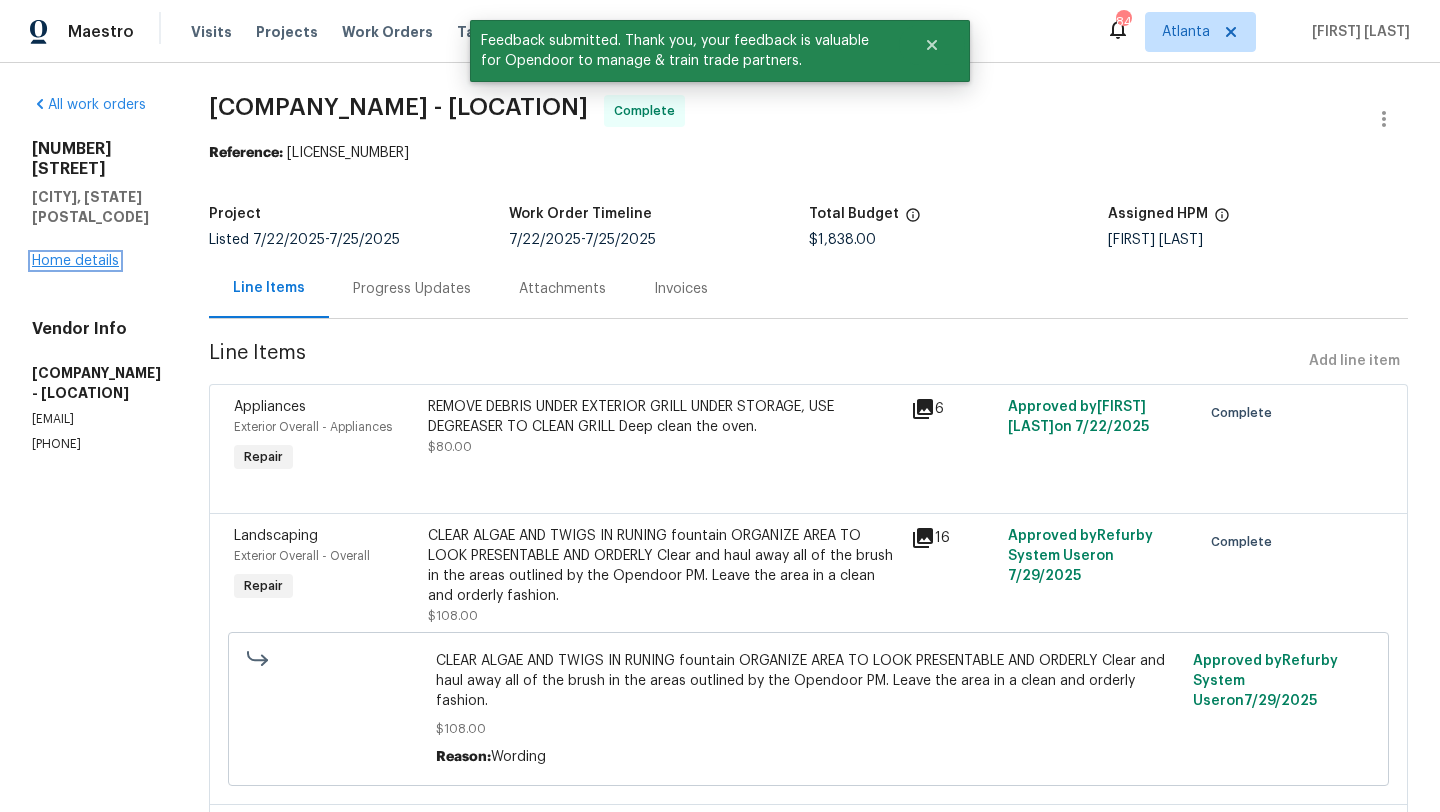 click on "Home details" at bounding box center (75, 261) 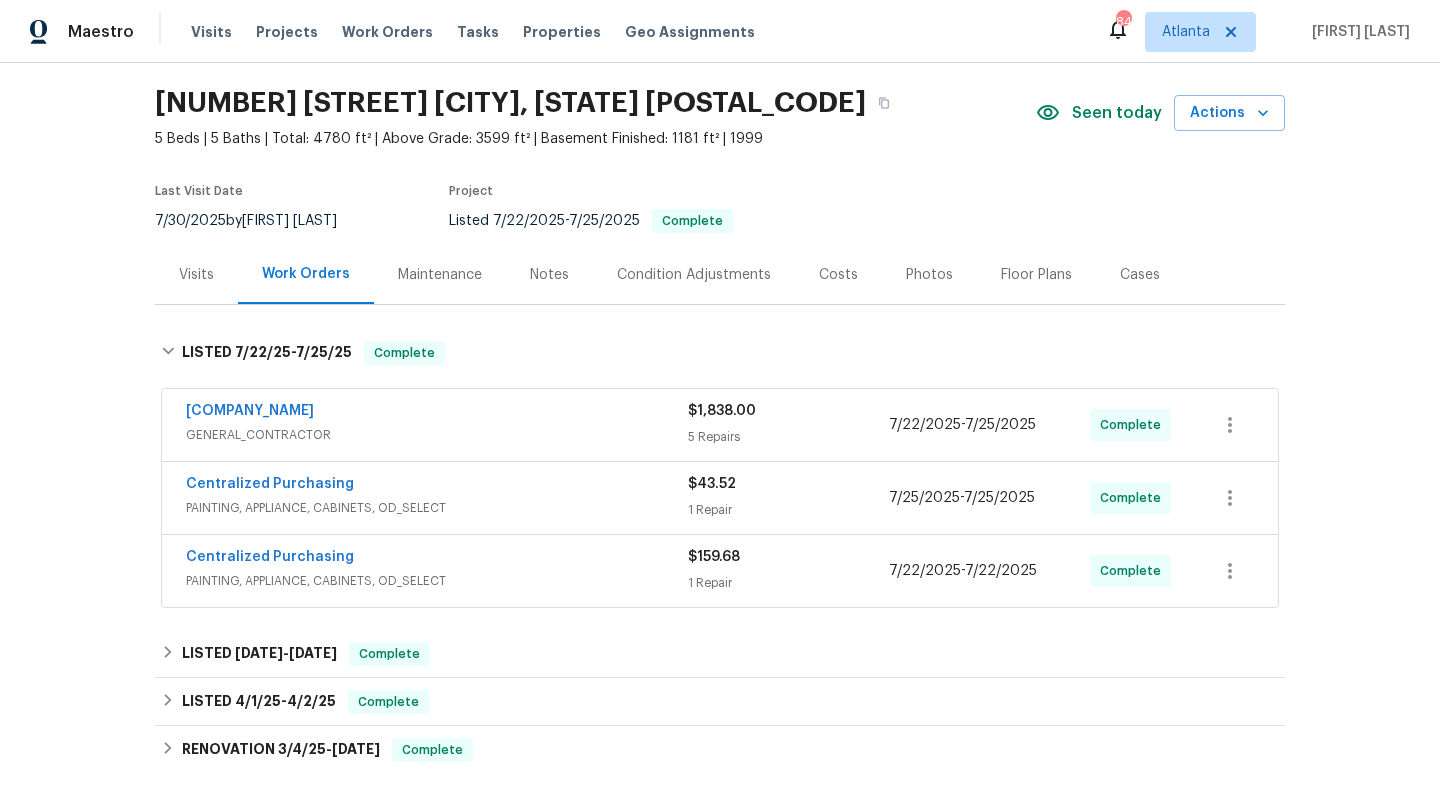 scroll, scrollTop: 0, scrollLeft: 0, axis: both 